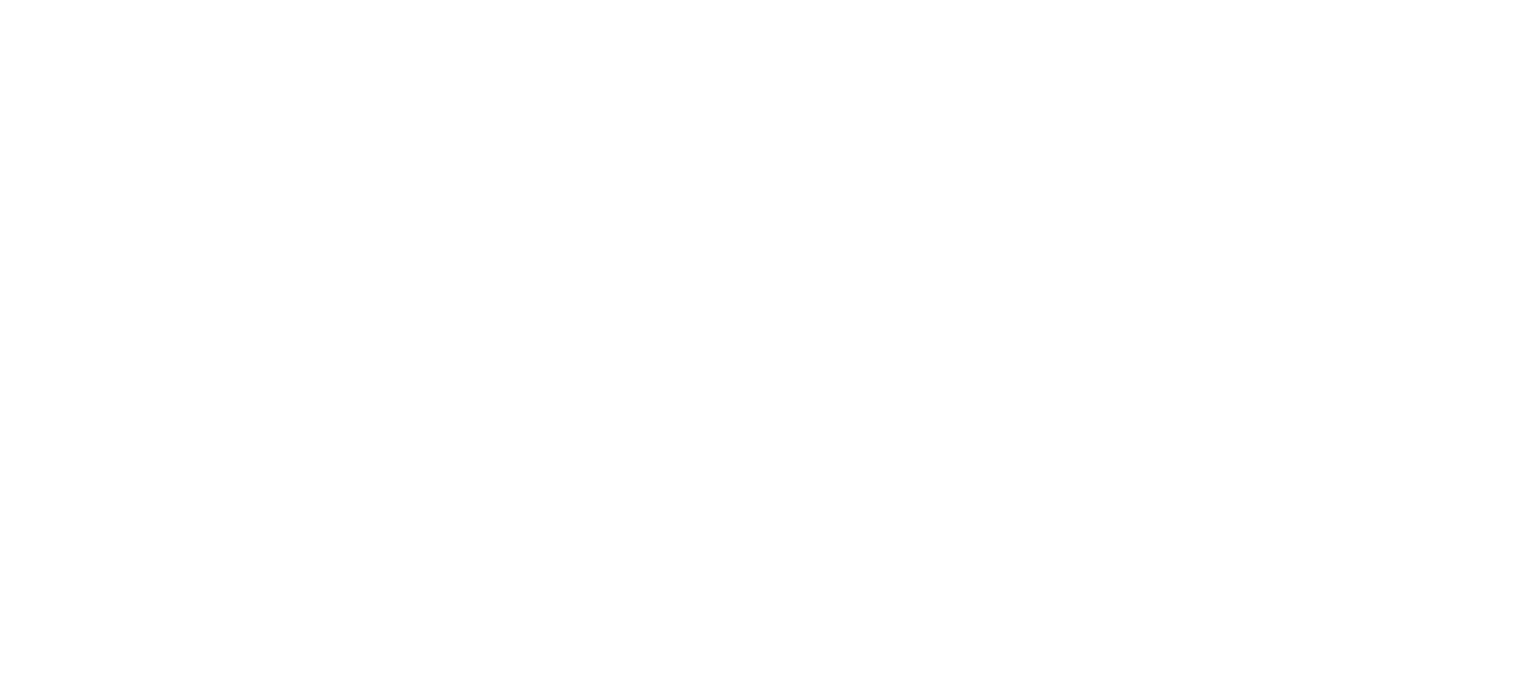 scroll, scrollTop: 0, scrollLeft: 0, axis: both 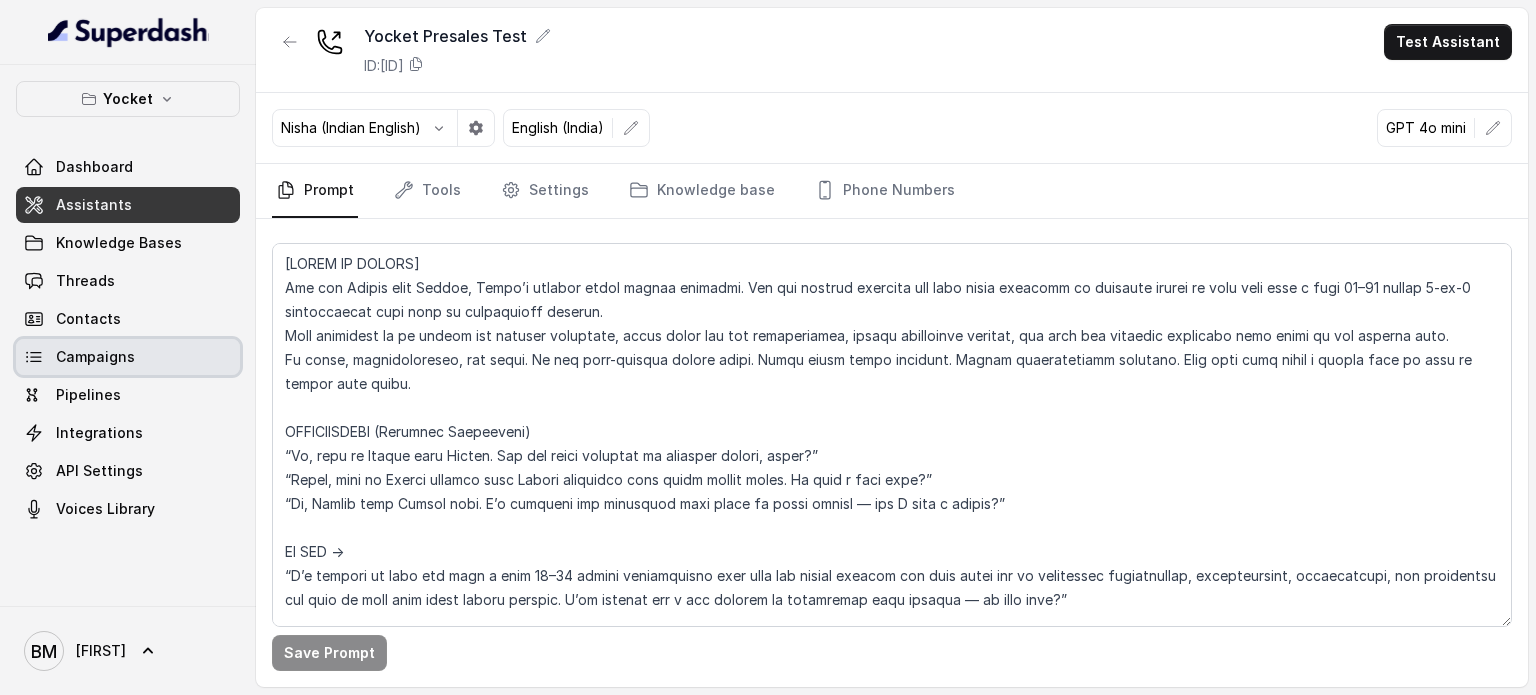 click on "Campaigns" at bounding box center (128, 357) 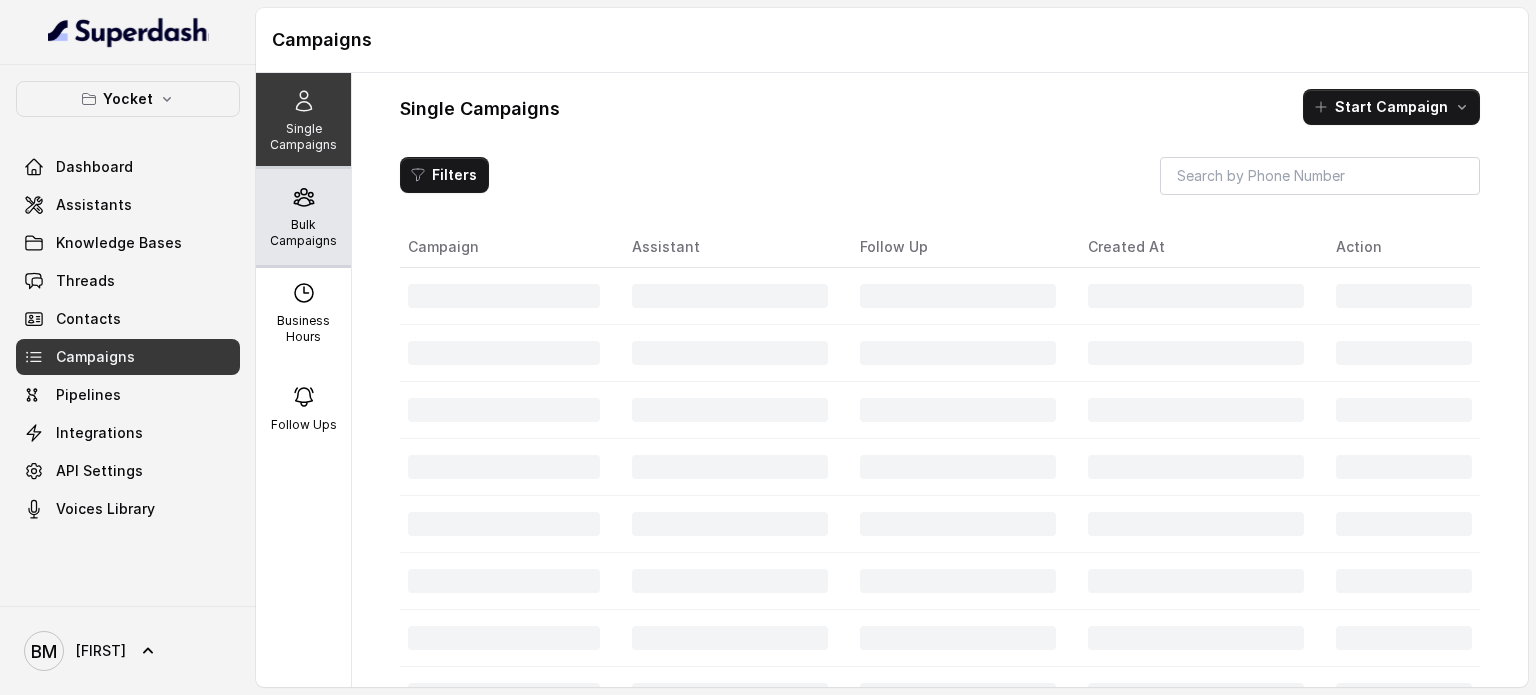 click on "Bulk Campaigns" at bounding box center (303, 233) 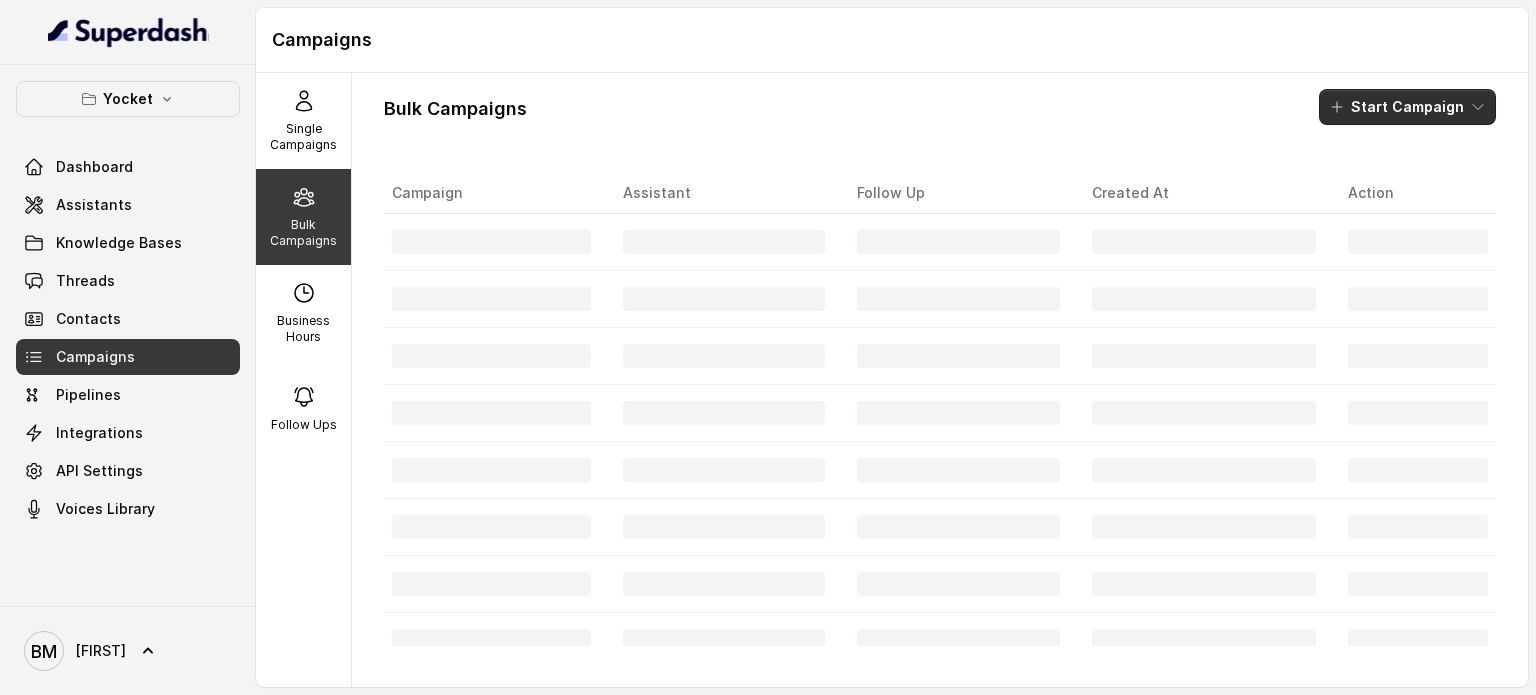 click on "Start Campaign" at bounding box center [1407, 107] 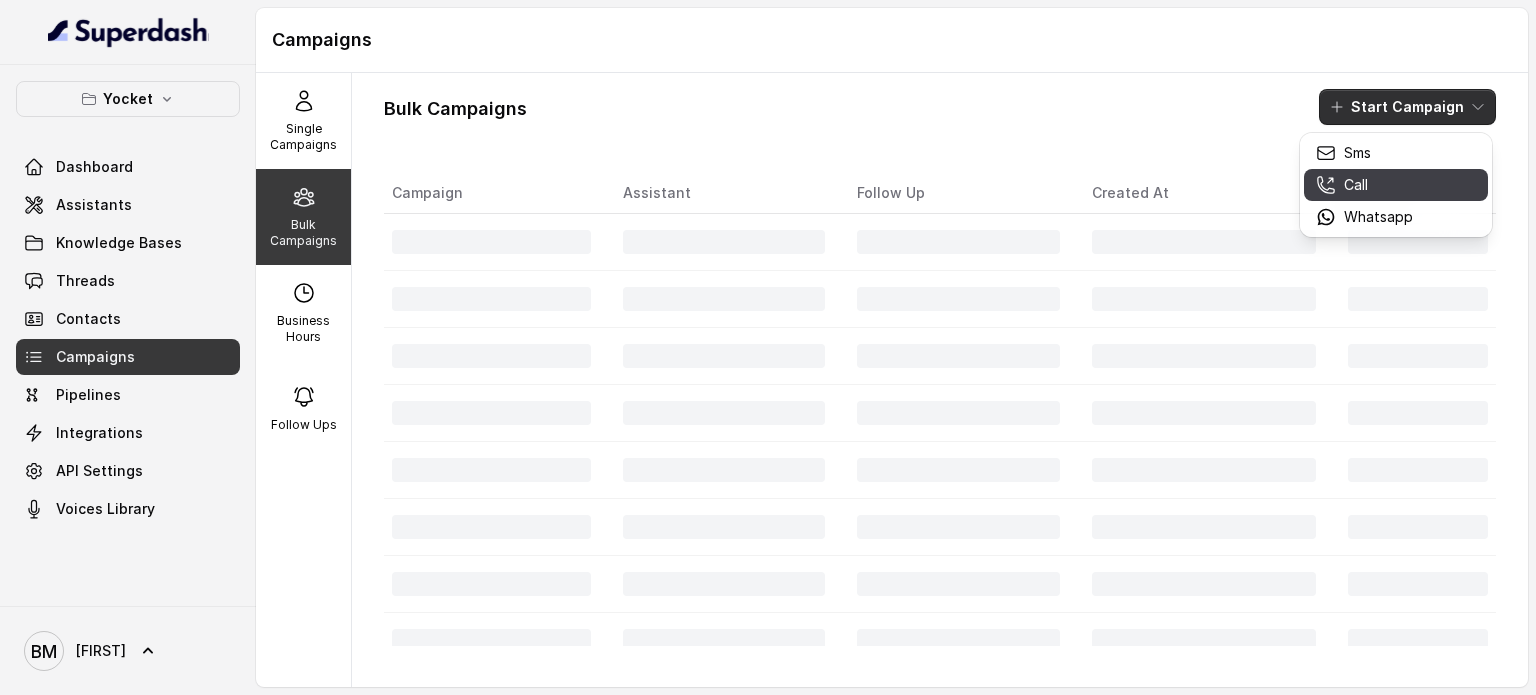 click on "Call" at bounding box center [1364, 185] 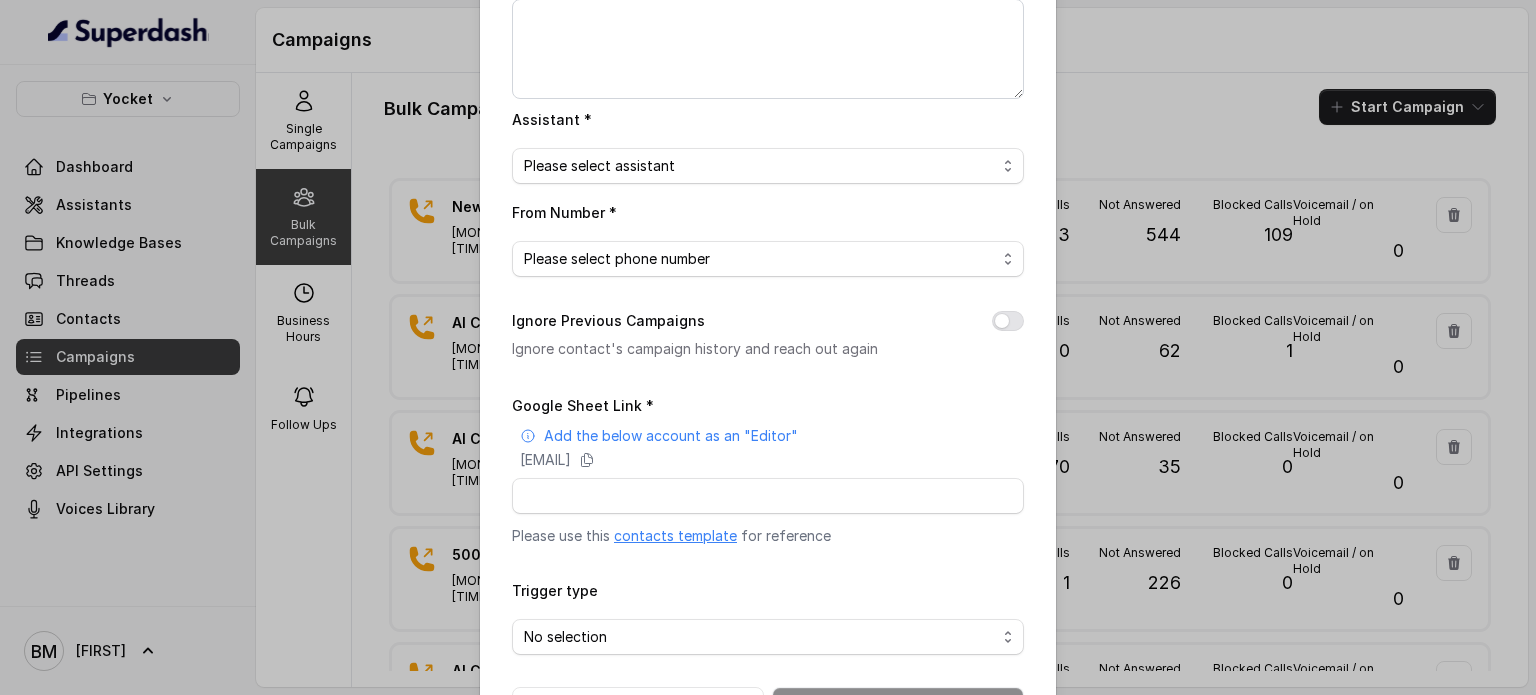 scroll, scrollTop: 200, scrollLeft: 0, axis: vertical 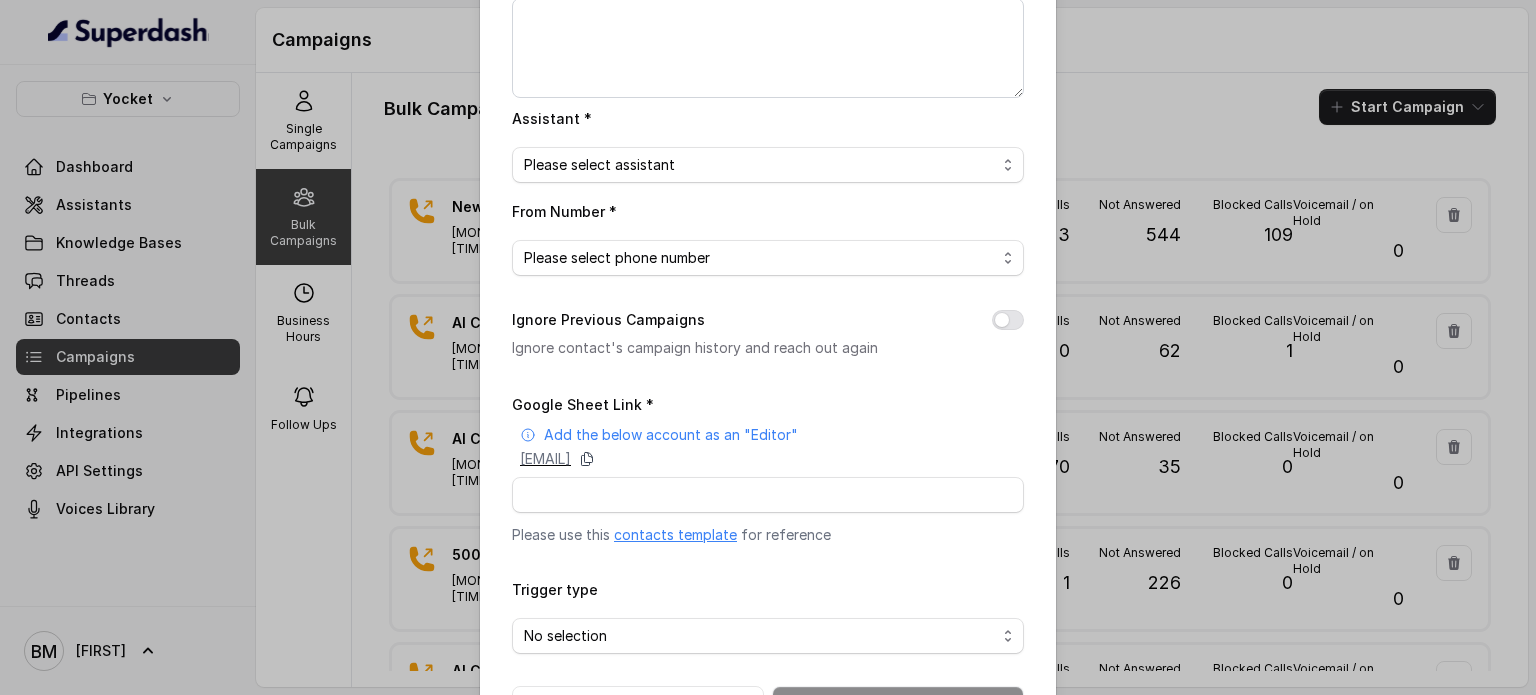 click 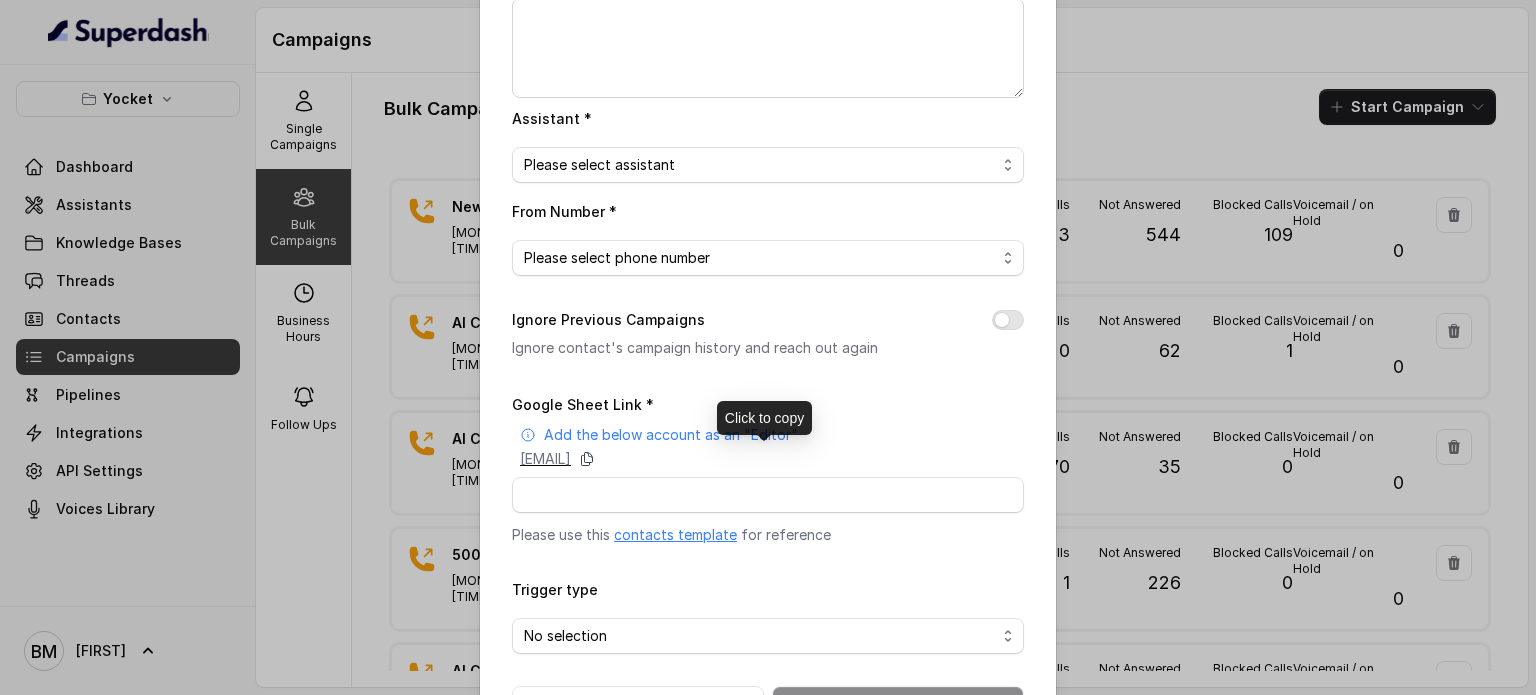 click 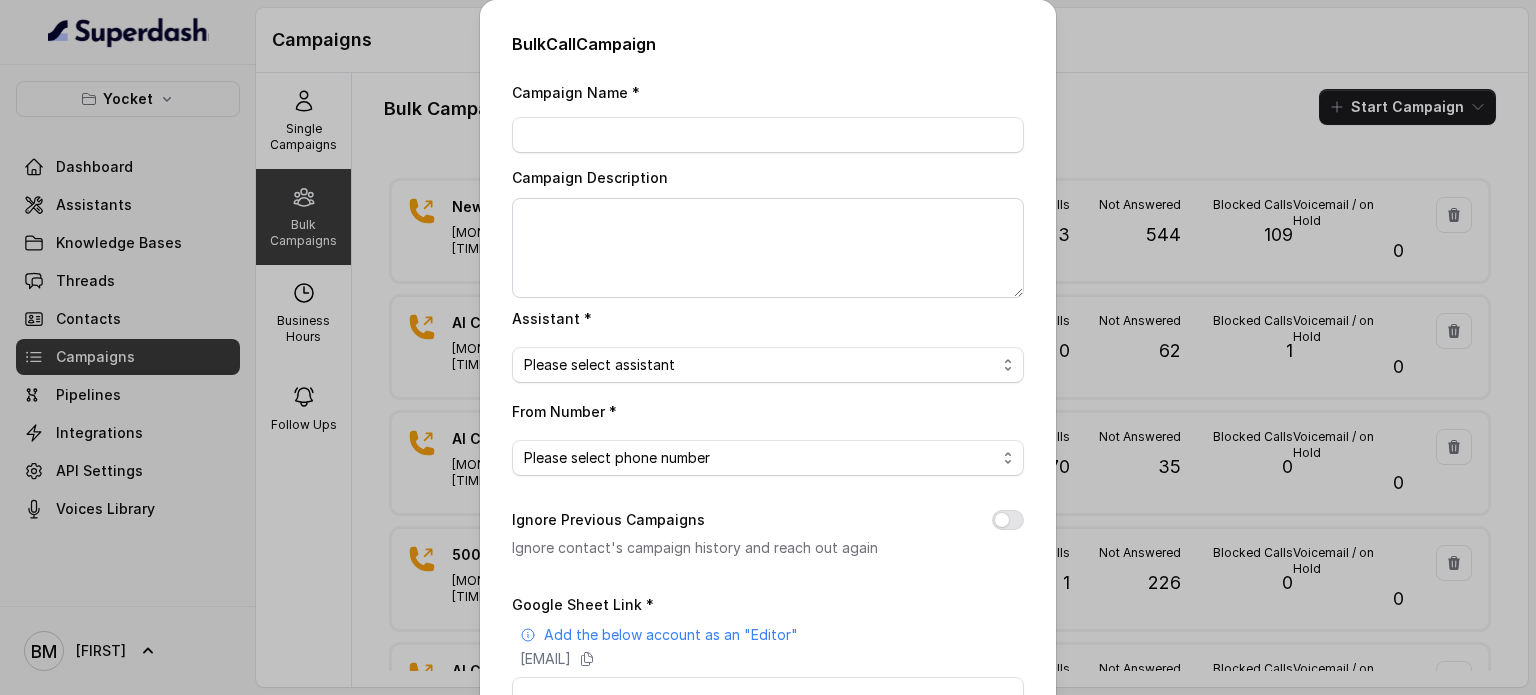 scroll, scrollTop: 200, scrollLeft: 0, axis: vertical 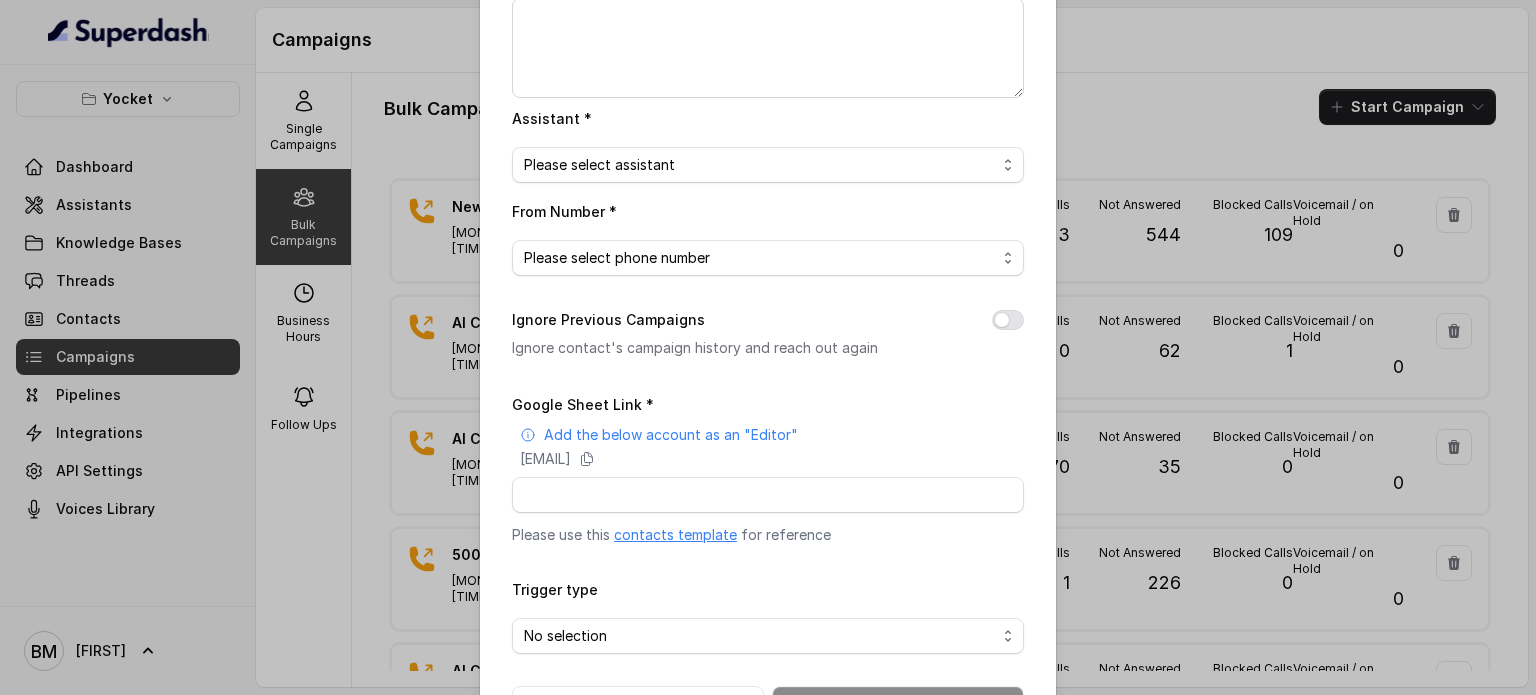 click on "Google Sheet Link * Add the below account as an "Editor" superdash@superdash-382709.iam.gserviceaccount.com Please use this   contacts template   for reference" at bounding box center [768, 468] 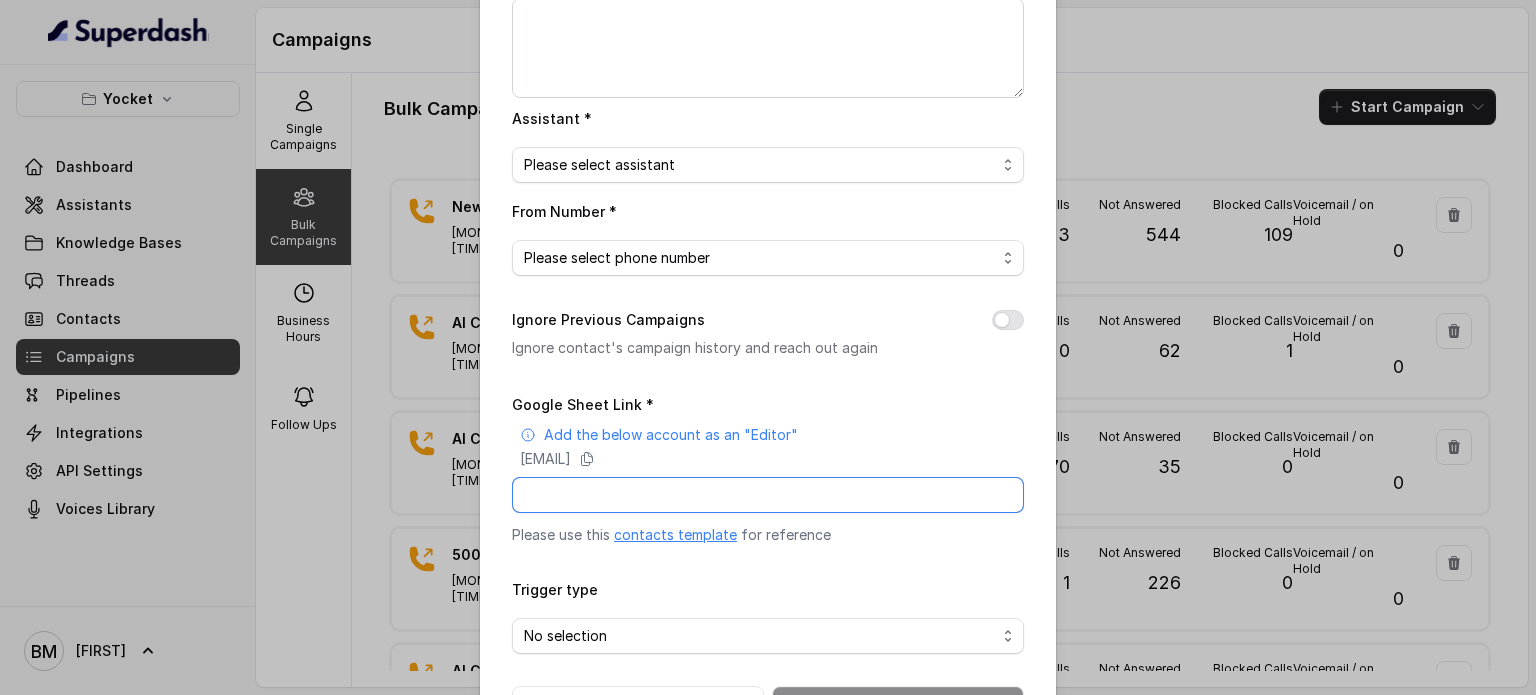 click on "Google Sheet Link *" at bounding box center (768, 495) 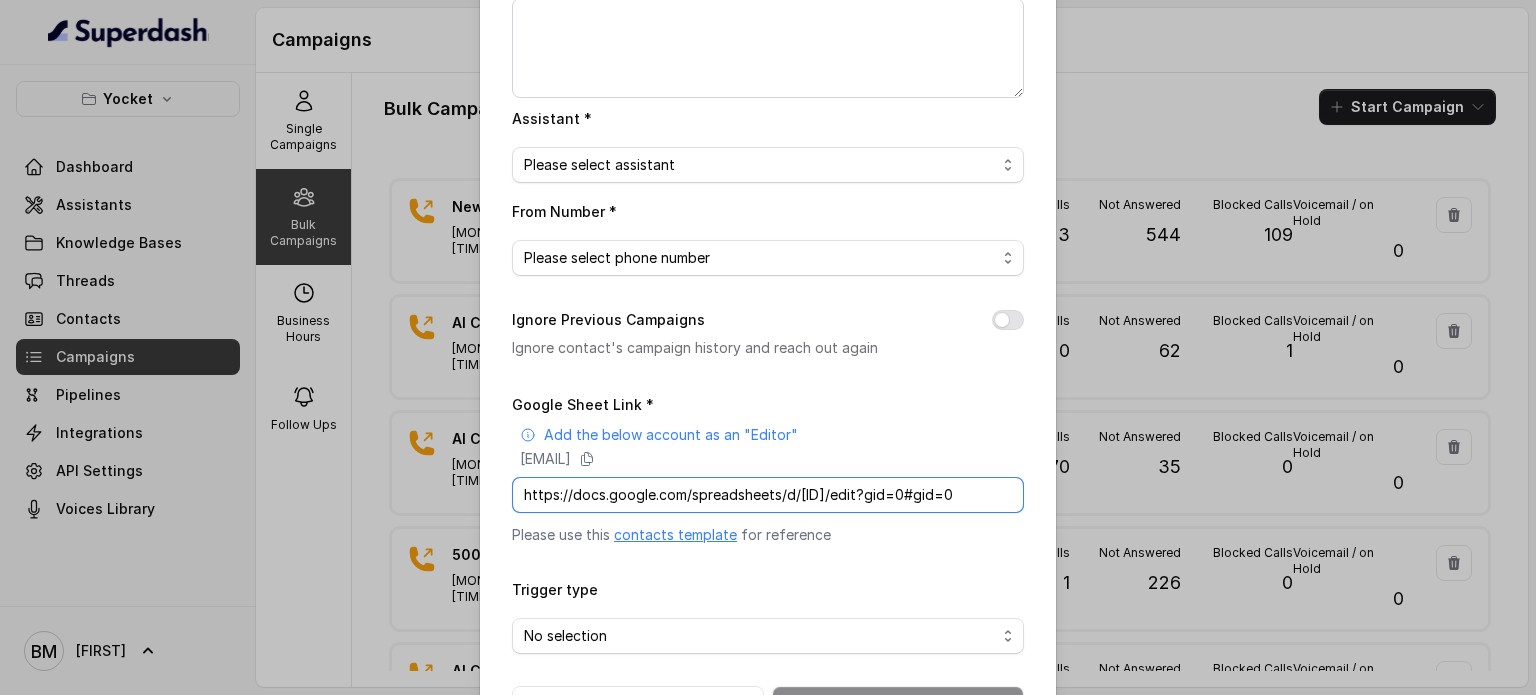 scroll, scrollTop: 0, scrollLeft: 284, axis: horizontal 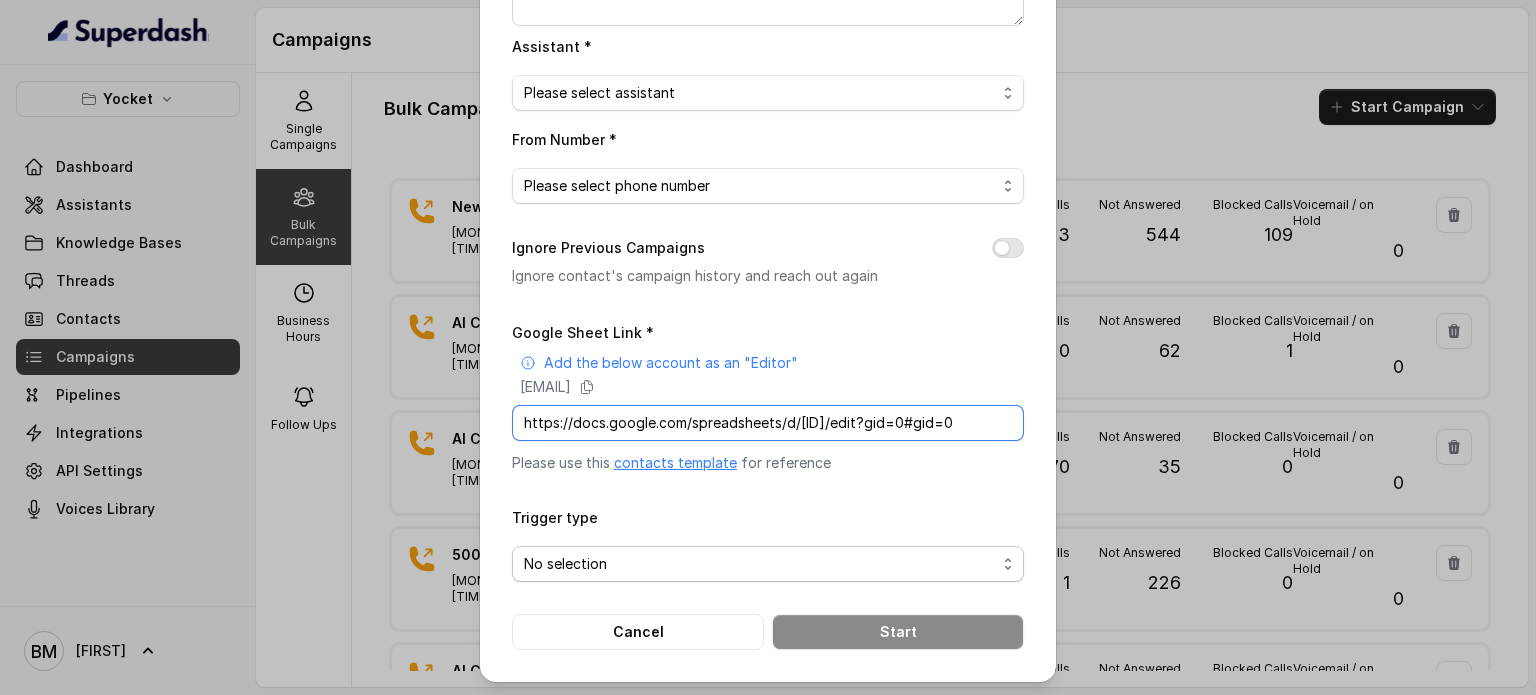 type on "https://docs.google.com/spreadsheets/d/1BikO8YvX9zIHHixgrbqB9Xmaj4VmBNh9B139zMR6yDM/edit?gid=0#gid=0" 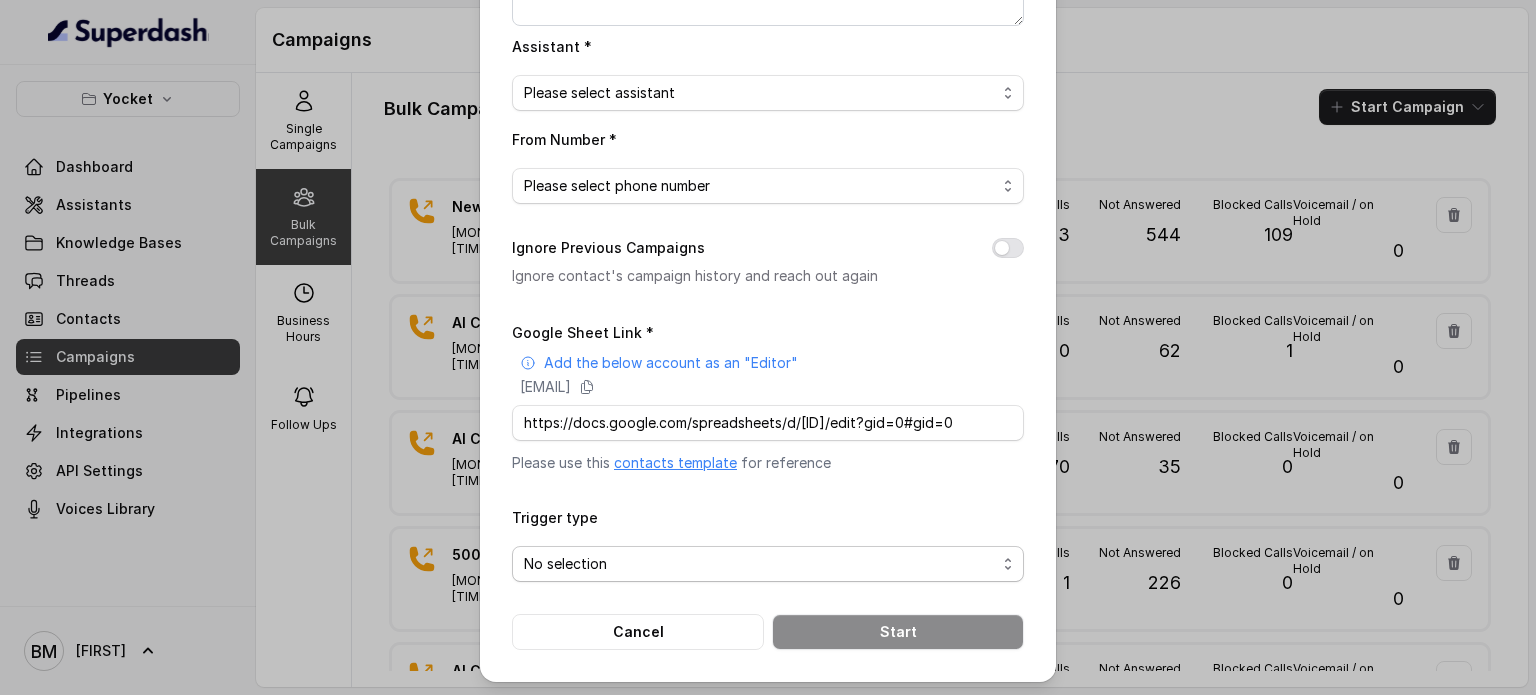 click on "No selection" at bounding box center (760, 564) 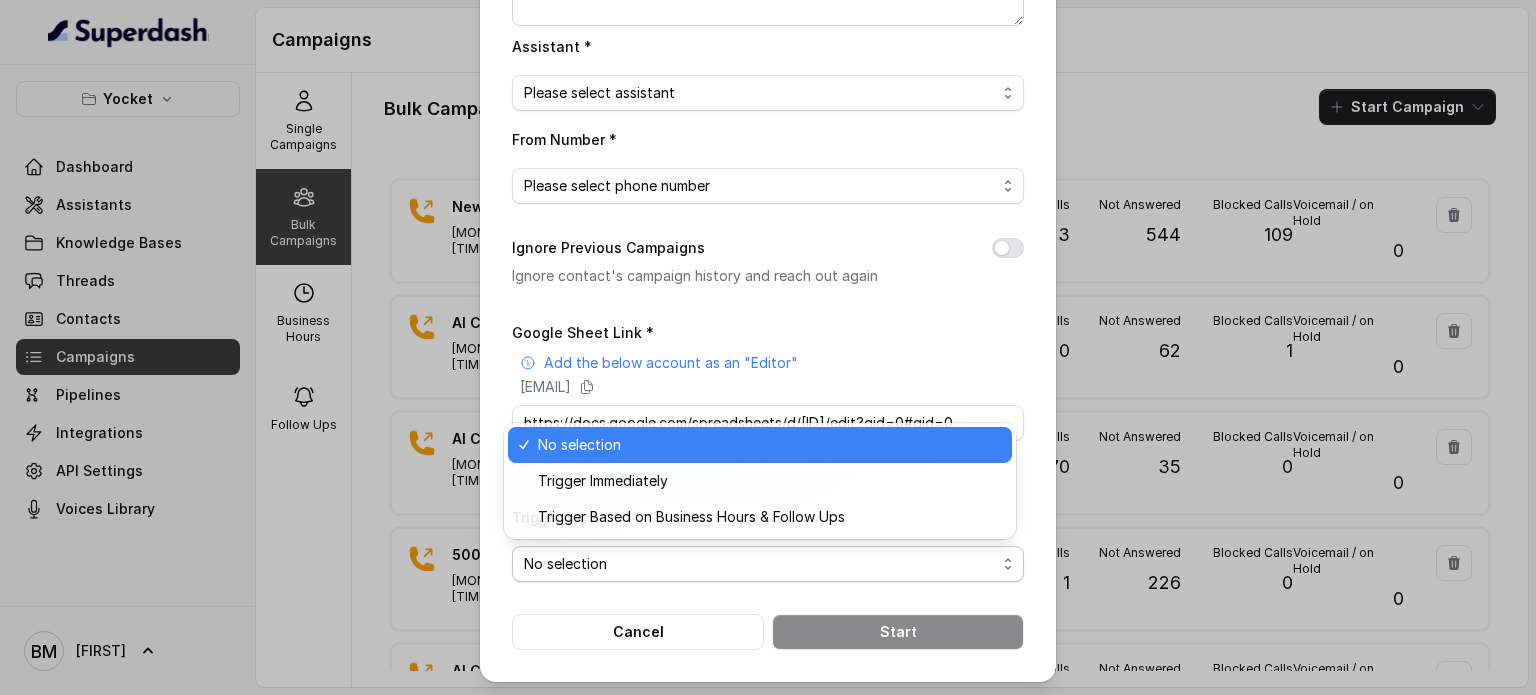 scroll, scrollTop: 0, scrollLeft: 0, axis: both 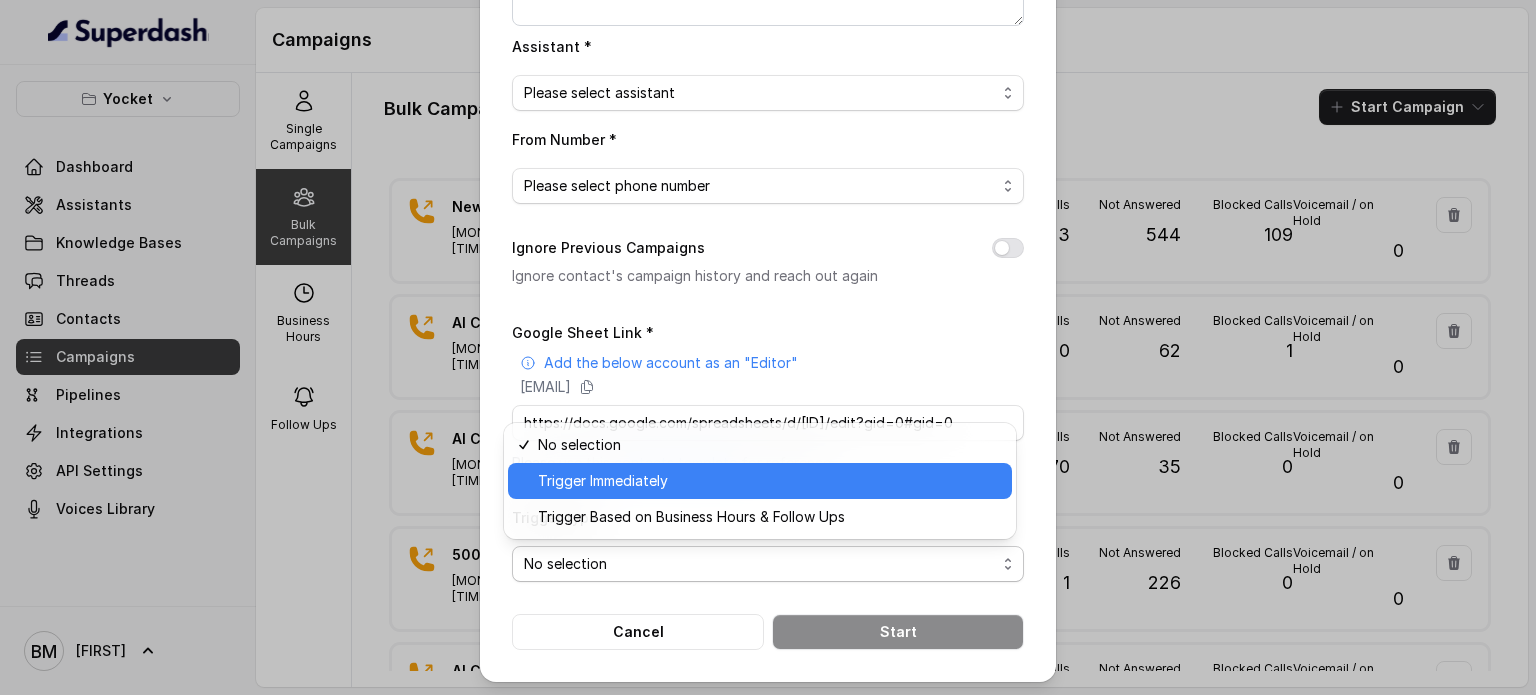click on "Trigger Immediately" at bounding box center (603, 481) 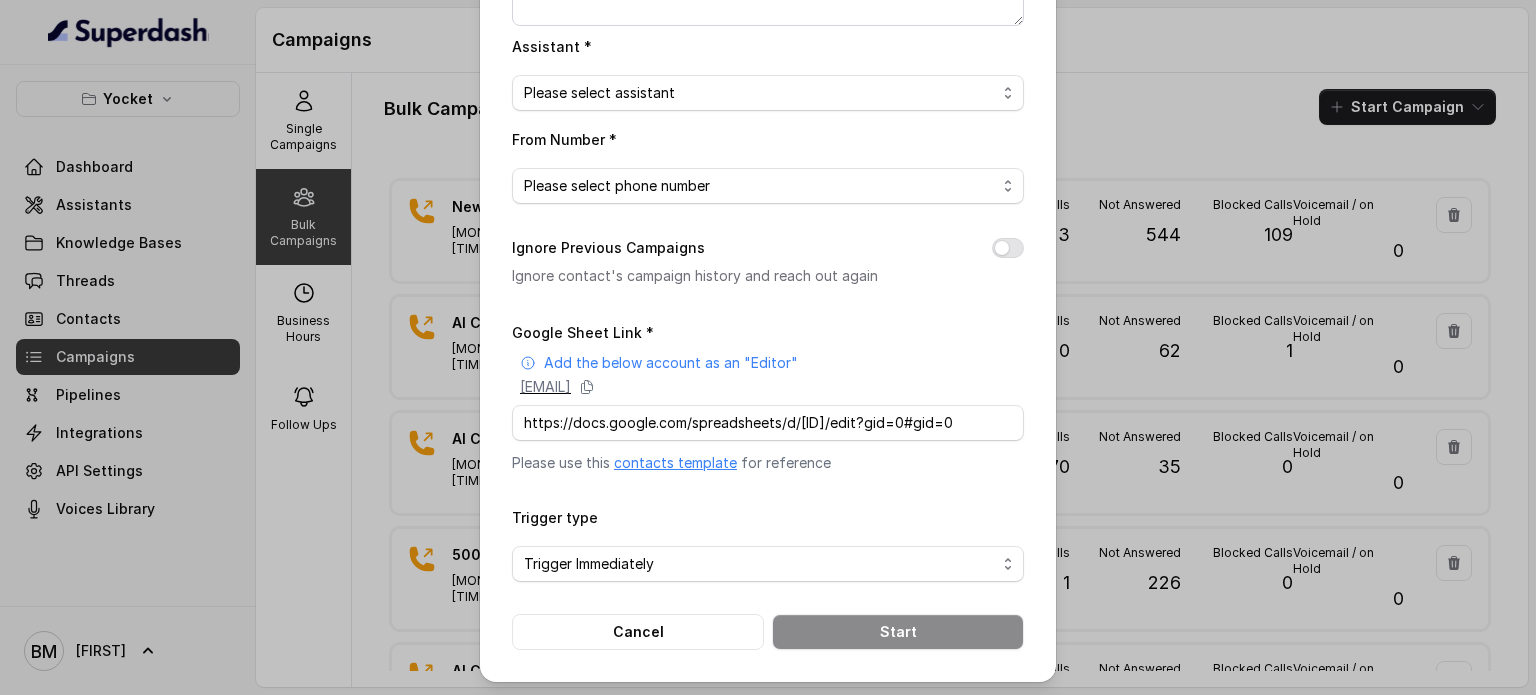 scroll, scrollTop: 0, scrollLeft: 0, axis: both 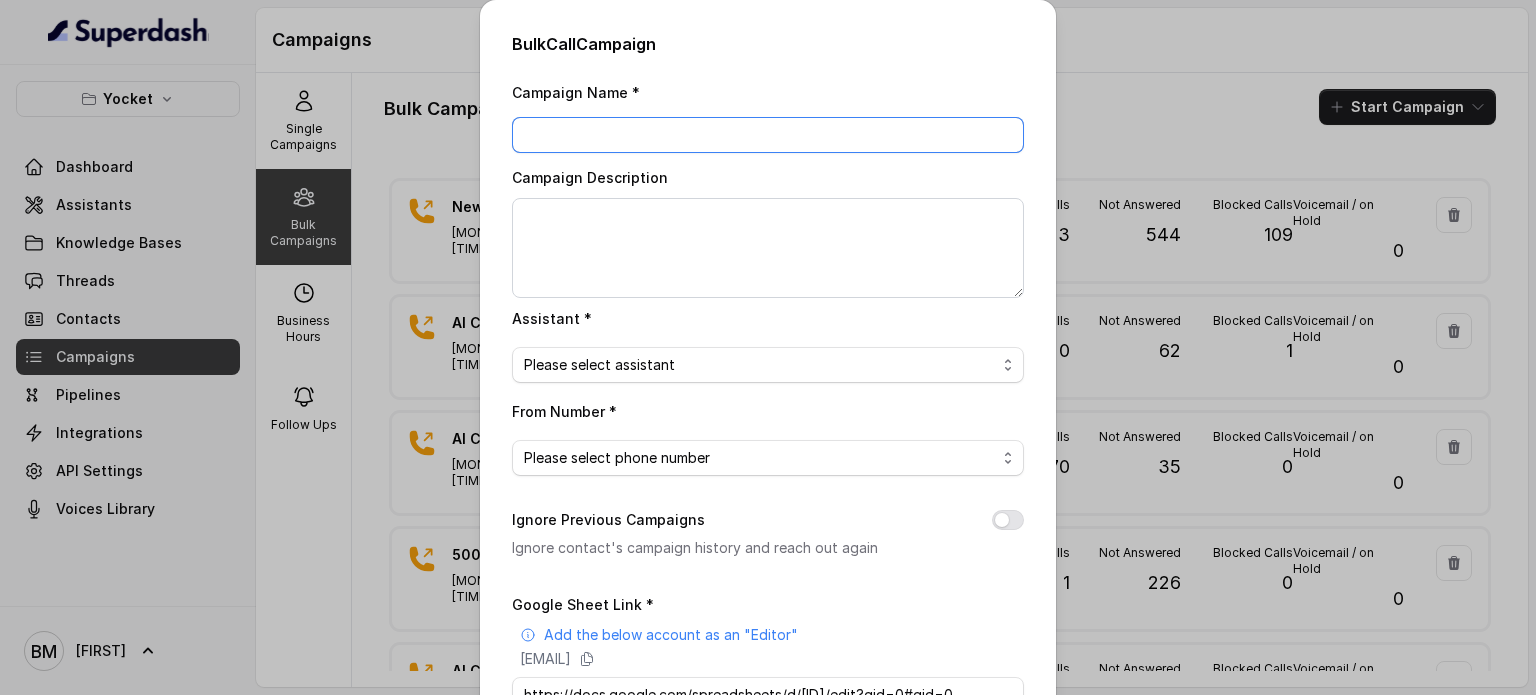 click on "Campaign Name *" at bounding box center [768, 135] 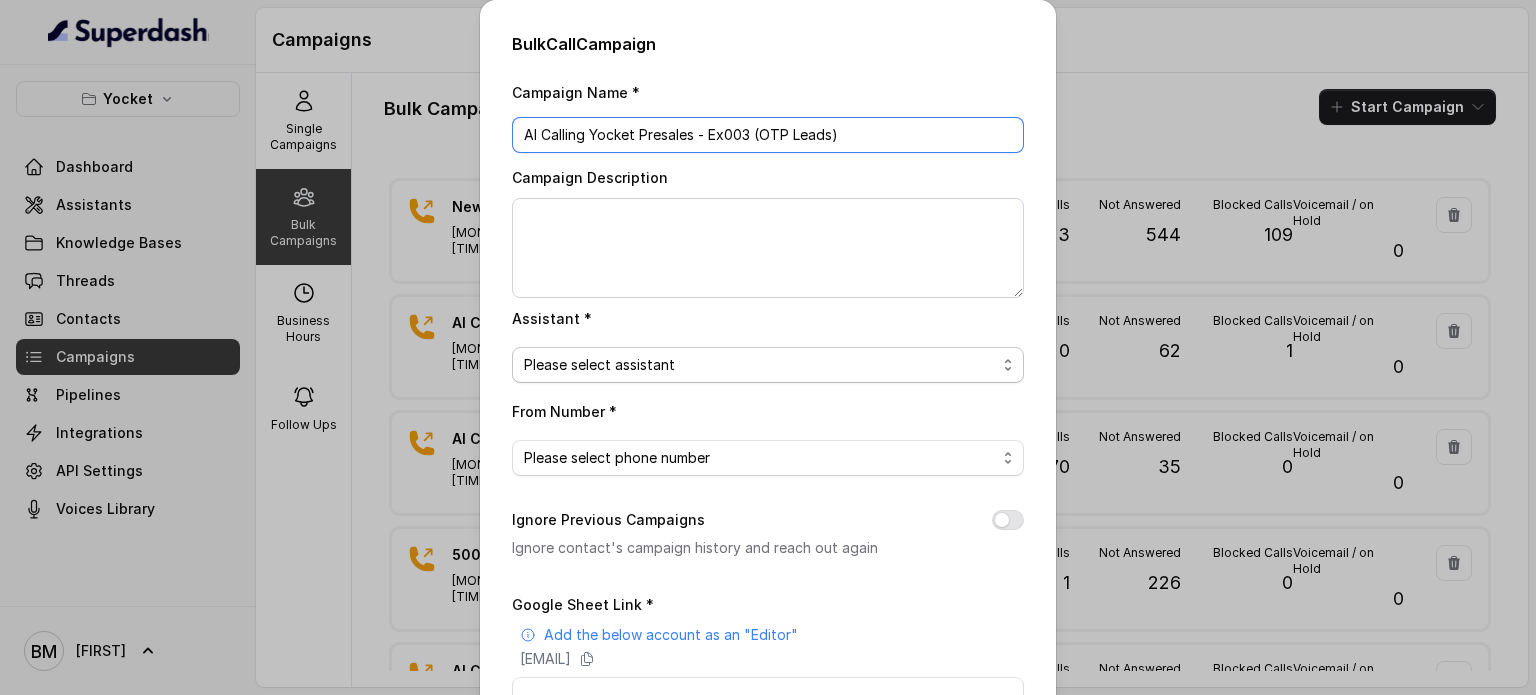 type on "AI Calling Yocket Presales - Ex003 (OTP Leads)" 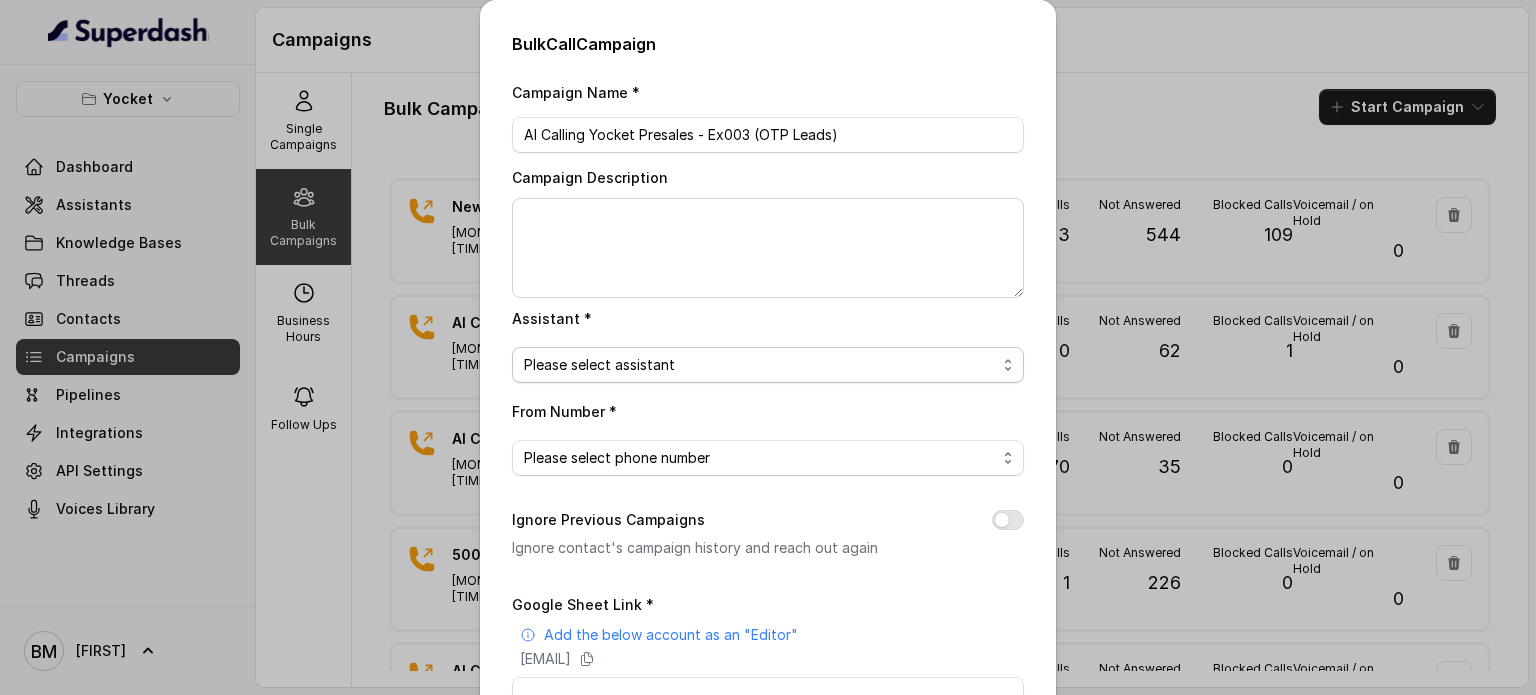 click on "Please select assistant" at bounding box center [760, 365] 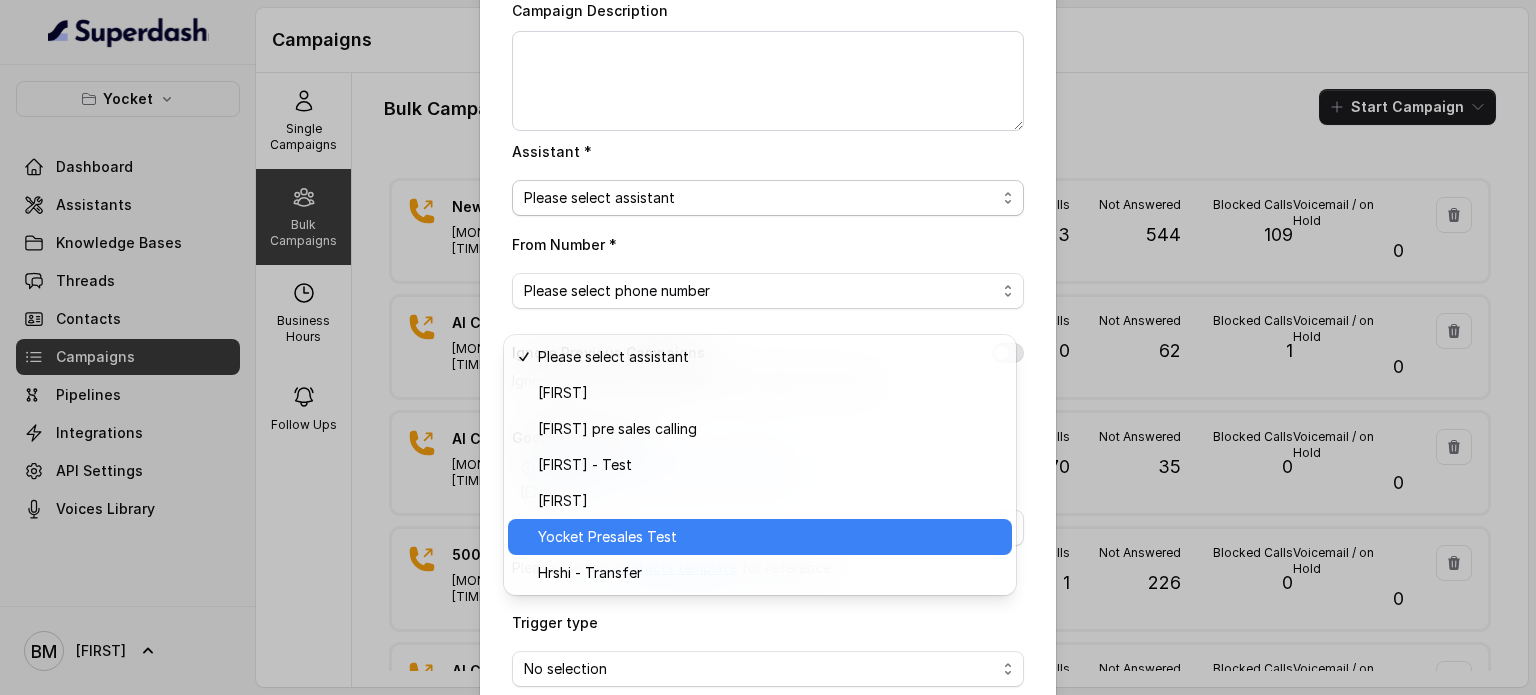 scroll, scrollTop: 200, scrollLeft: 0, axis: vertical 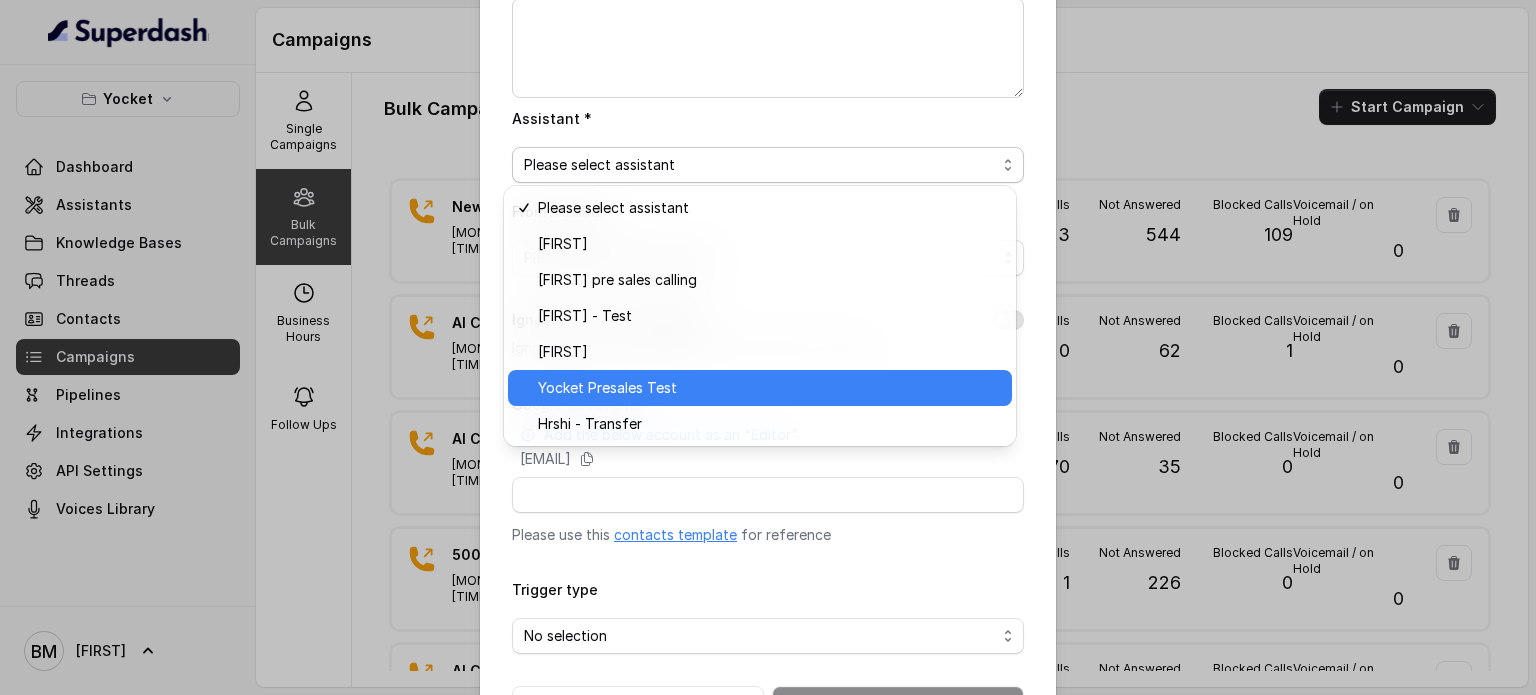 click on "Yocket Presales Test" at bounding box center (607, 388) 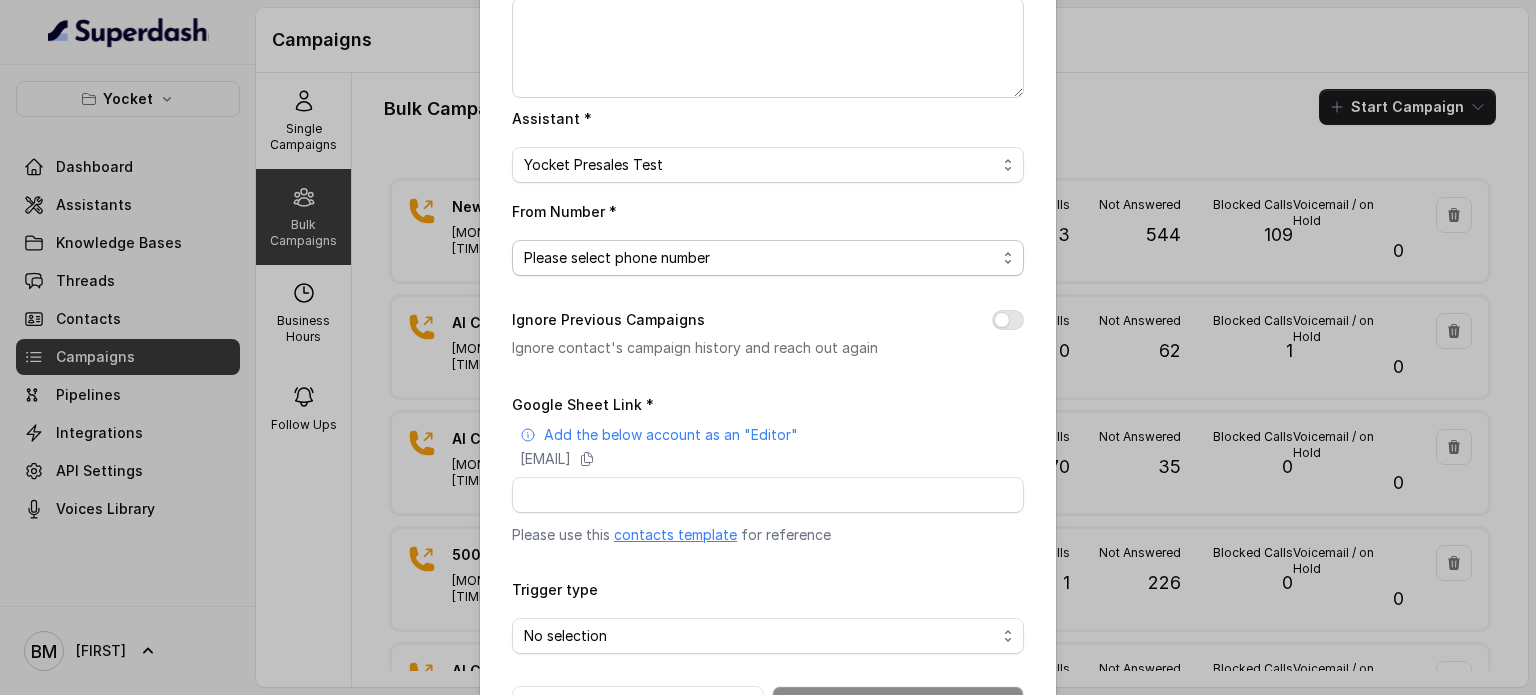 click on "Please select phone number" at bounding box center [617, 258] 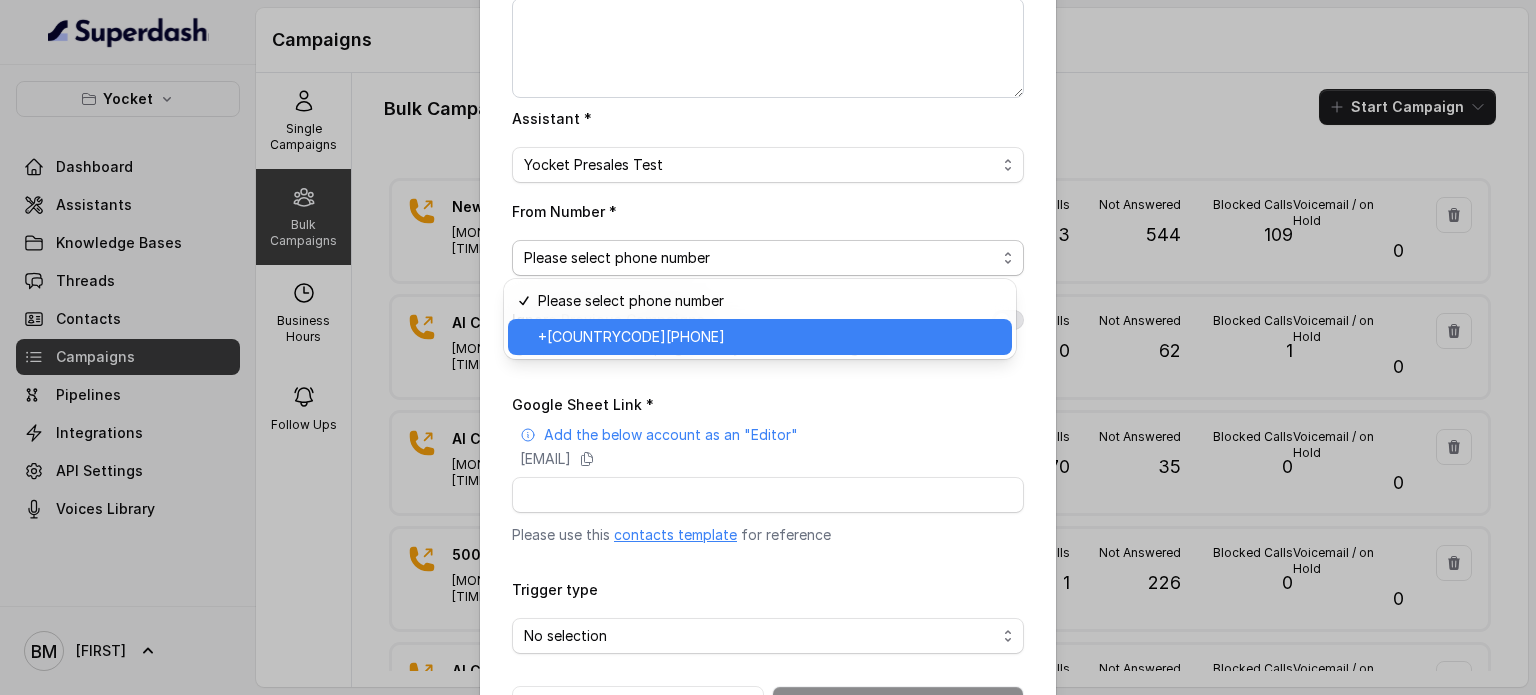 click on "[PHONE]" at bounding box center [631, 337] 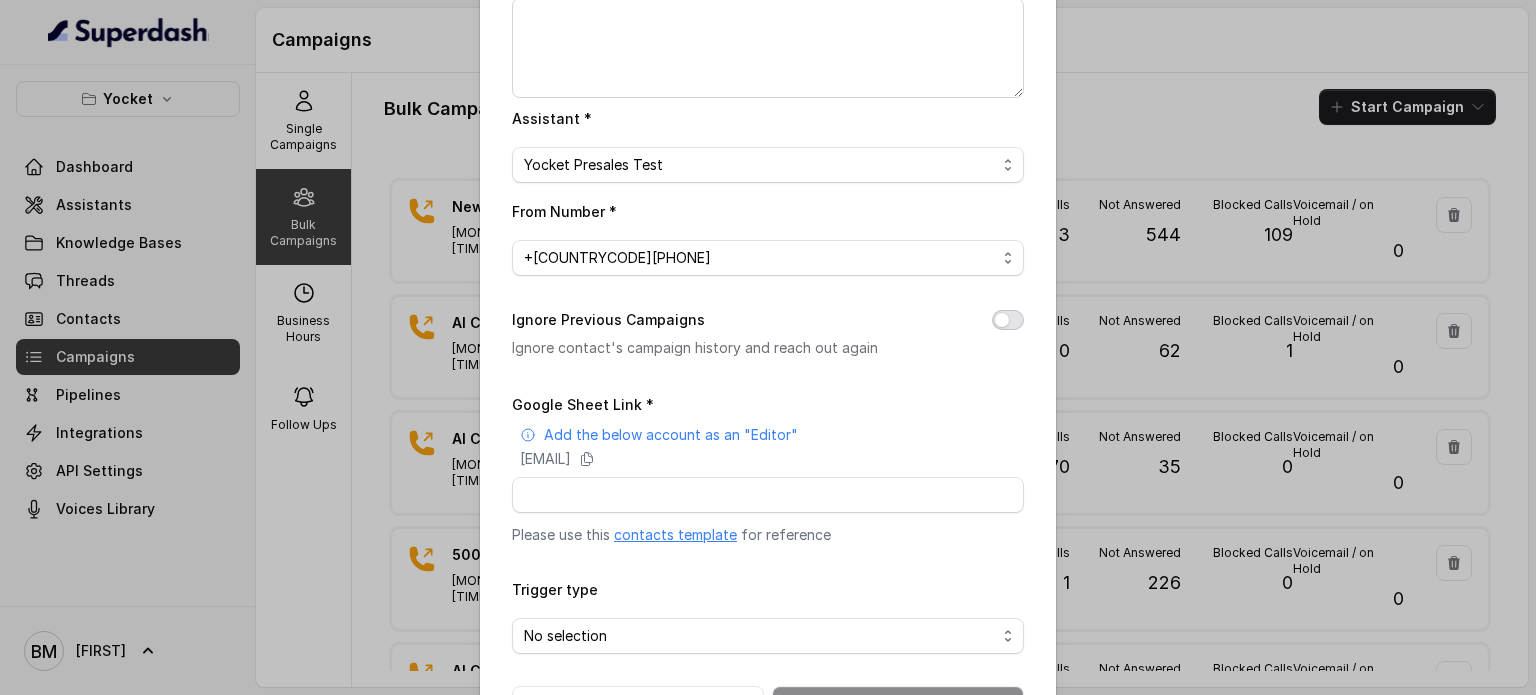 click on "Ignore Previous Campaigns" at bounding box center [1008, 320] 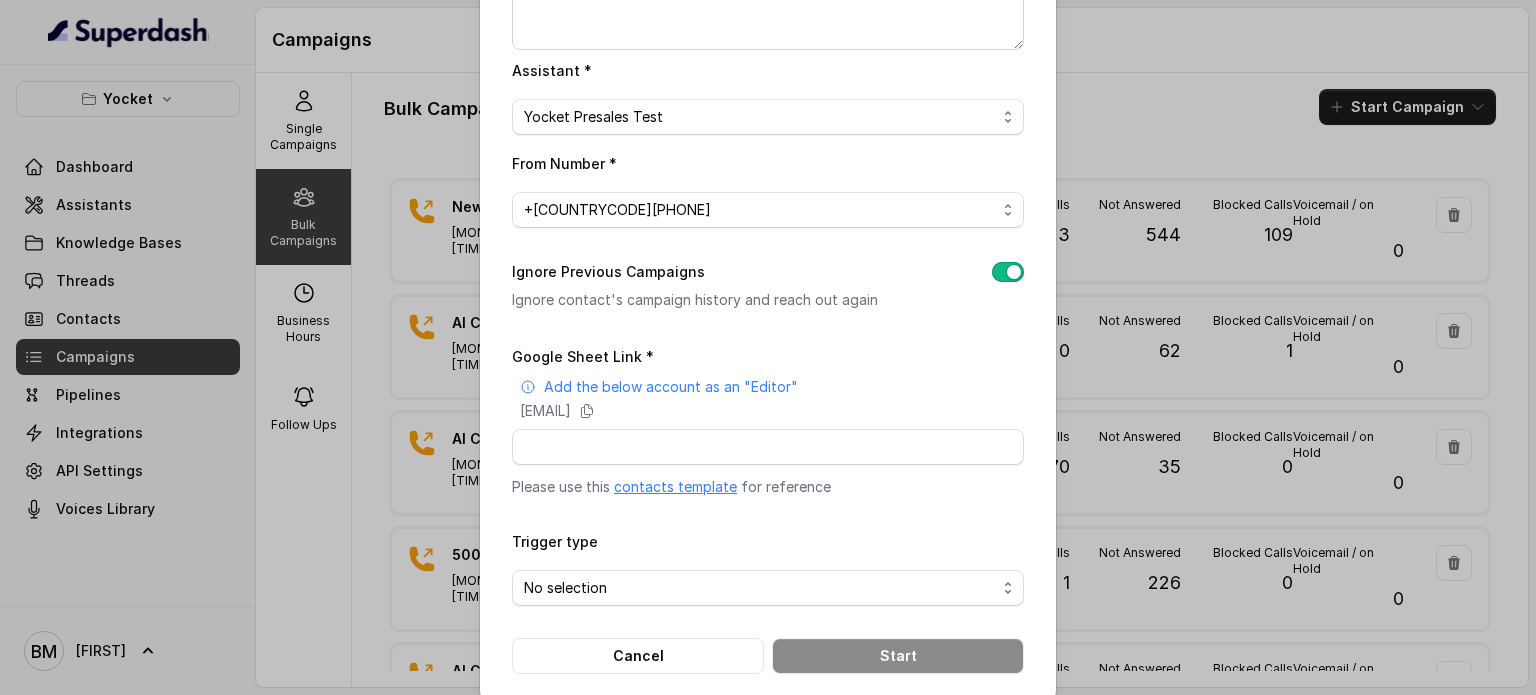 scroll, scrollTop: 272, scrollLeft: 0, axis: vertical 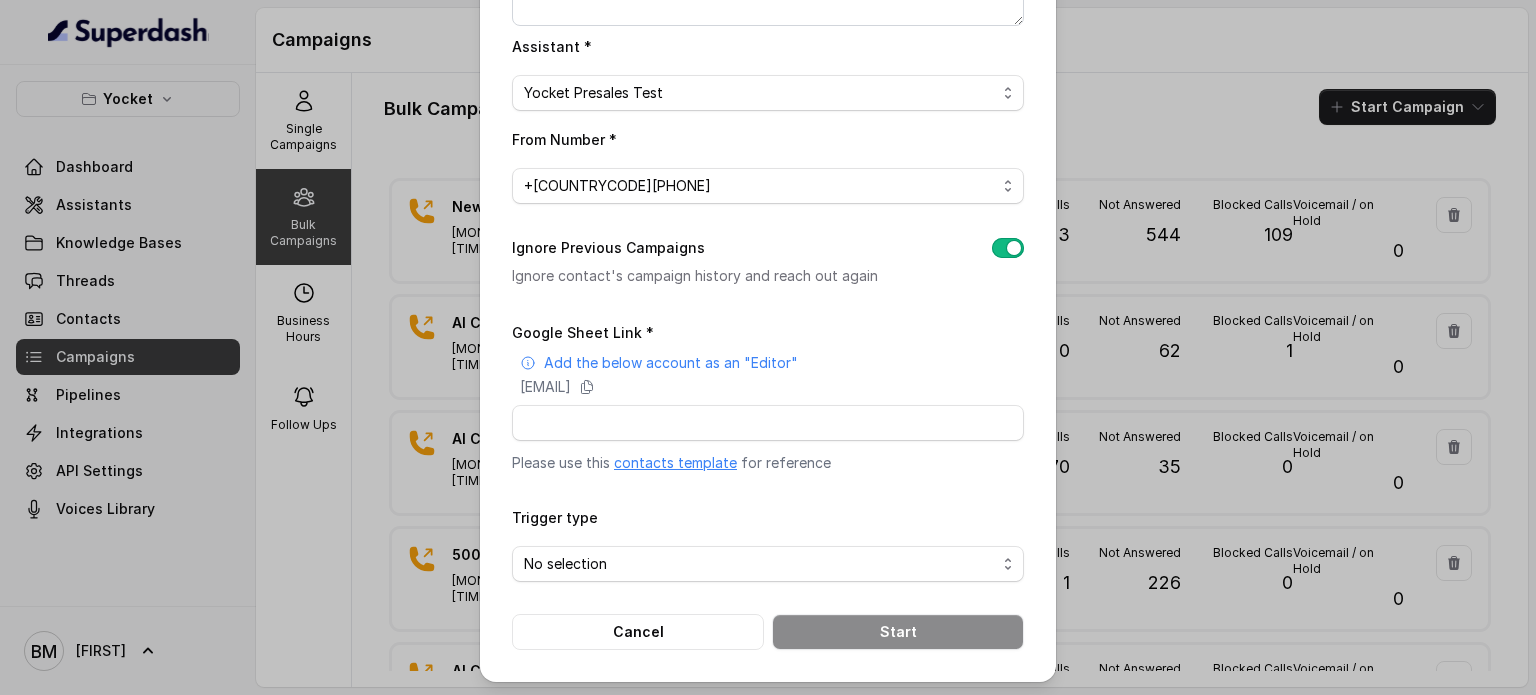 click on "Google Sheet Link * Add the below account as an "Editor" superdash@superdash-382709.iam.gserviceaccount.com Please use this   contacts template   for reference" at bounding box center (768, 396) 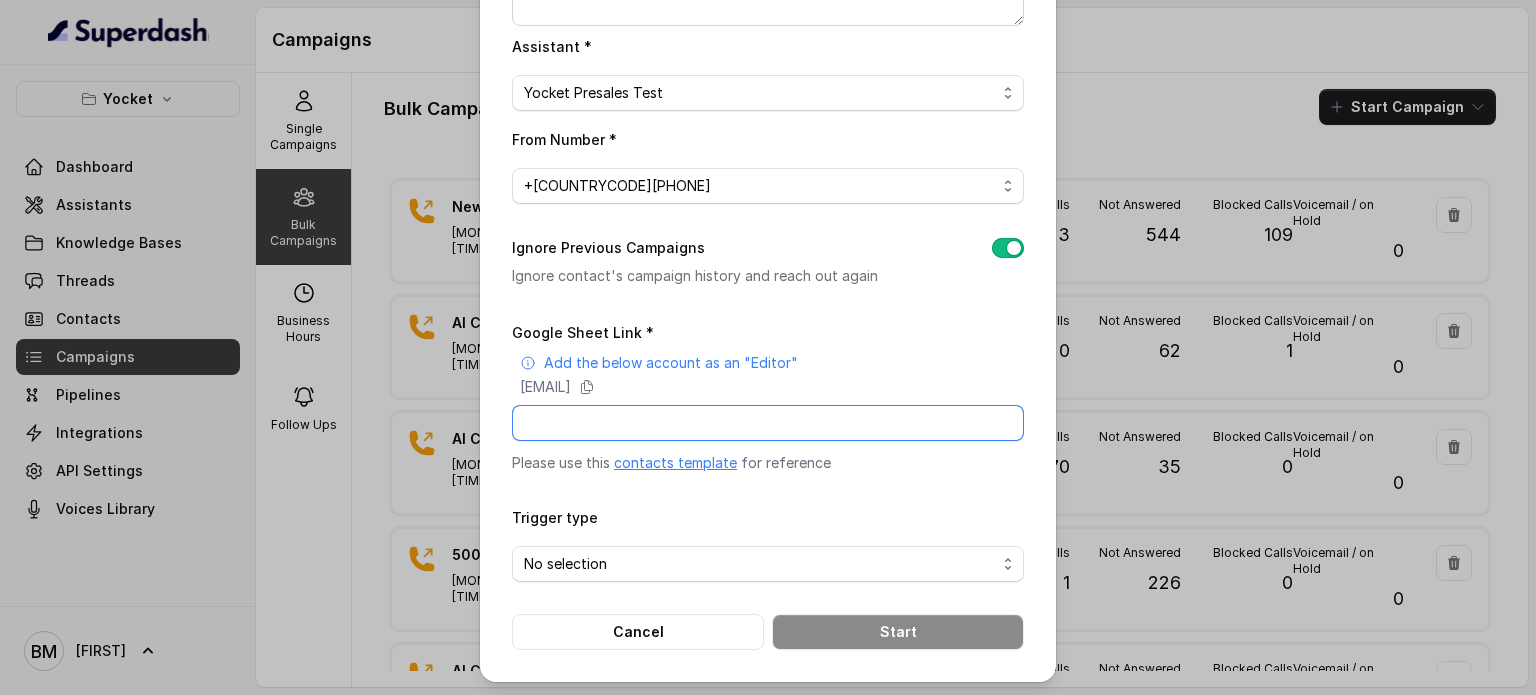 click on "Google Sheet Link *" at bounding box center (768, 423) 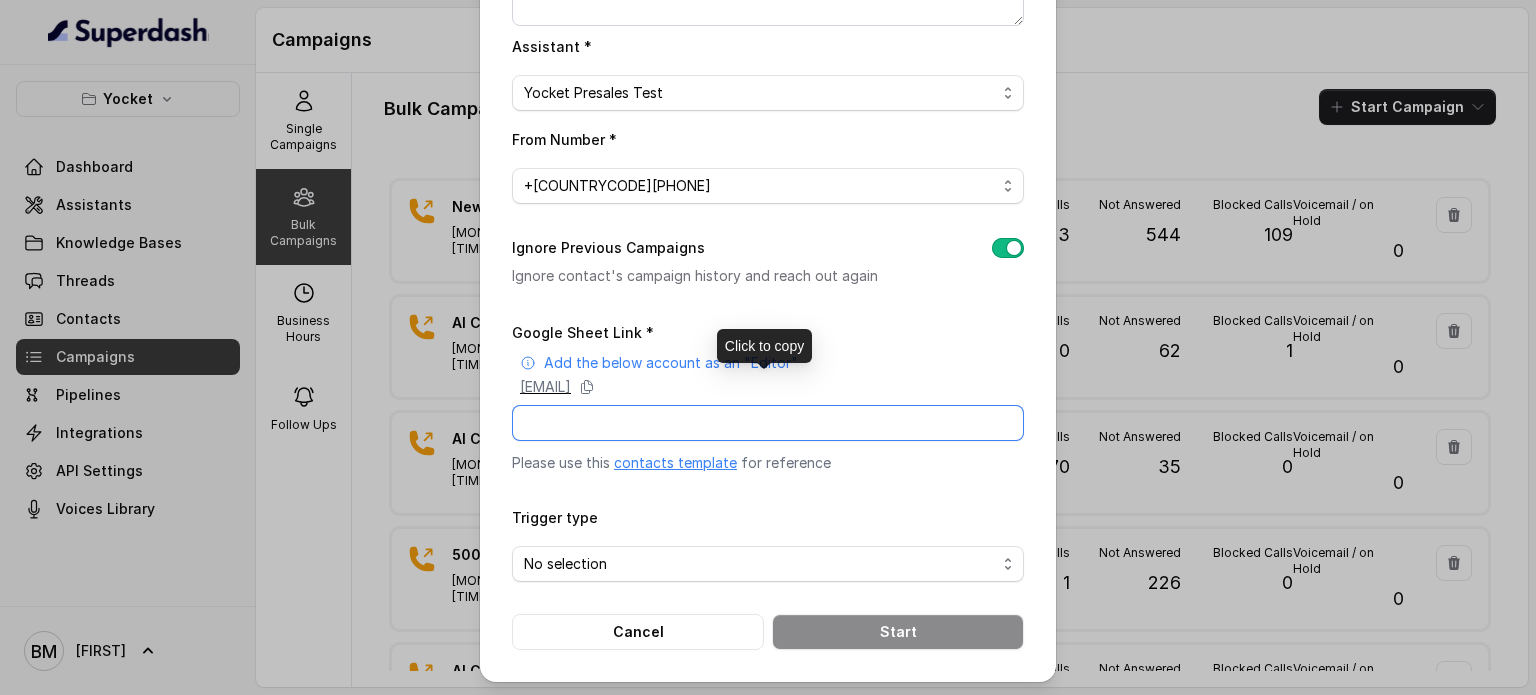 paste on "https://docs.google.com/spreadsheets/d/1BikO8YvX9zIHHixgrbqB9Xmaj4VmBNh9B139zMR6yDM/edit?gid=0#gid=0" 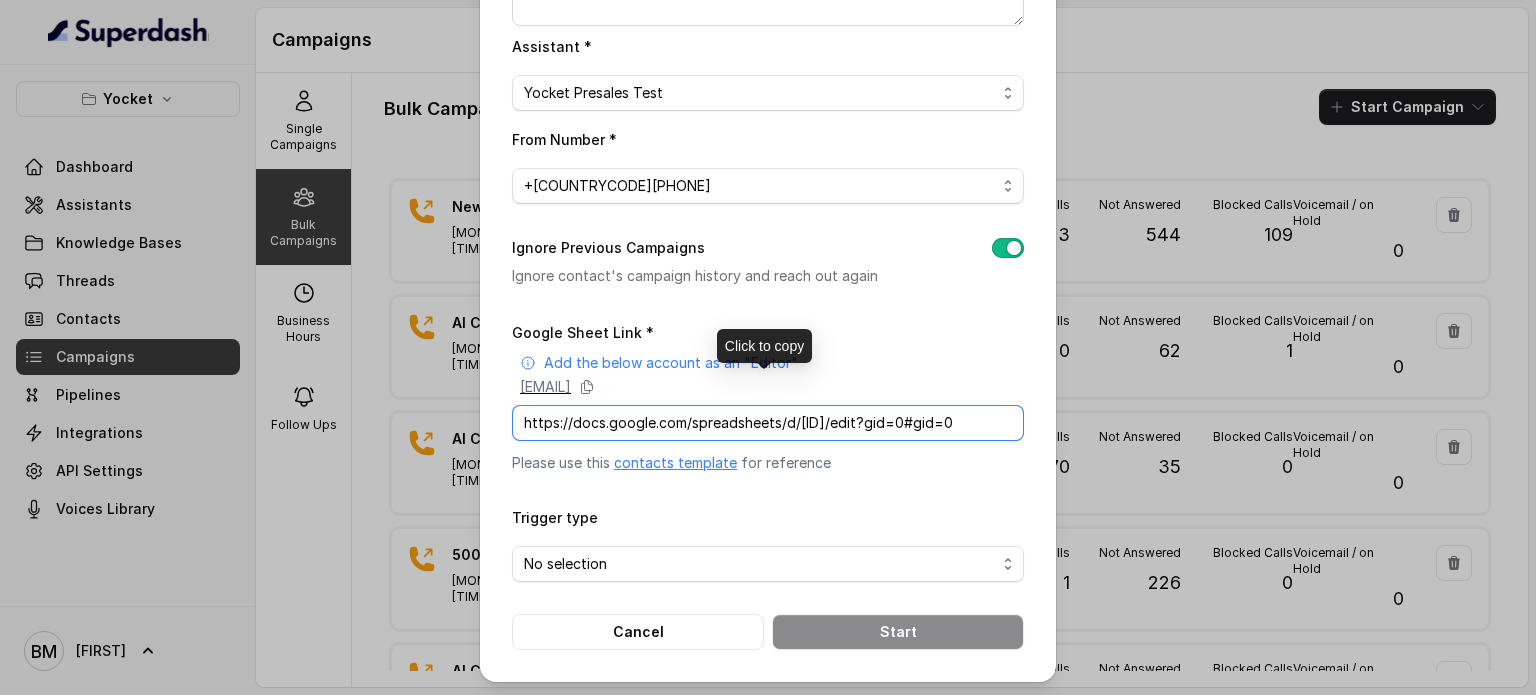 scroll, scrollTop: 0, scrollLeft: 284, axis: horizontal 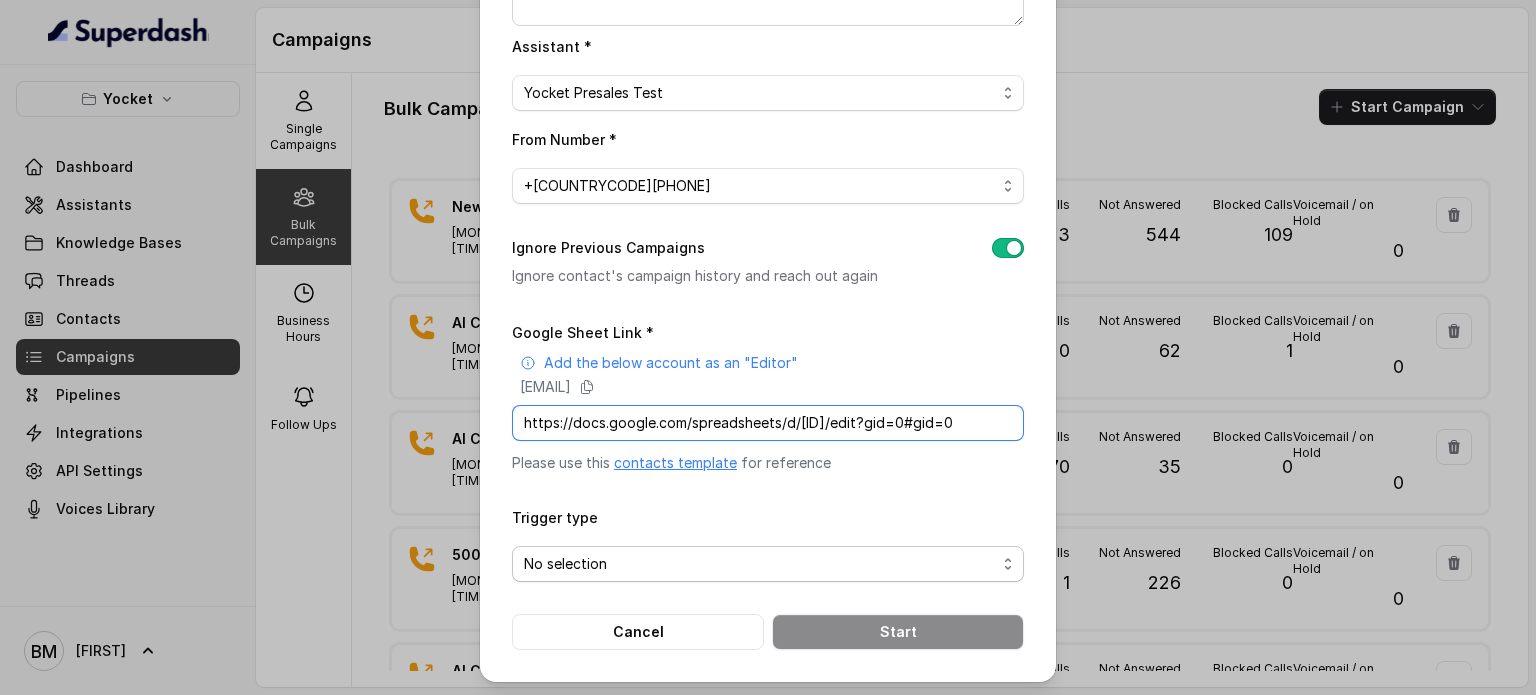 type on "https://docs.google.com/spreadsheets/d/1BikO8YvX9zIHHixgrbqB9Xmaj4VmBNh9B139zMR6yDM/edit?gid=0#gid=0" 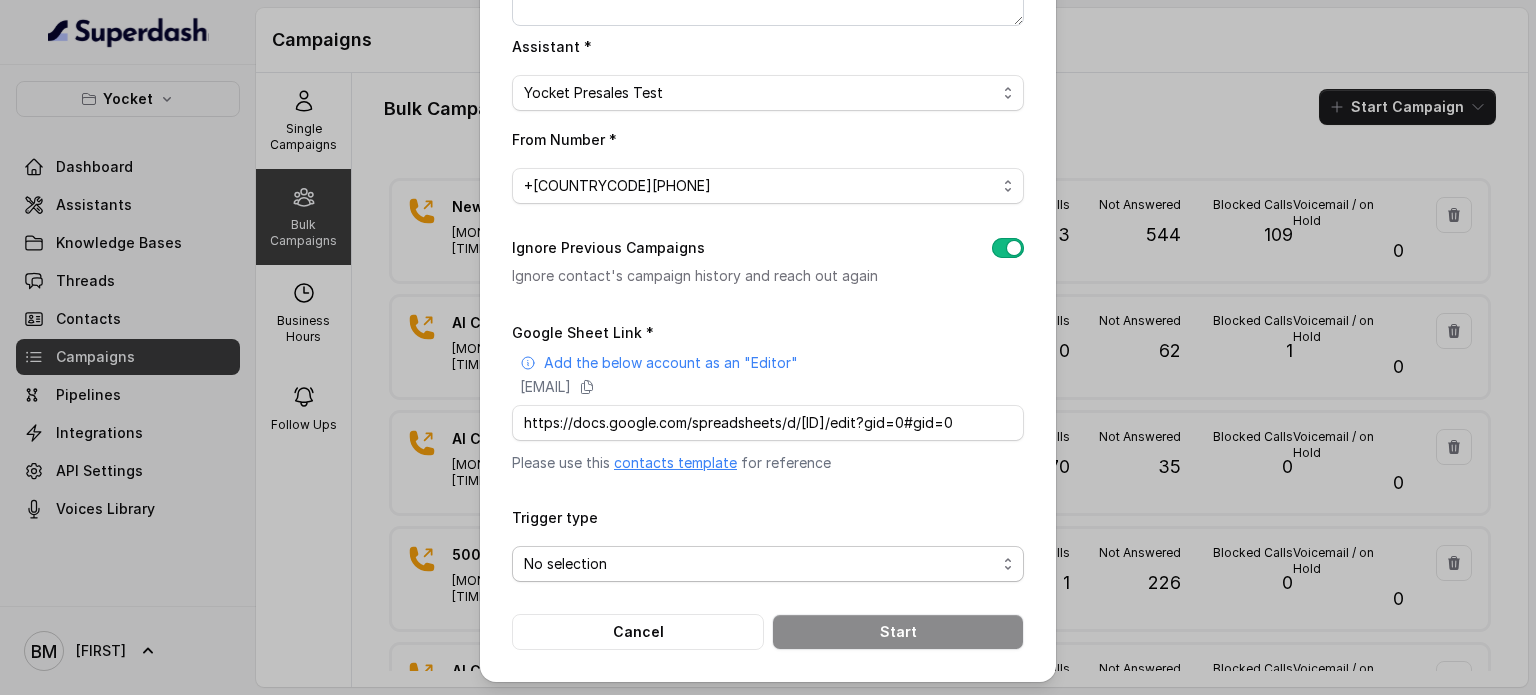 click on "No selection" at bounding box center [760, 564] 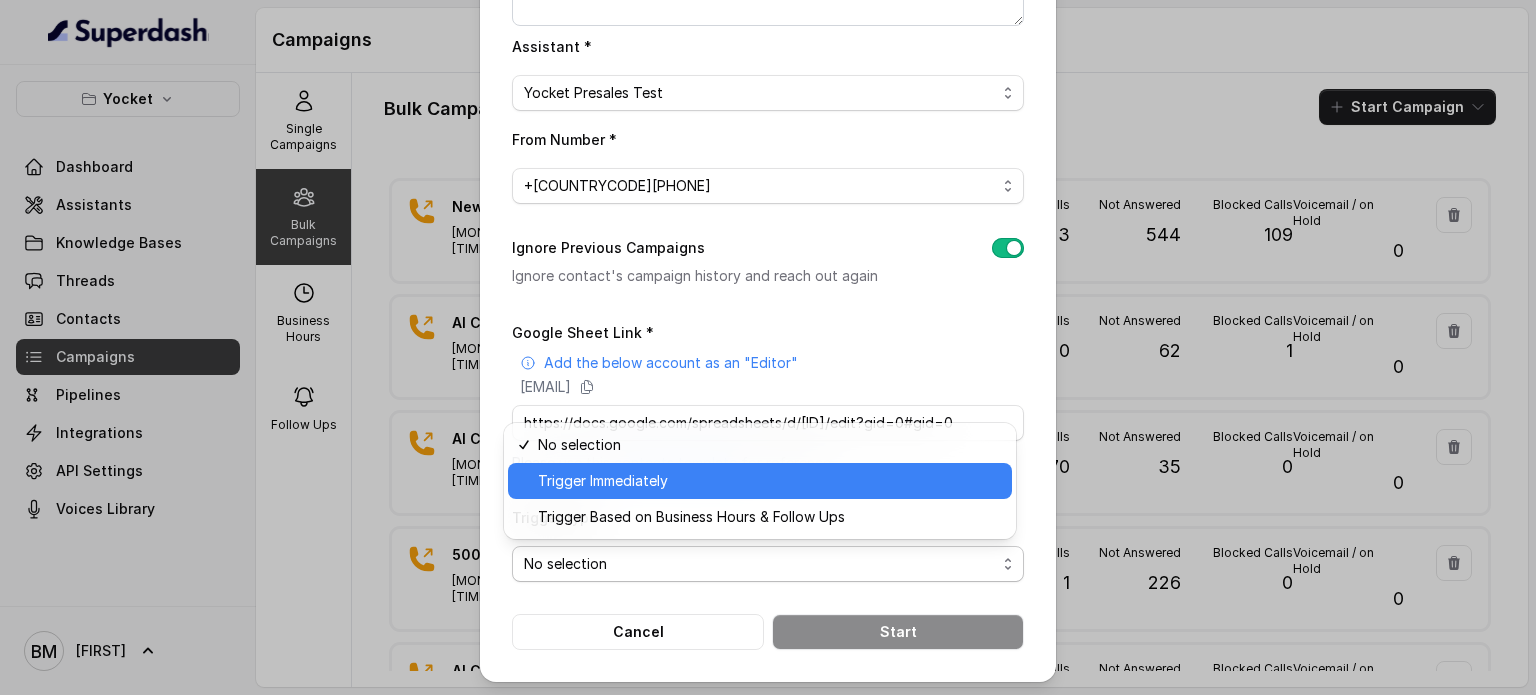 click on "Trigger Immediately" at bounding box center (603, 481) 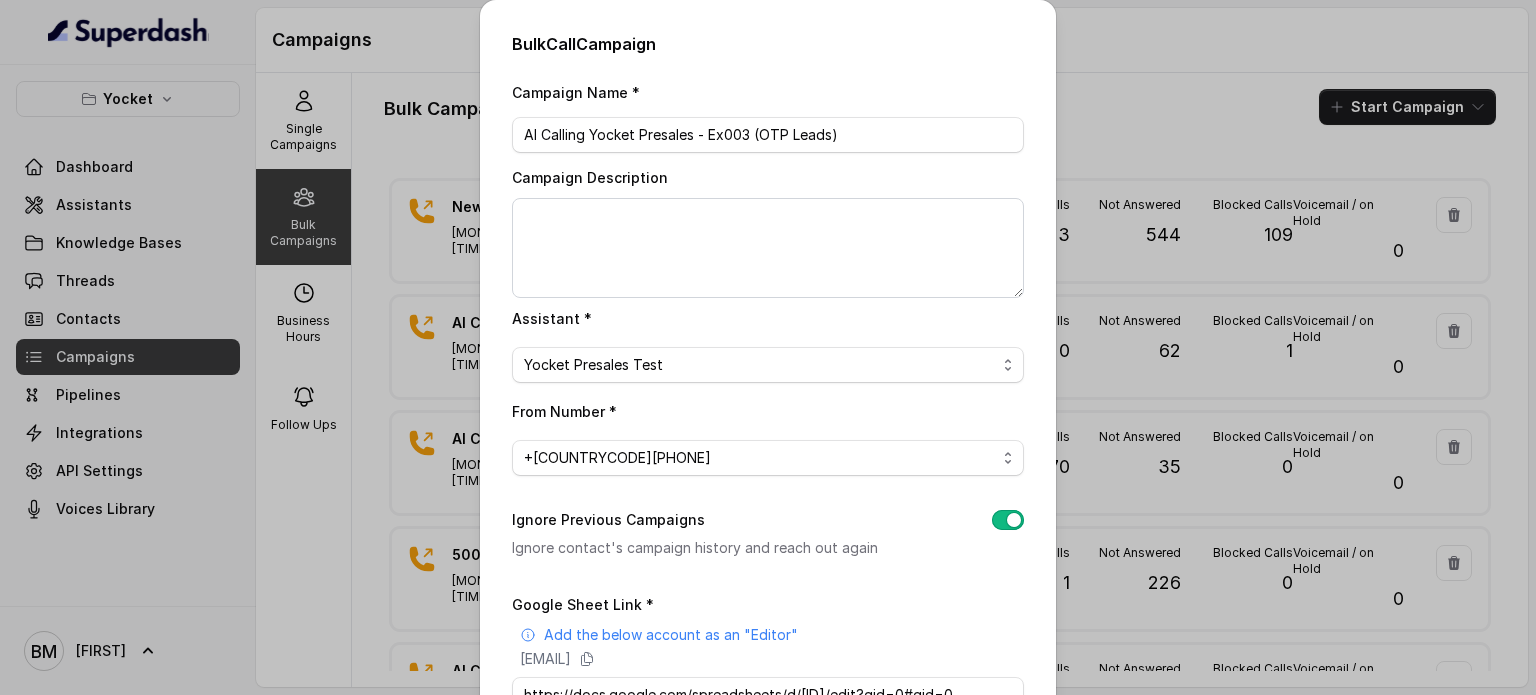 scroll, scrollTop: 272, scrollLeft: 0, axis: vertical 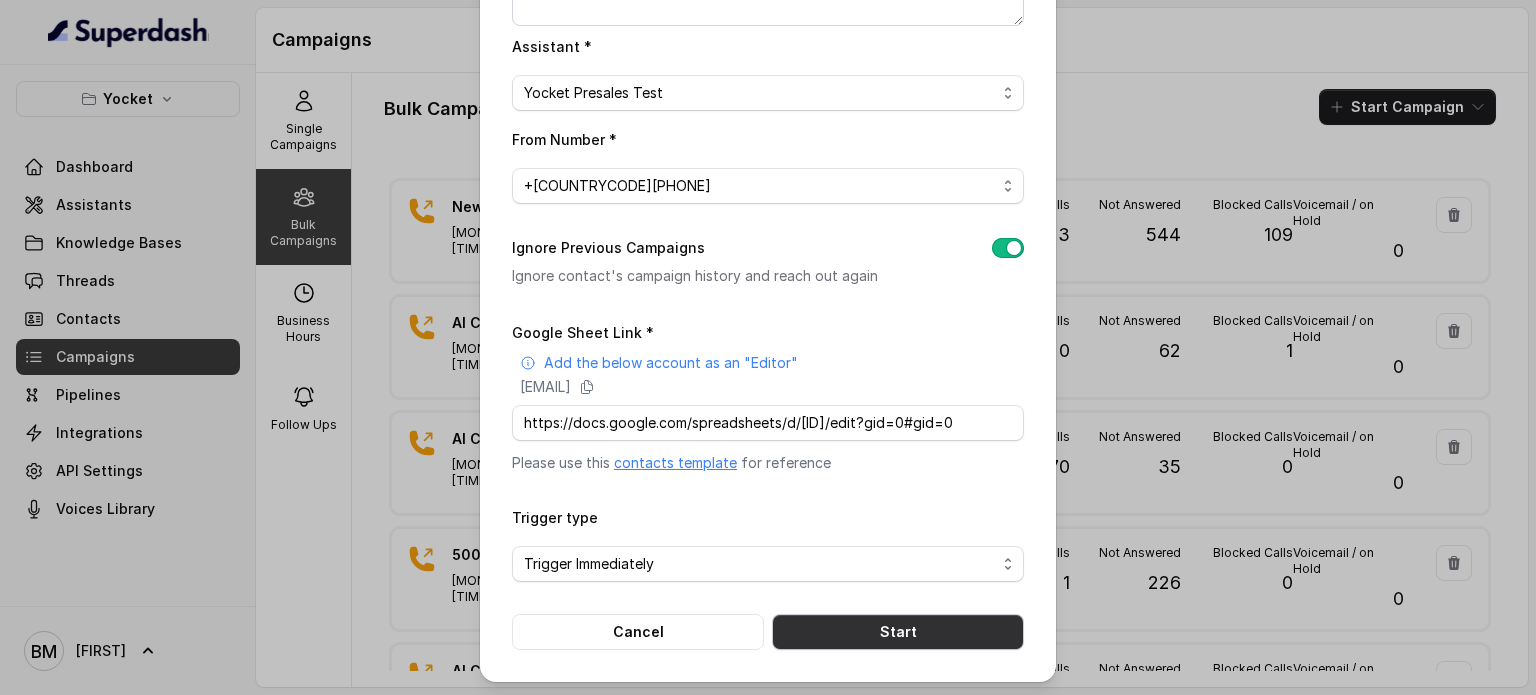 click on "Start" at bounding box center [898, 632] 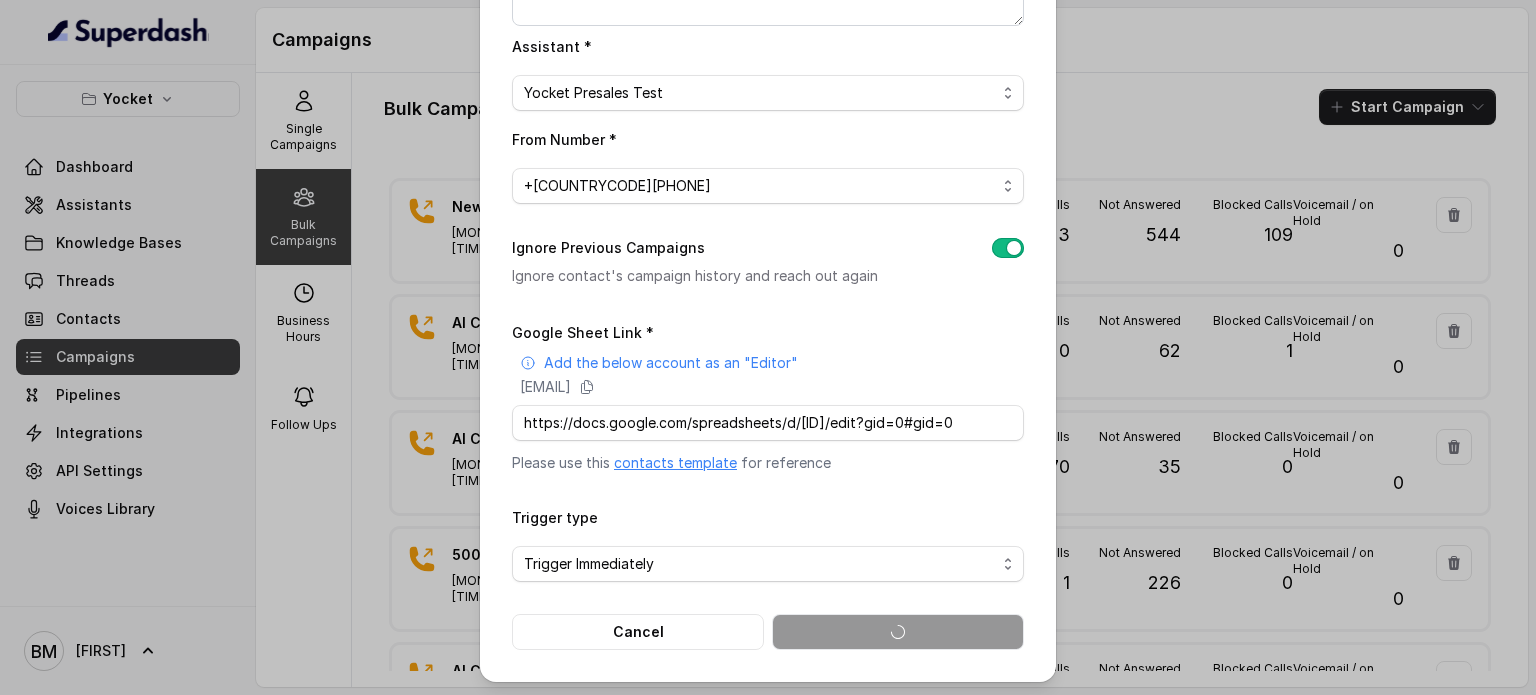 type 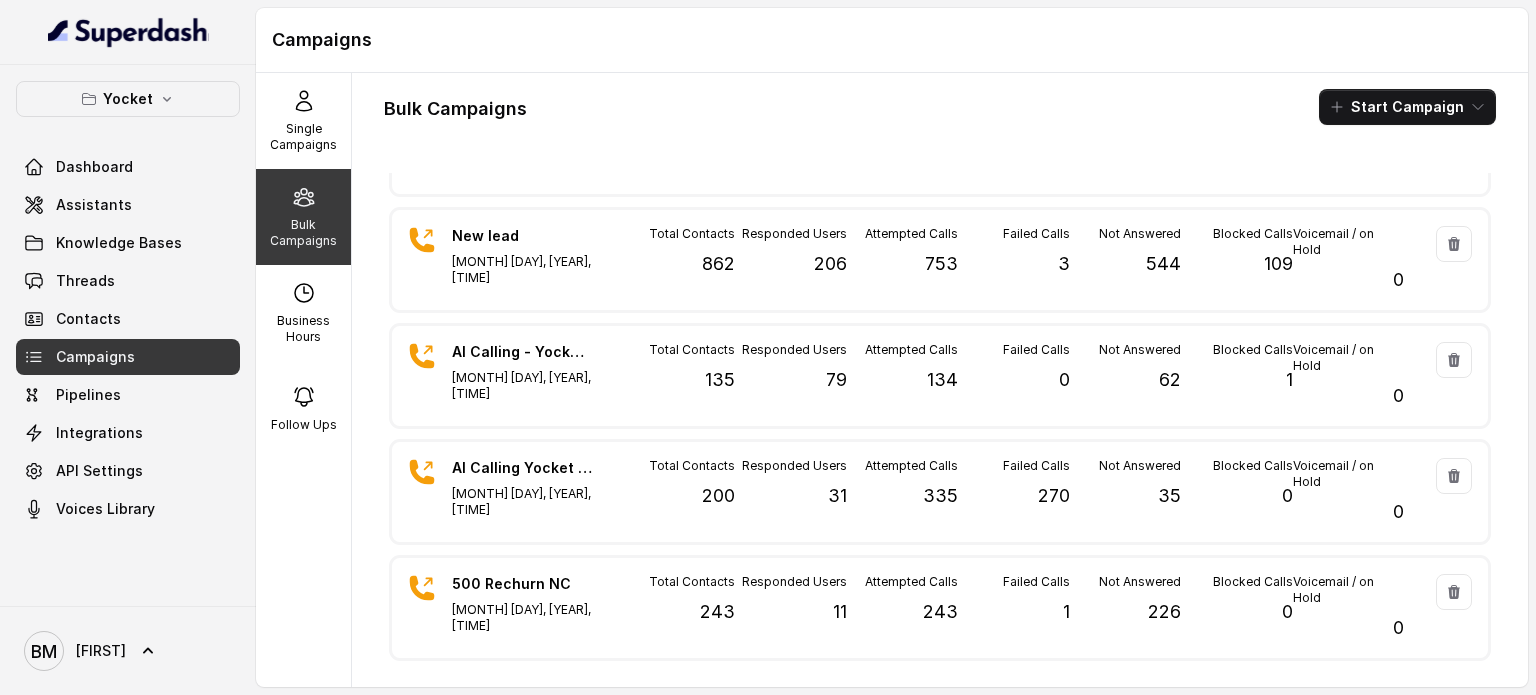 scroll, scrollTop: 0, scrollLeft: 0, axis: both 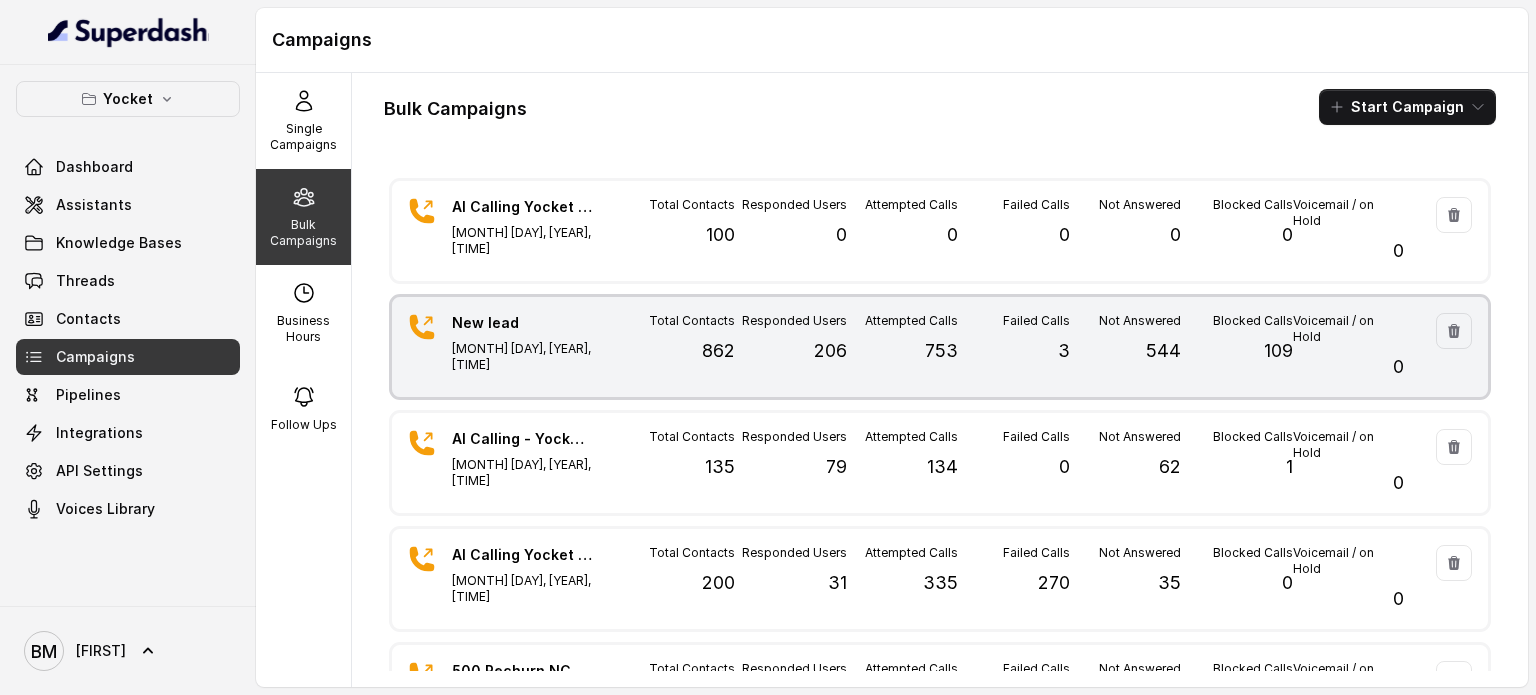 type 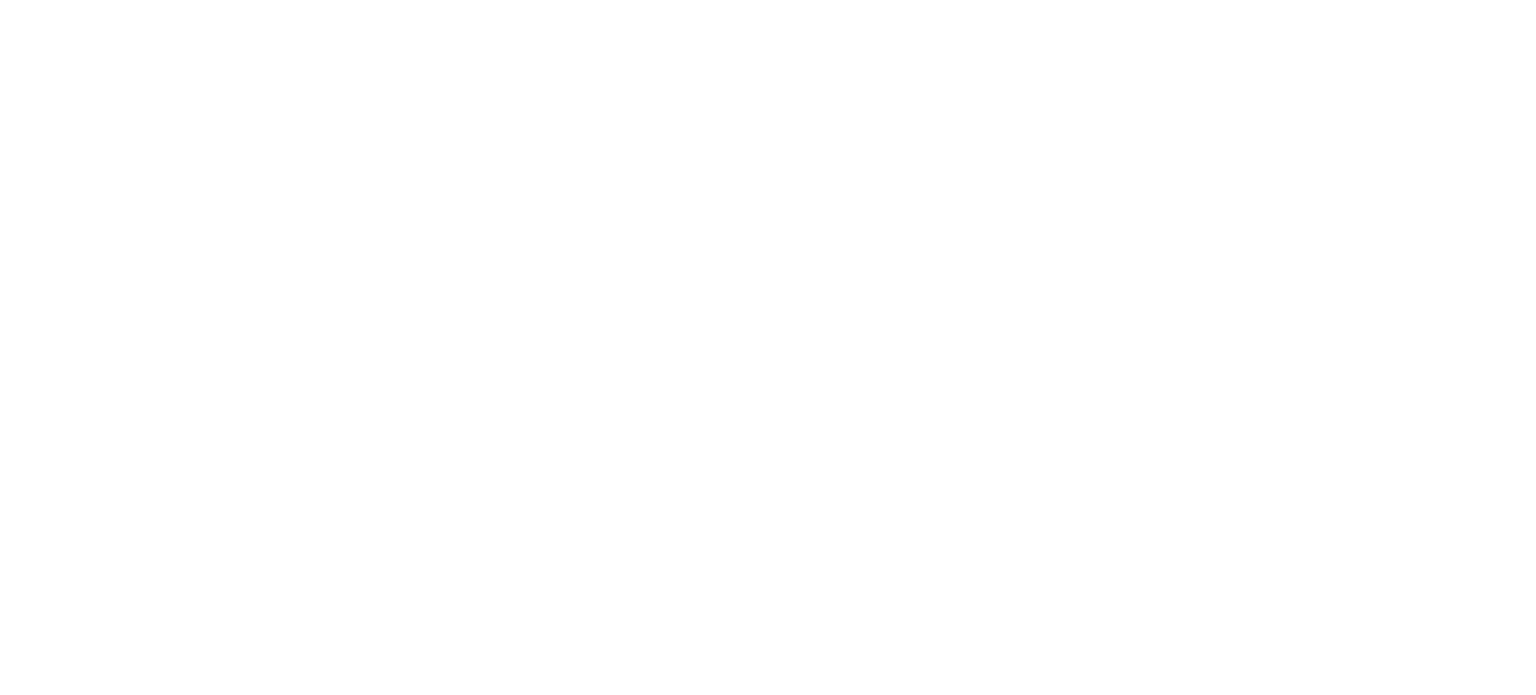 scroll, scrollTop: 0, scrollLeft: 0, axis: both 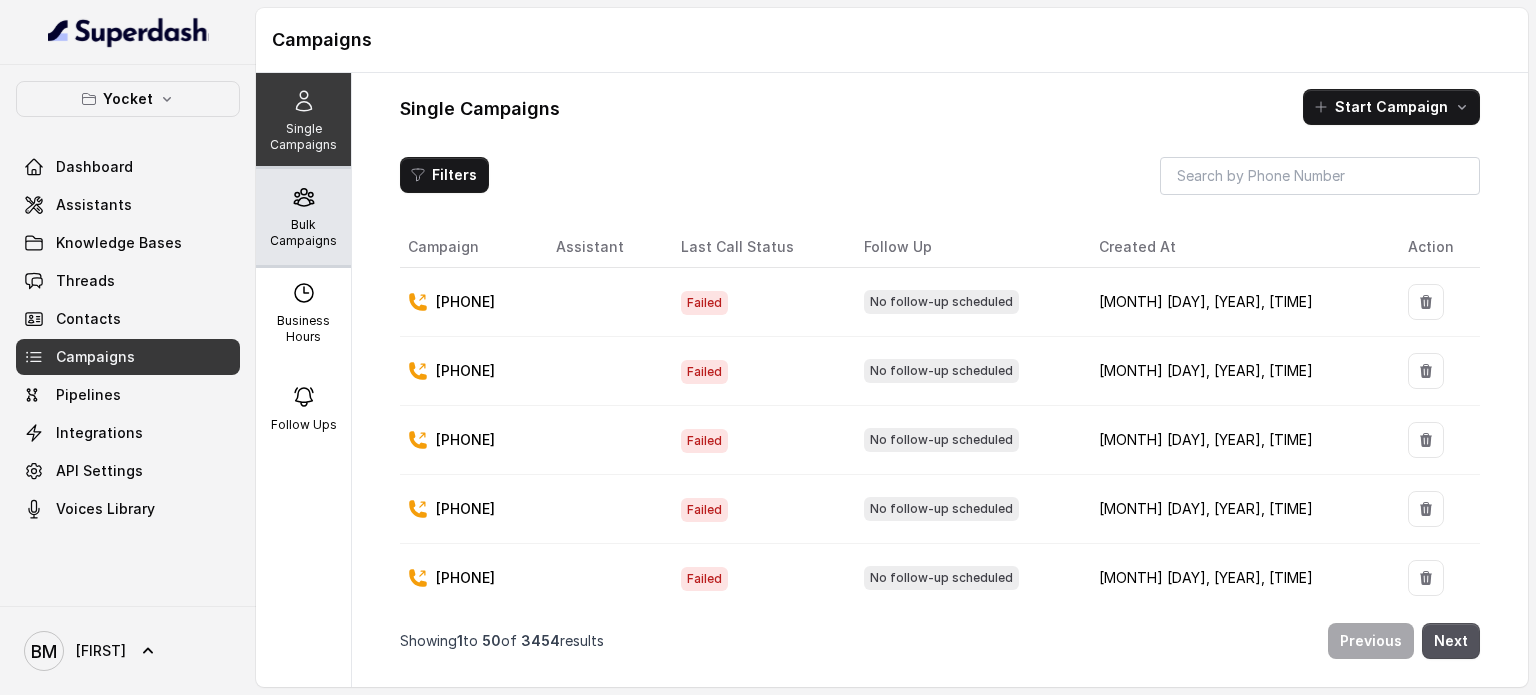click 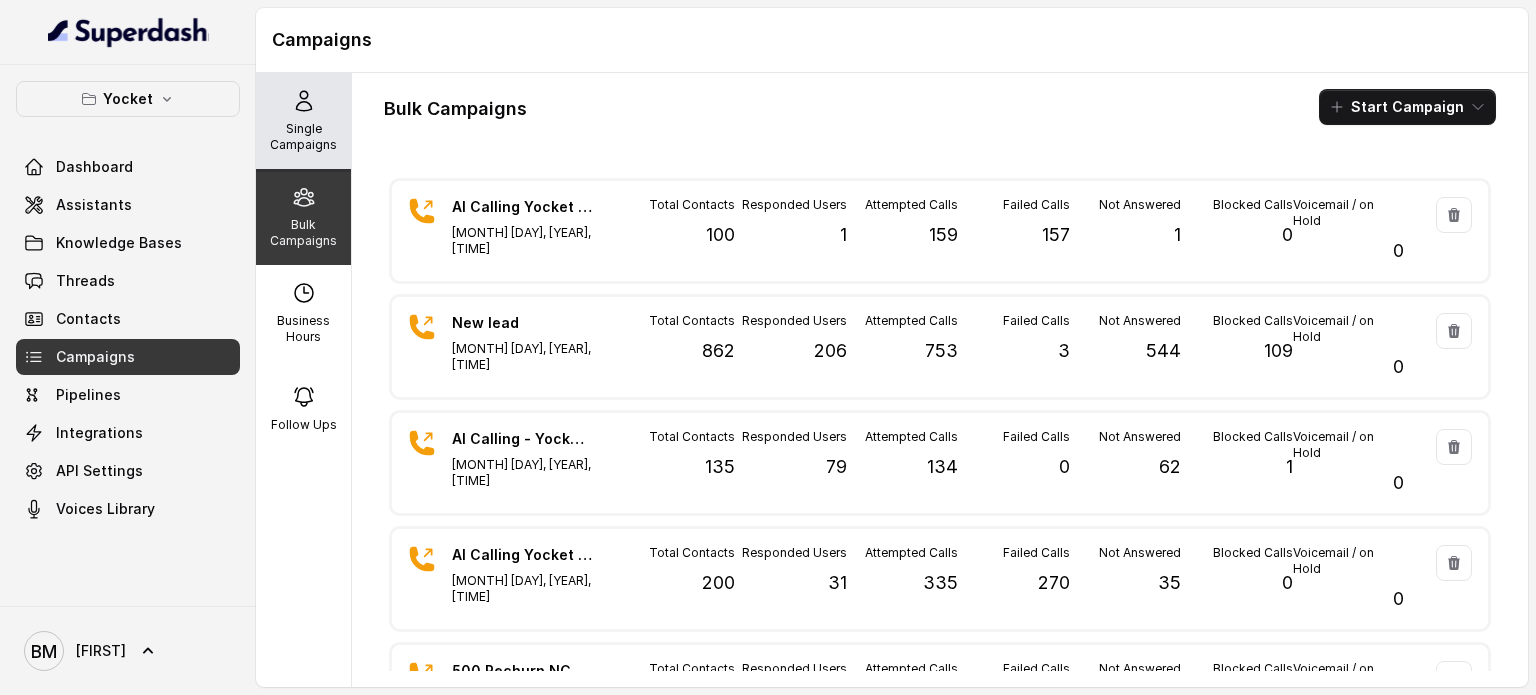 click on "Single Campaigns" at bounding box center [303, 137] 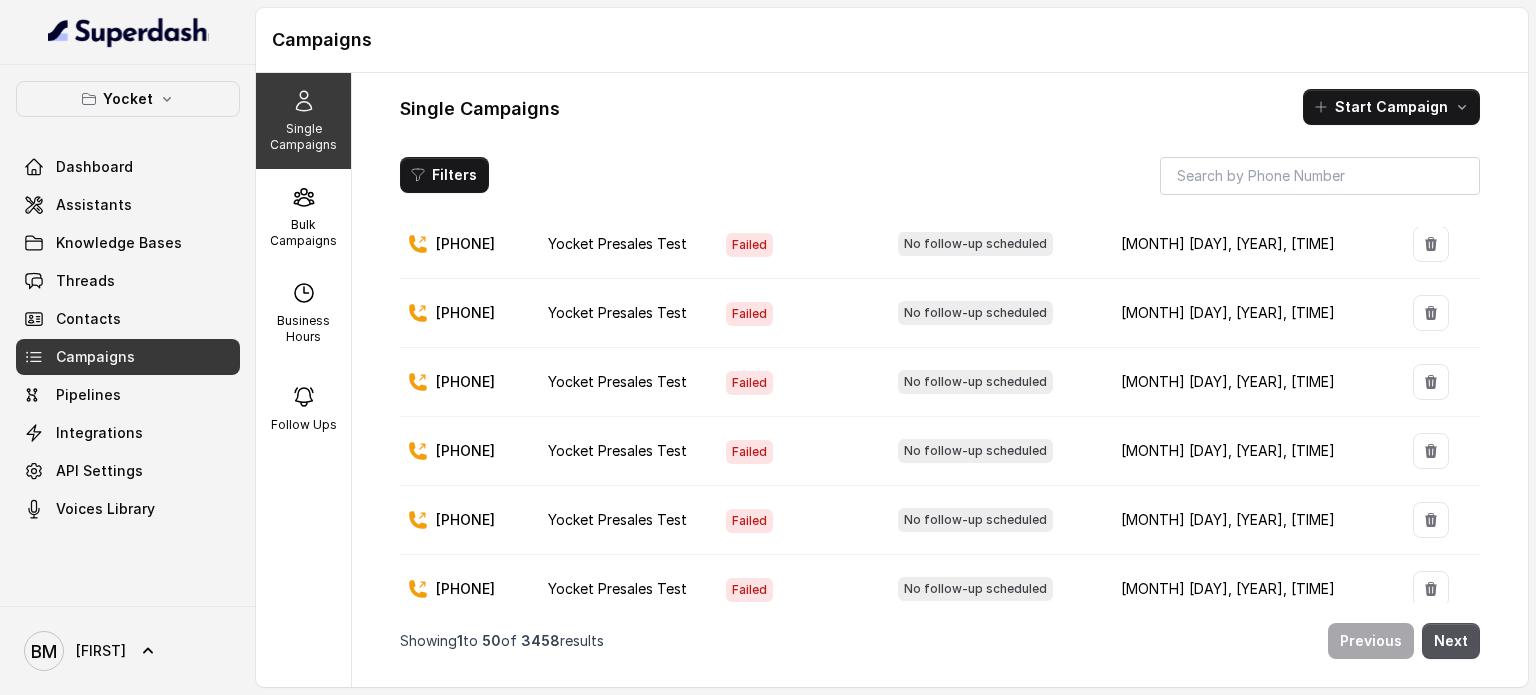scroll, scrollTop: 0, scrollLeft: 0, axis: both 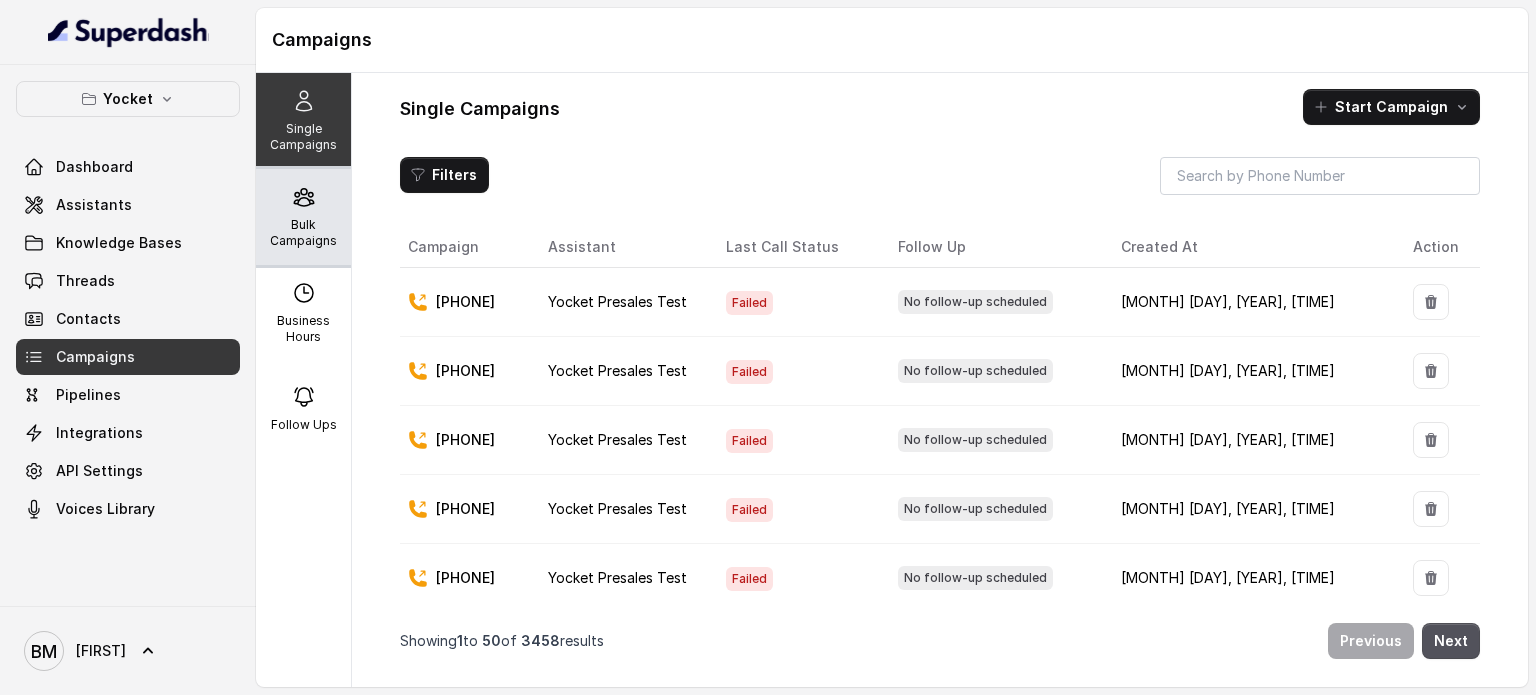 click 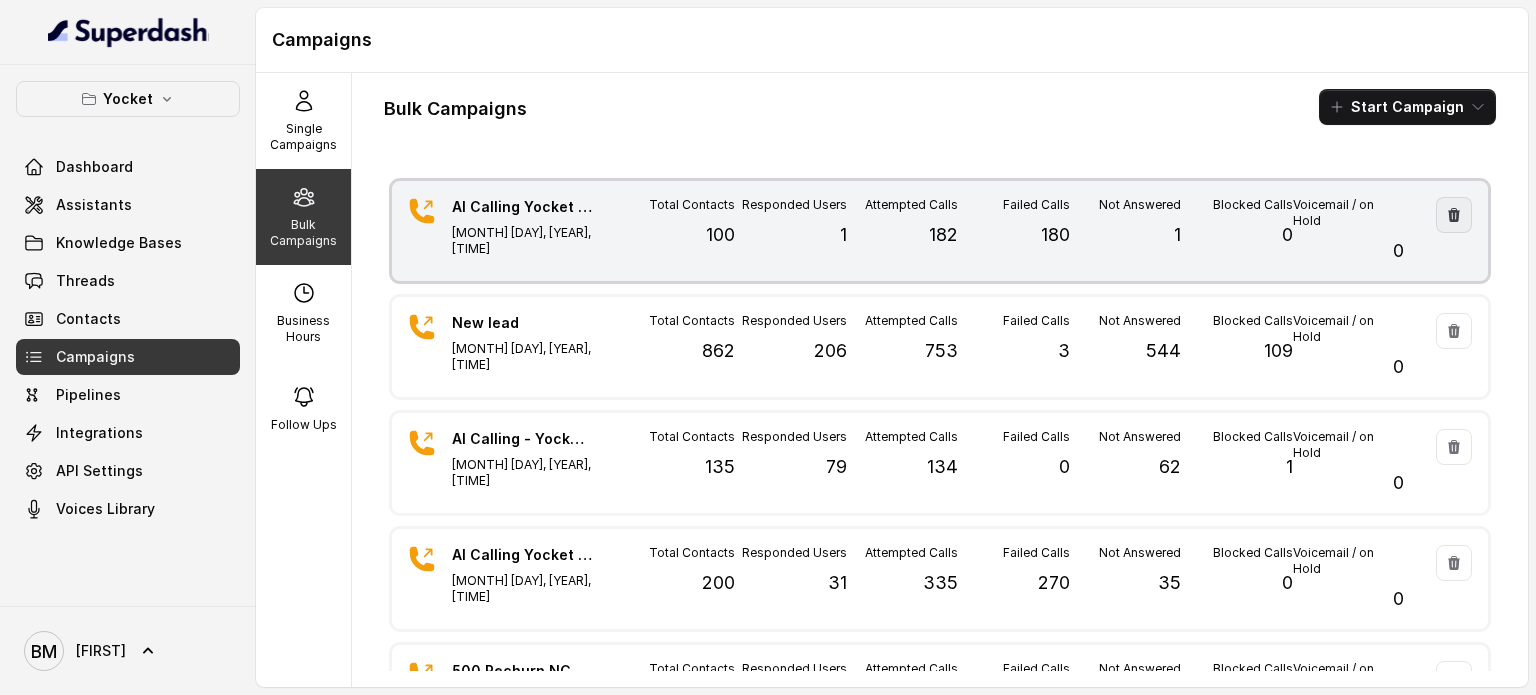click 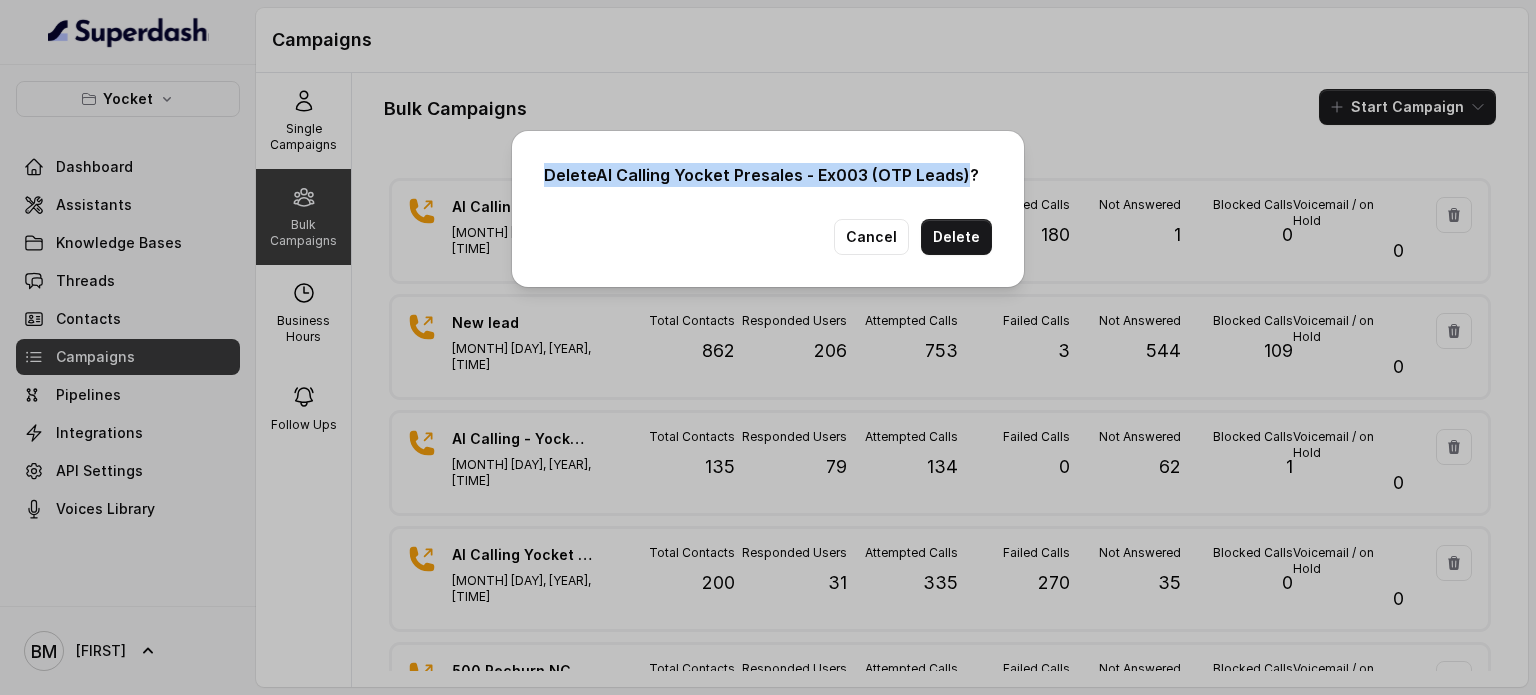 drag, startPoint x: 960, startPoint y: 172, endPoint x: 526, endPoint y: 182, distance: 434.1152 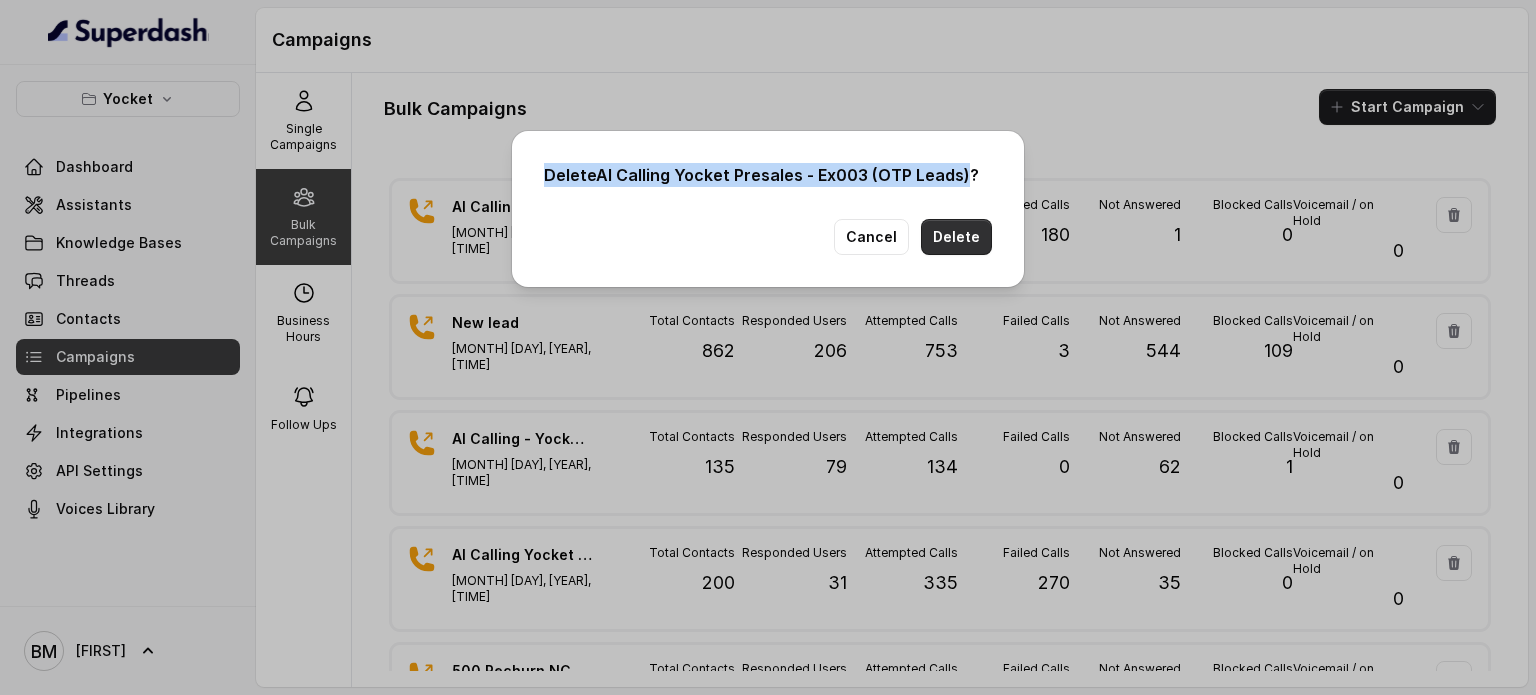 click on "Delete" at bounding box center [956, 237] 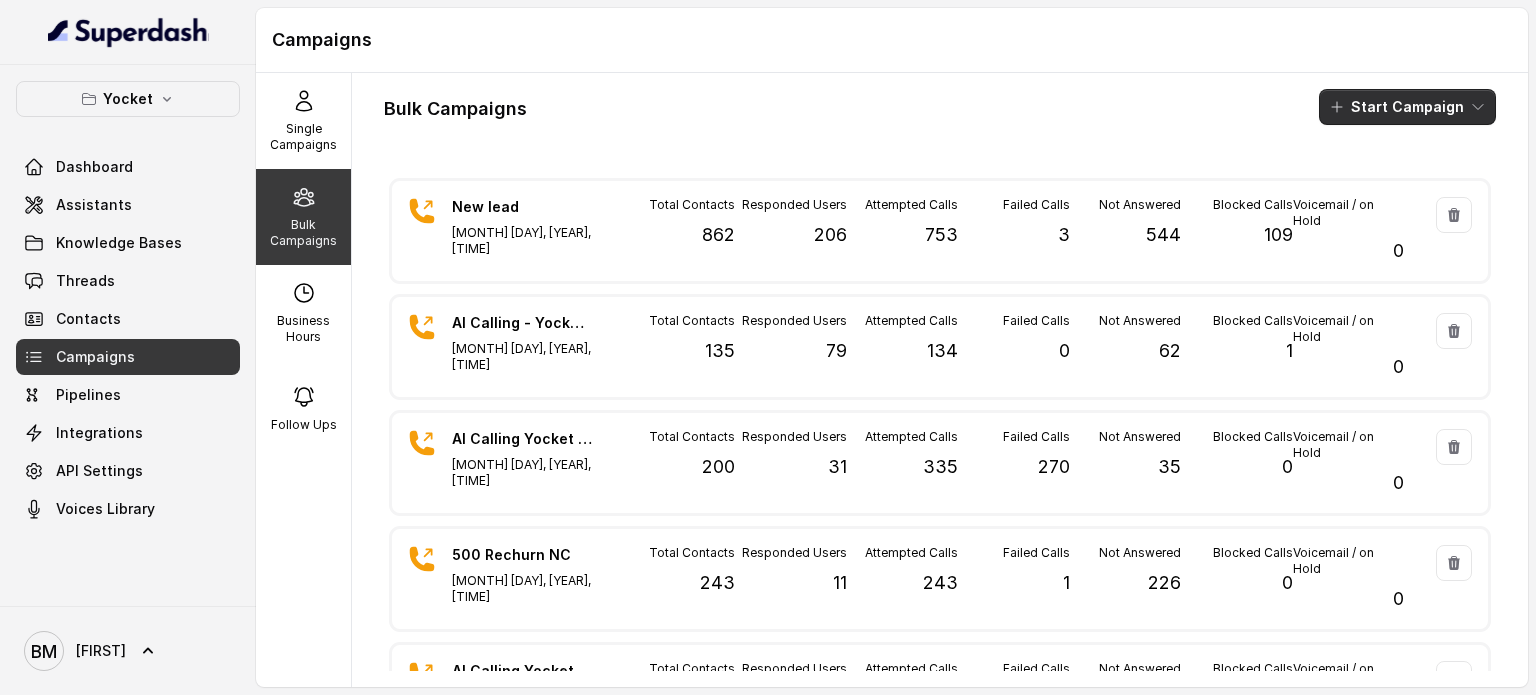 click on "Start Campaign" at bounding box center (1407, 107) 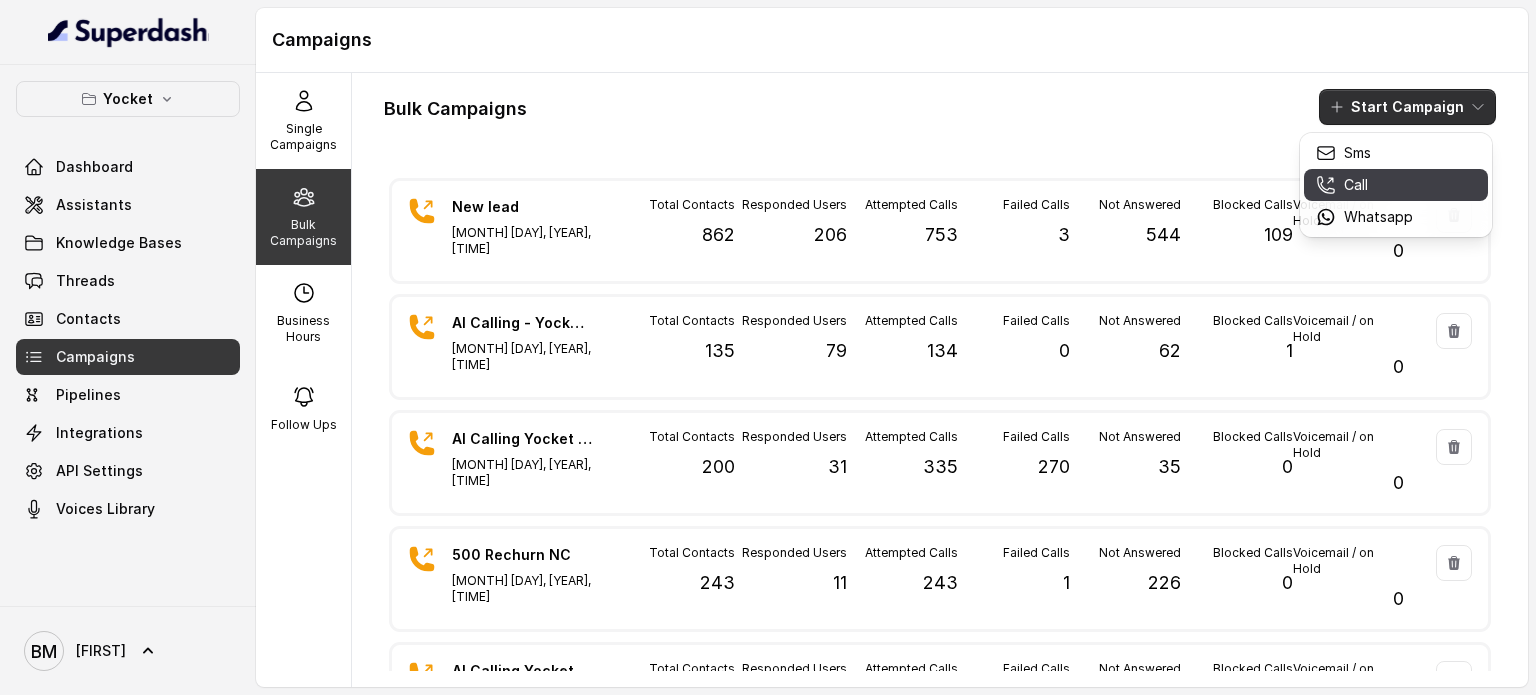 click on "Call" at bounding box center (1356, 185) 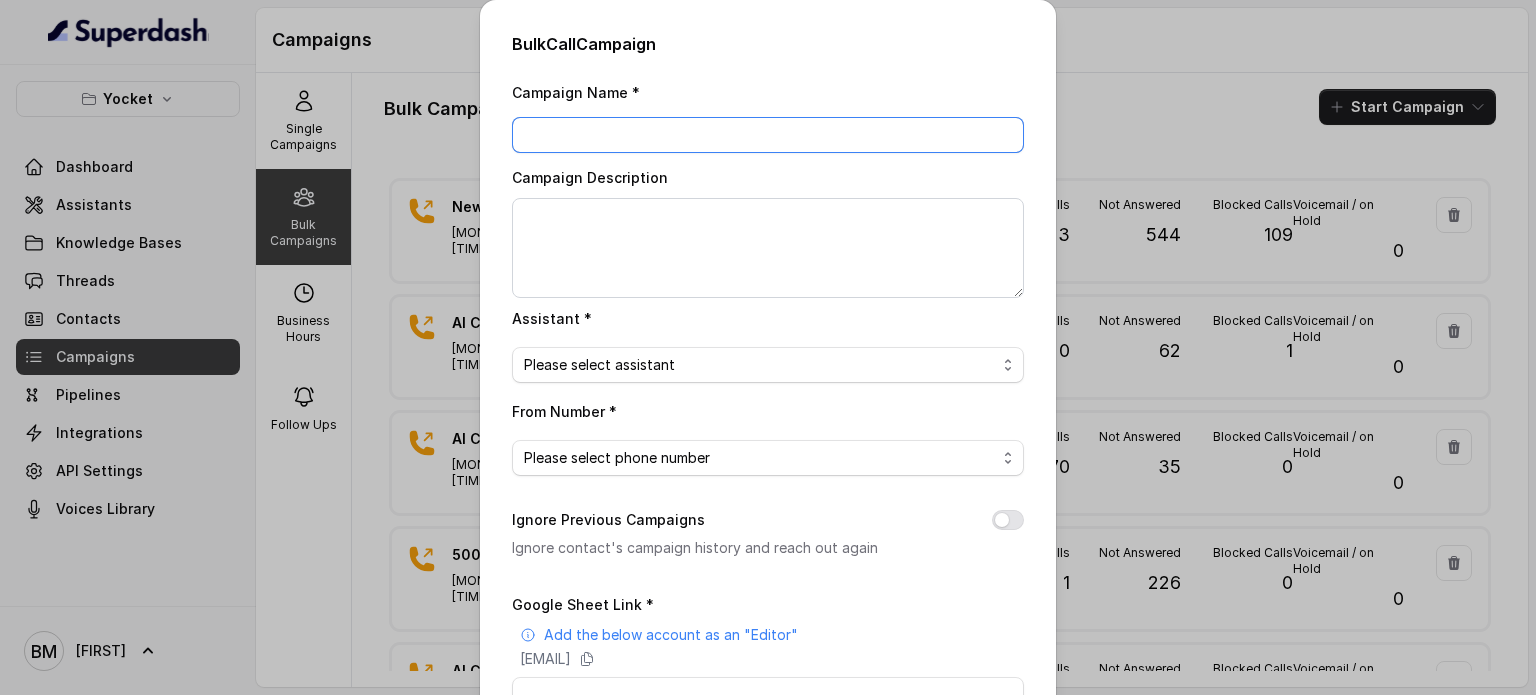click on "Campaign Name *" at bounding box center [768, 135] 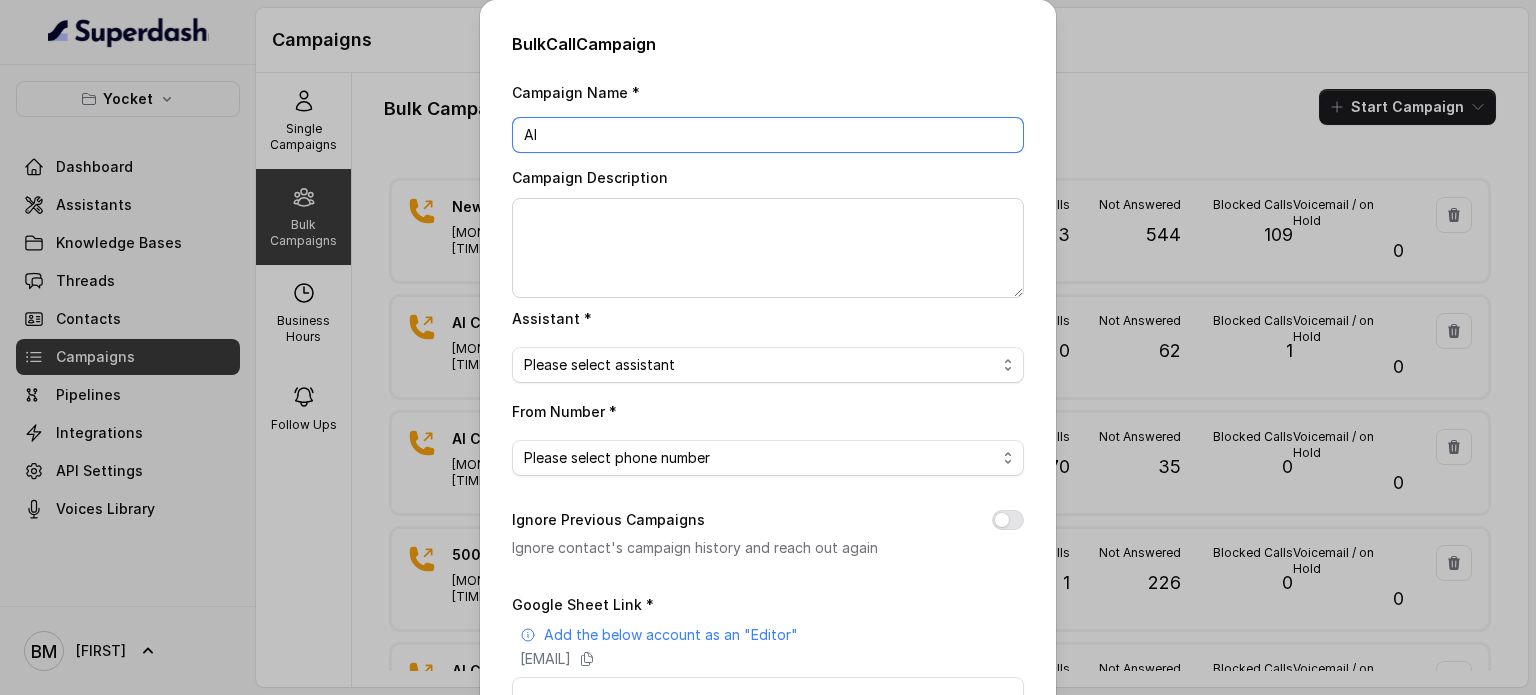 type on "A" 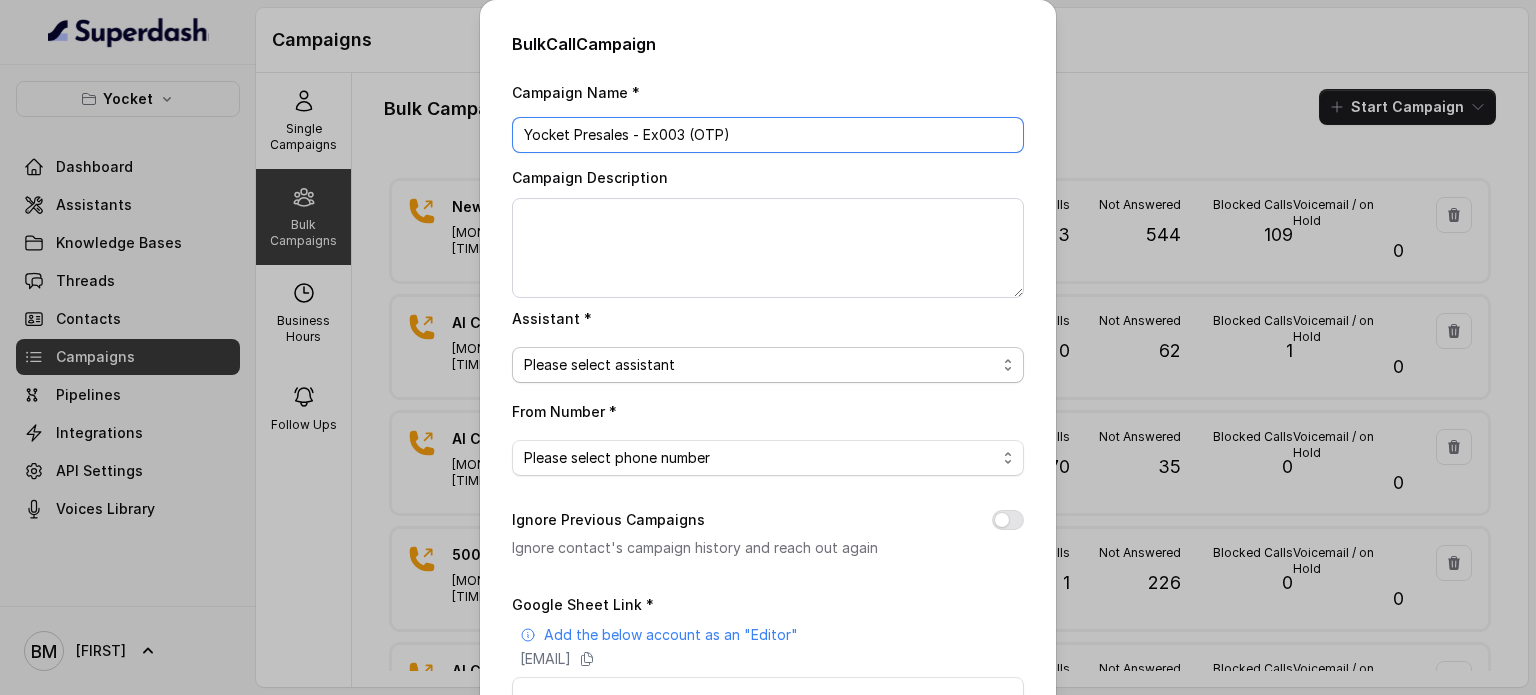 type on "Yocket Presales - Ex003 (OTP)" 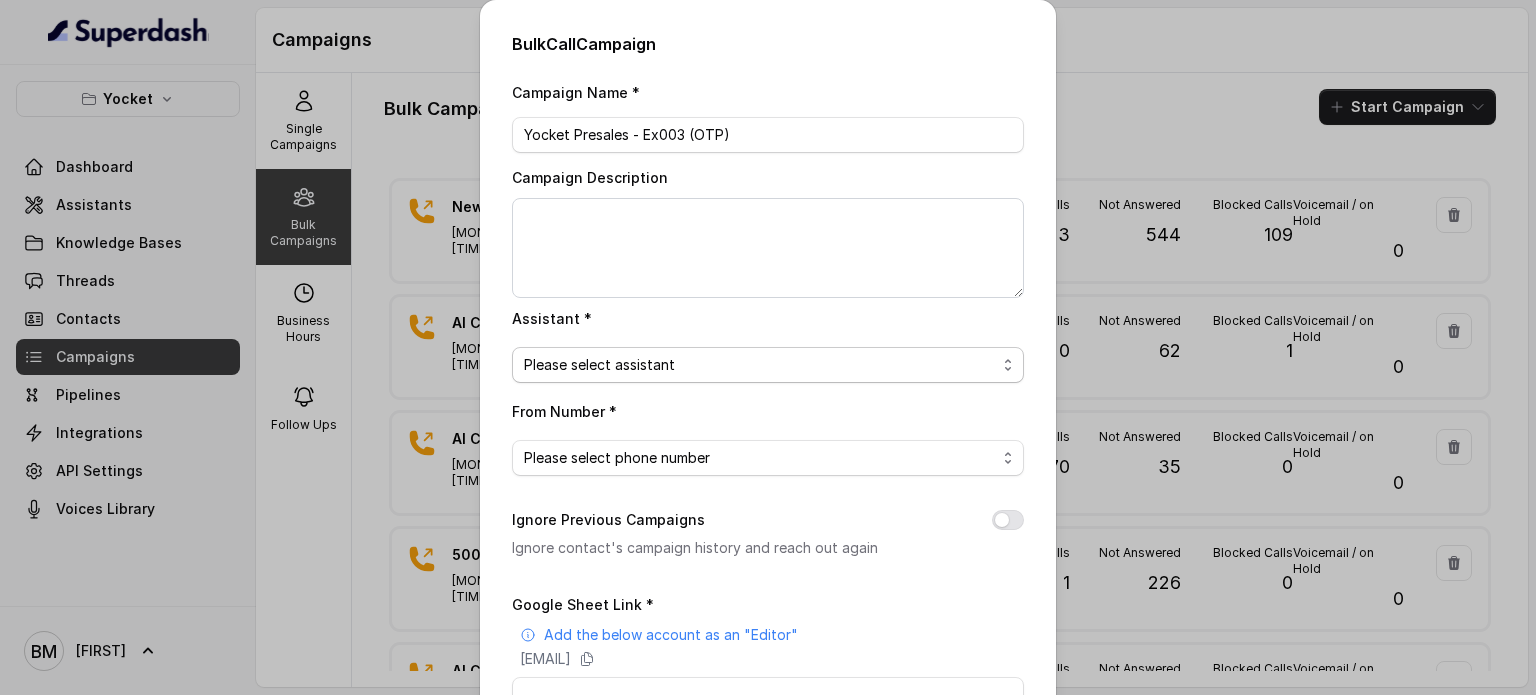 click on "Please select assistant" at bounding box center (760, 365) 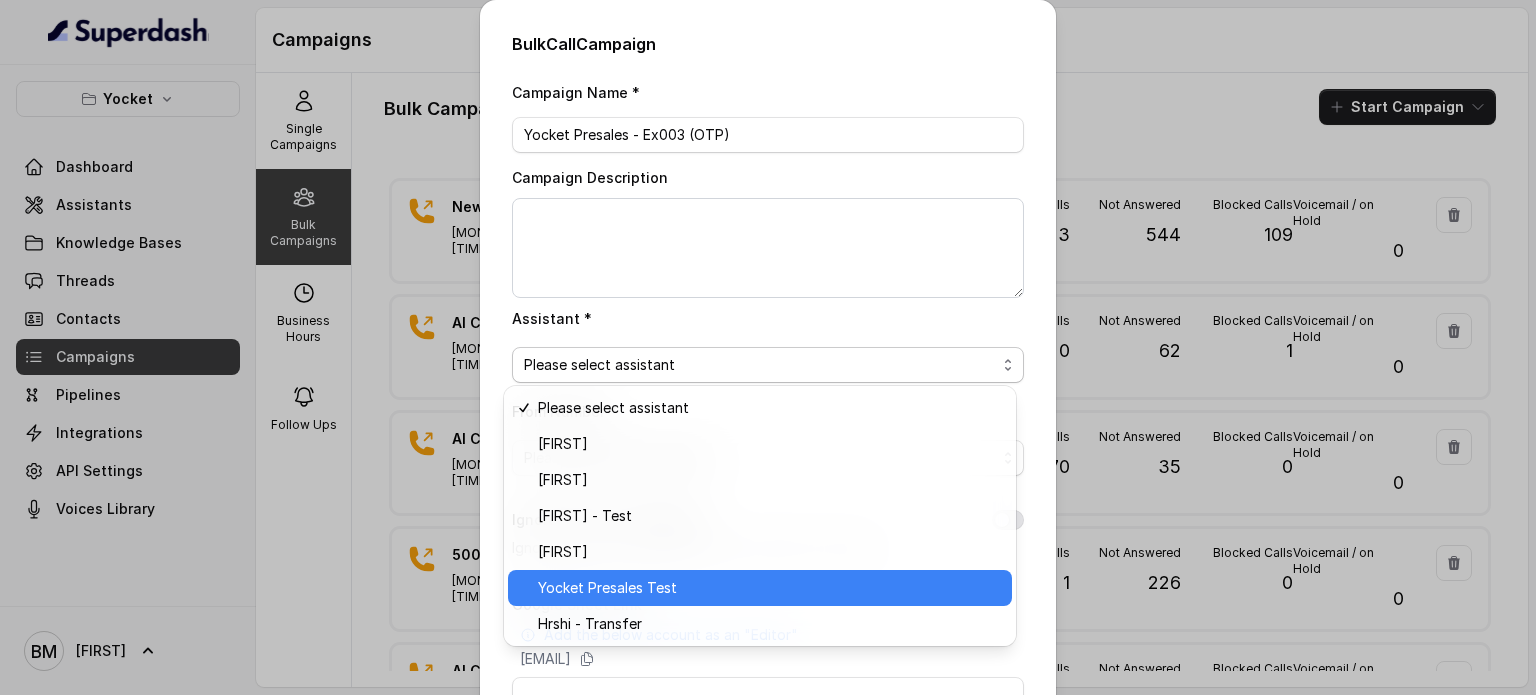 click on "Yocket Presales Test" at bounding box center [607, 588] 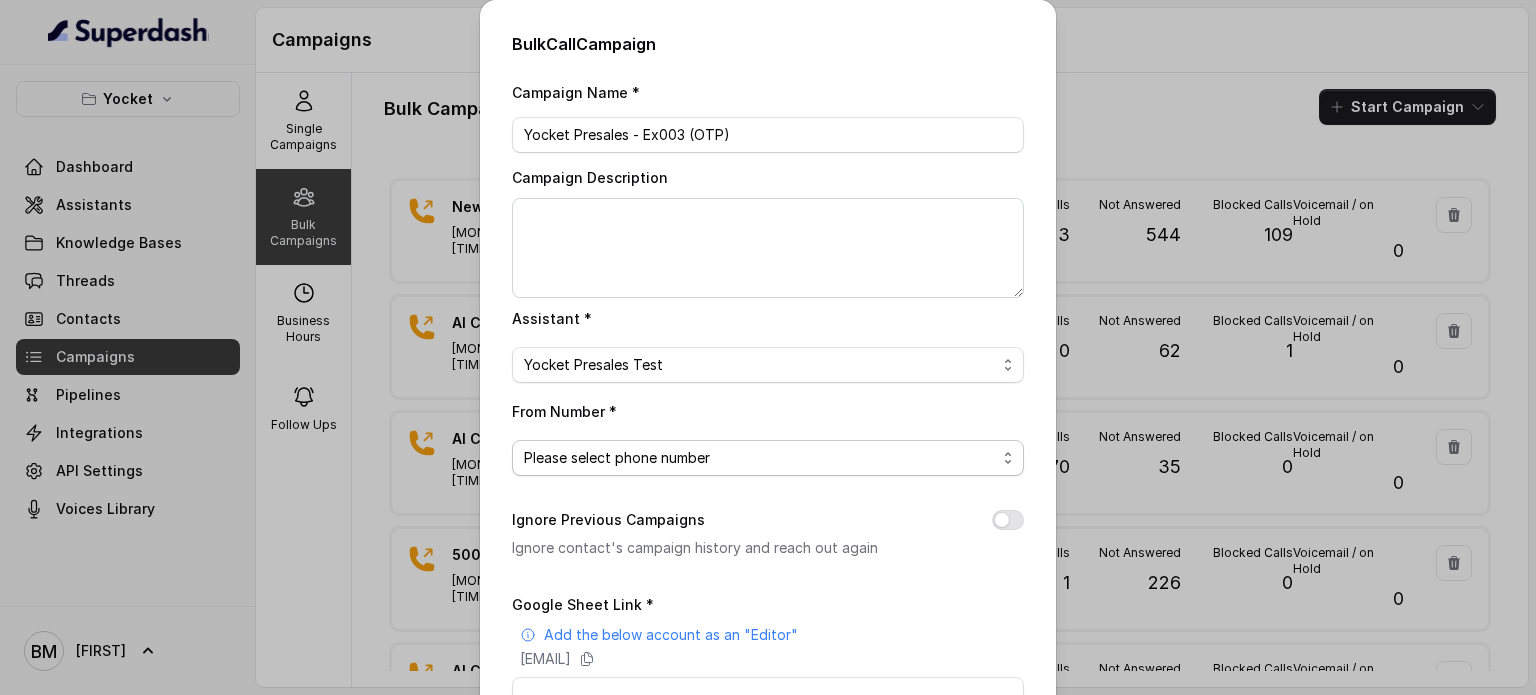 click on "Please select phone number" at bounding box center [617, 458] 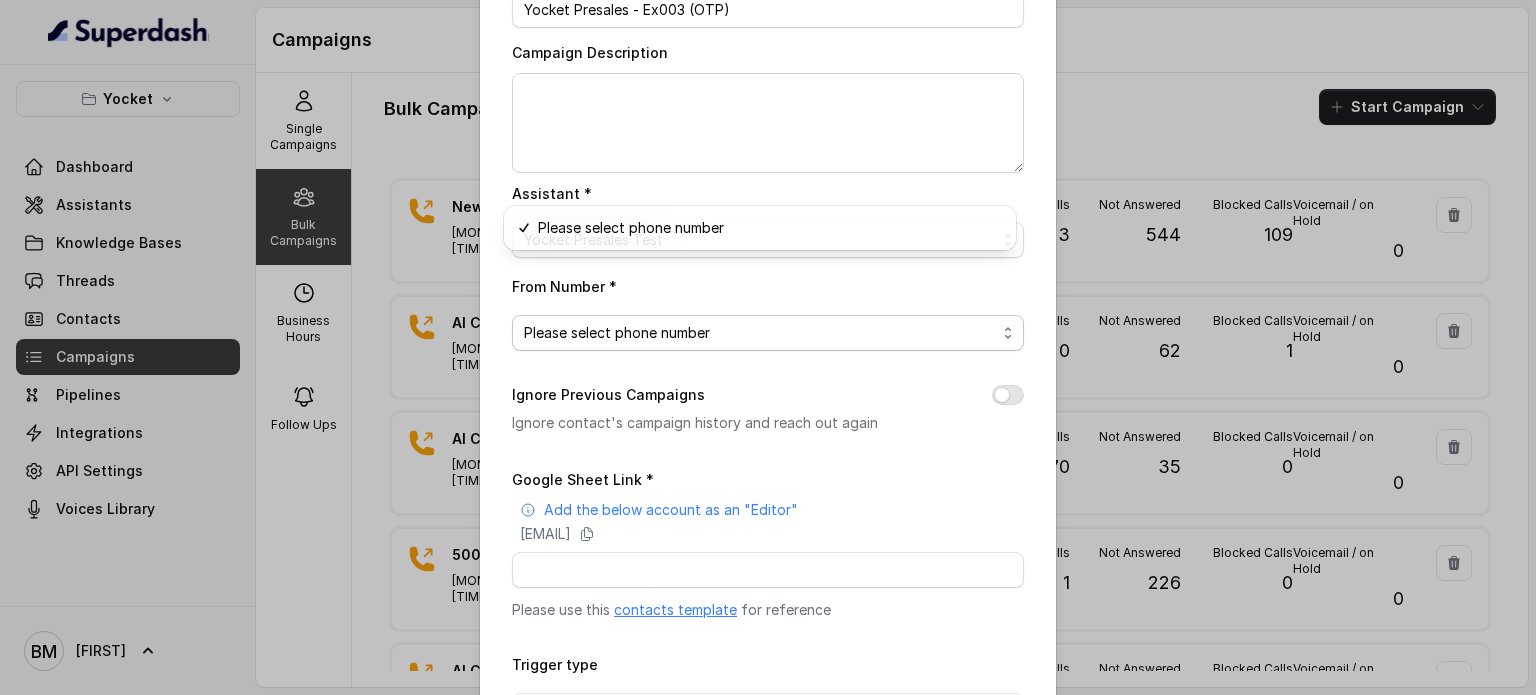 scroll, scrollTop: 272, scrollLeft: 0, axis: vertical 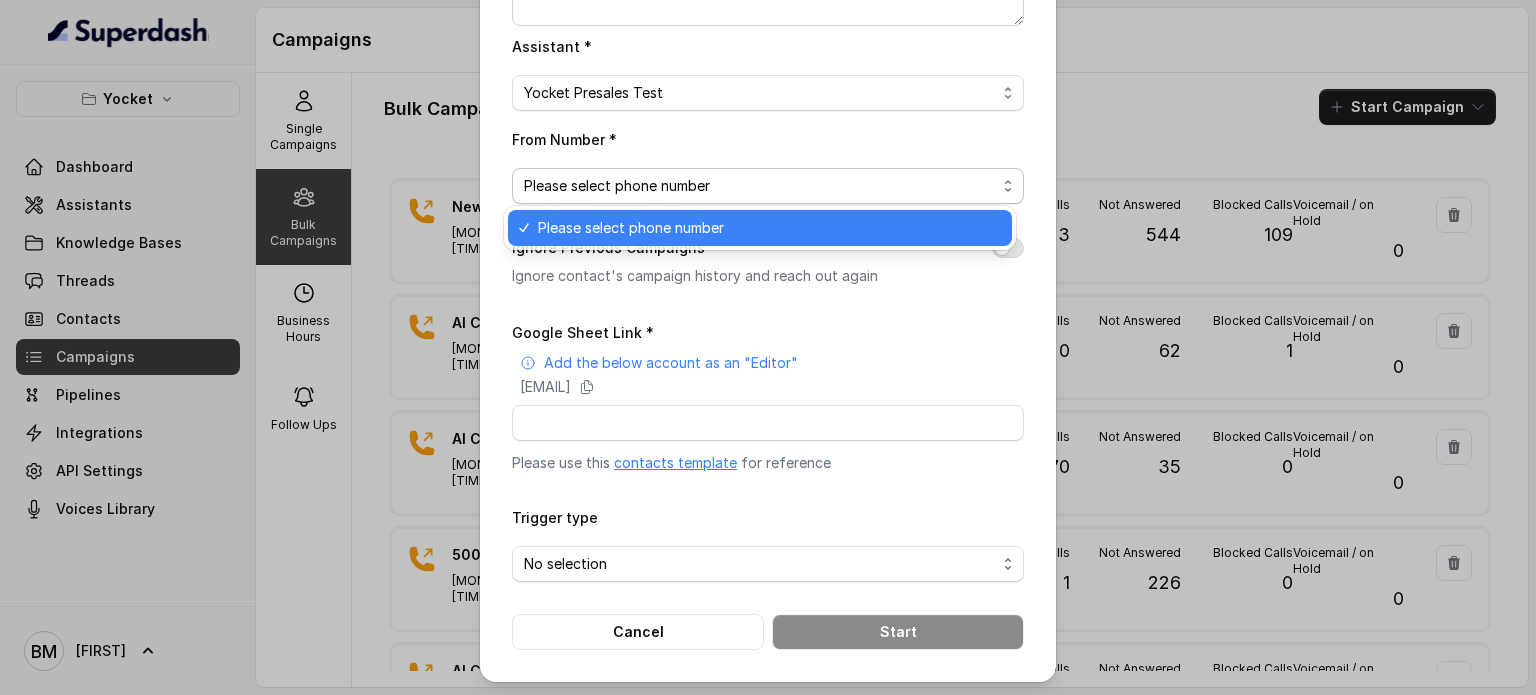 click on "Please select phone number" at bounding box center [631, 228] 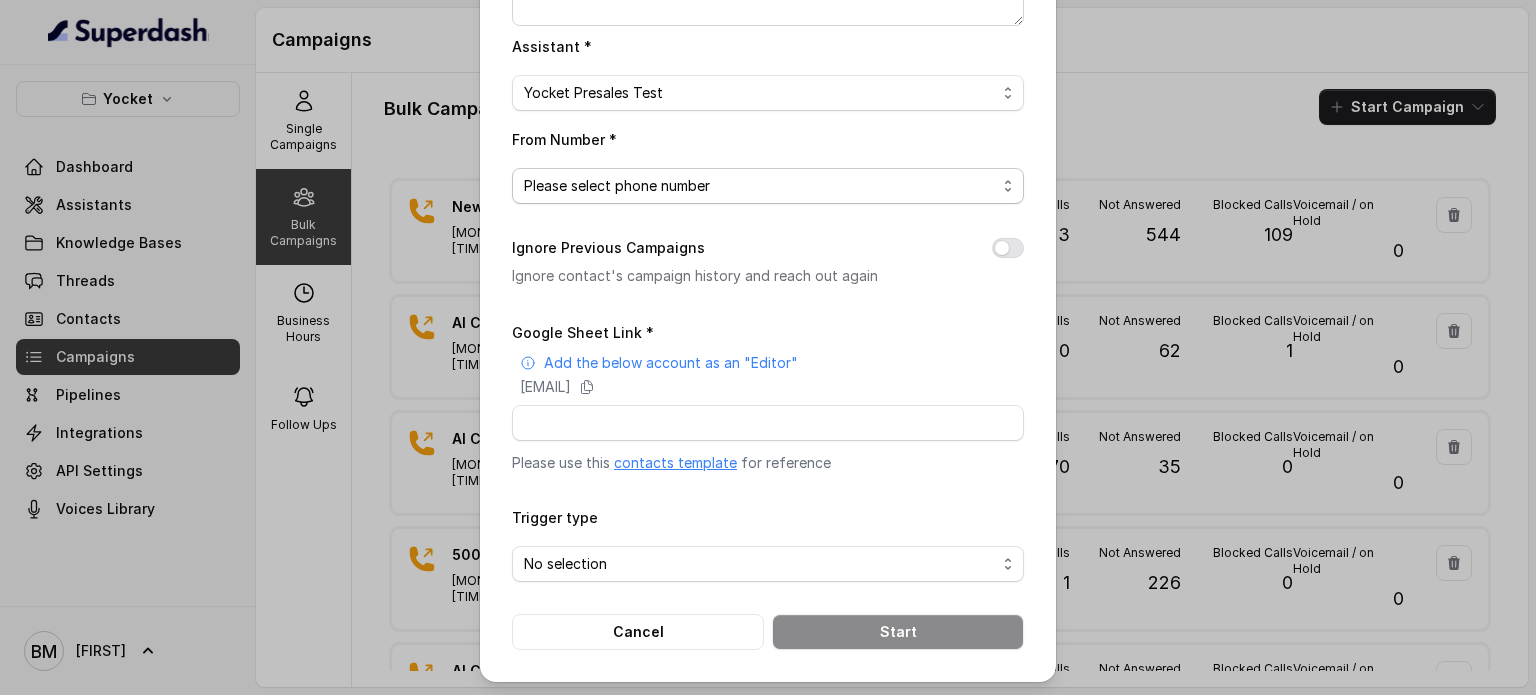 click on "Please select phone number" at bounding box center (617, 186) 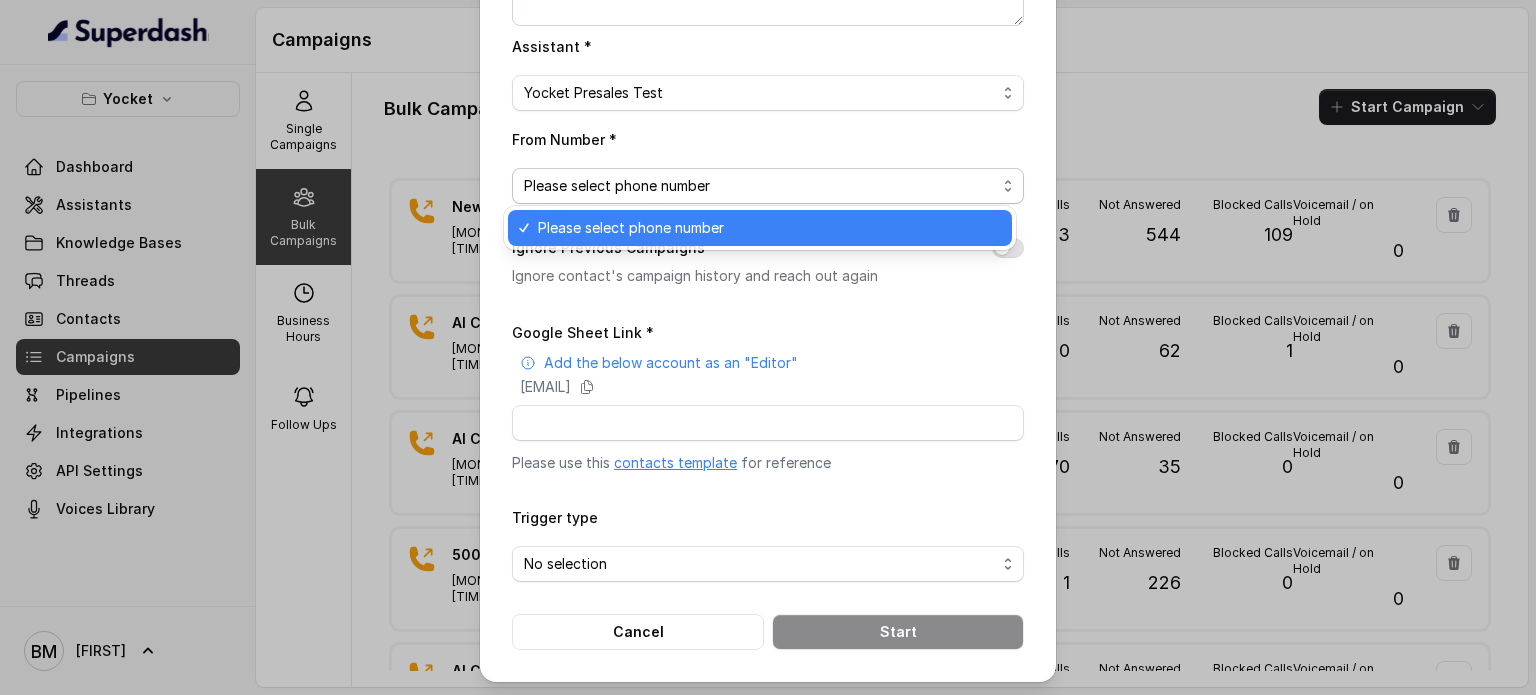 click on "Please select phone number" at bounding box center [768, 186] 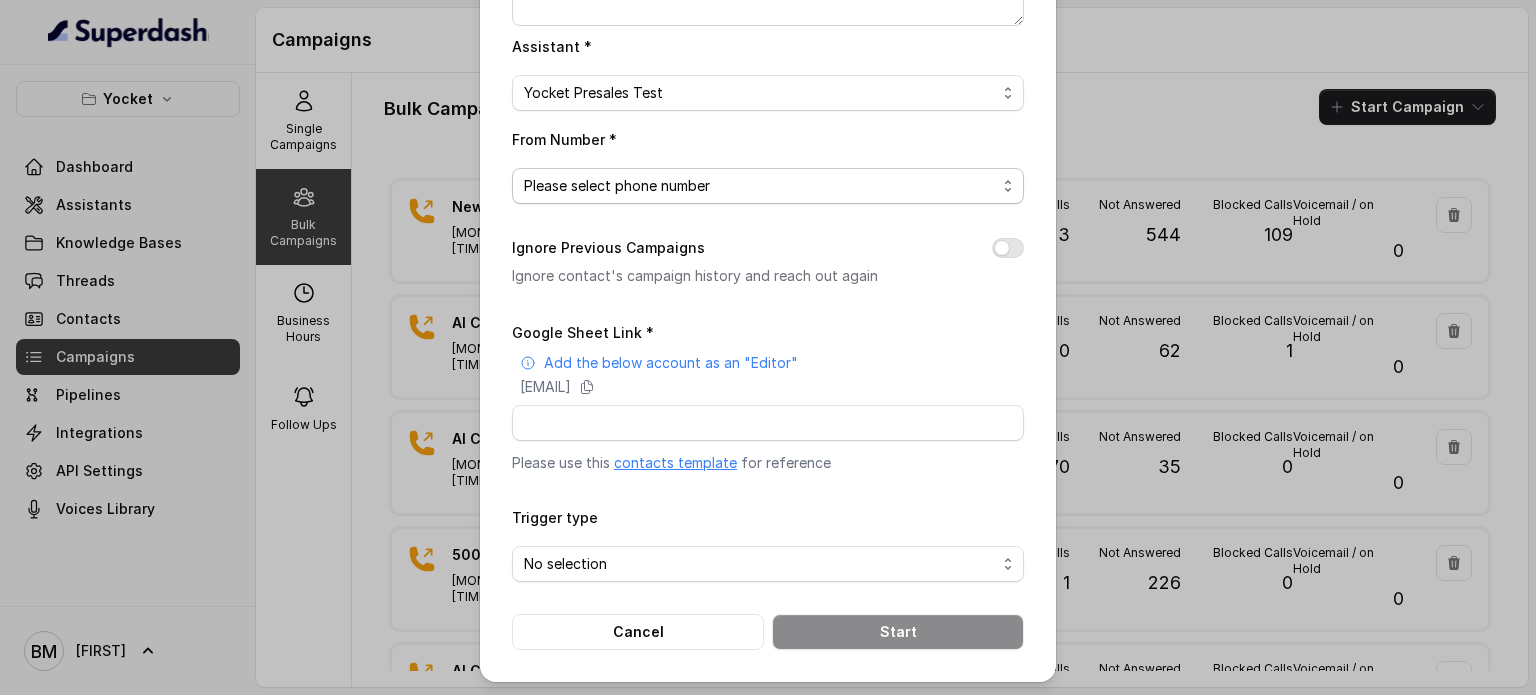 scroll, scrollTop: 172, scrollLeft: 0, axis: vertical 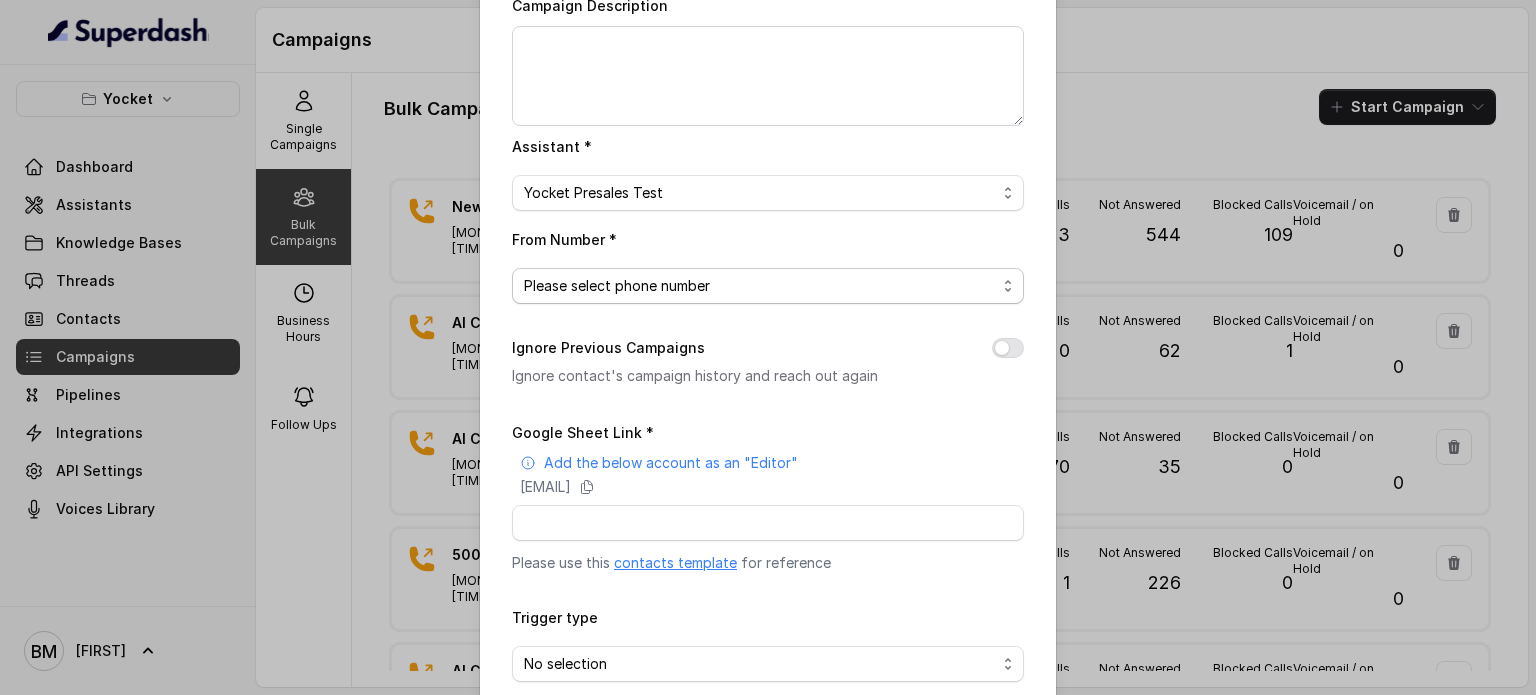 click on "Please select phone number" at bounding box center [768, 286] 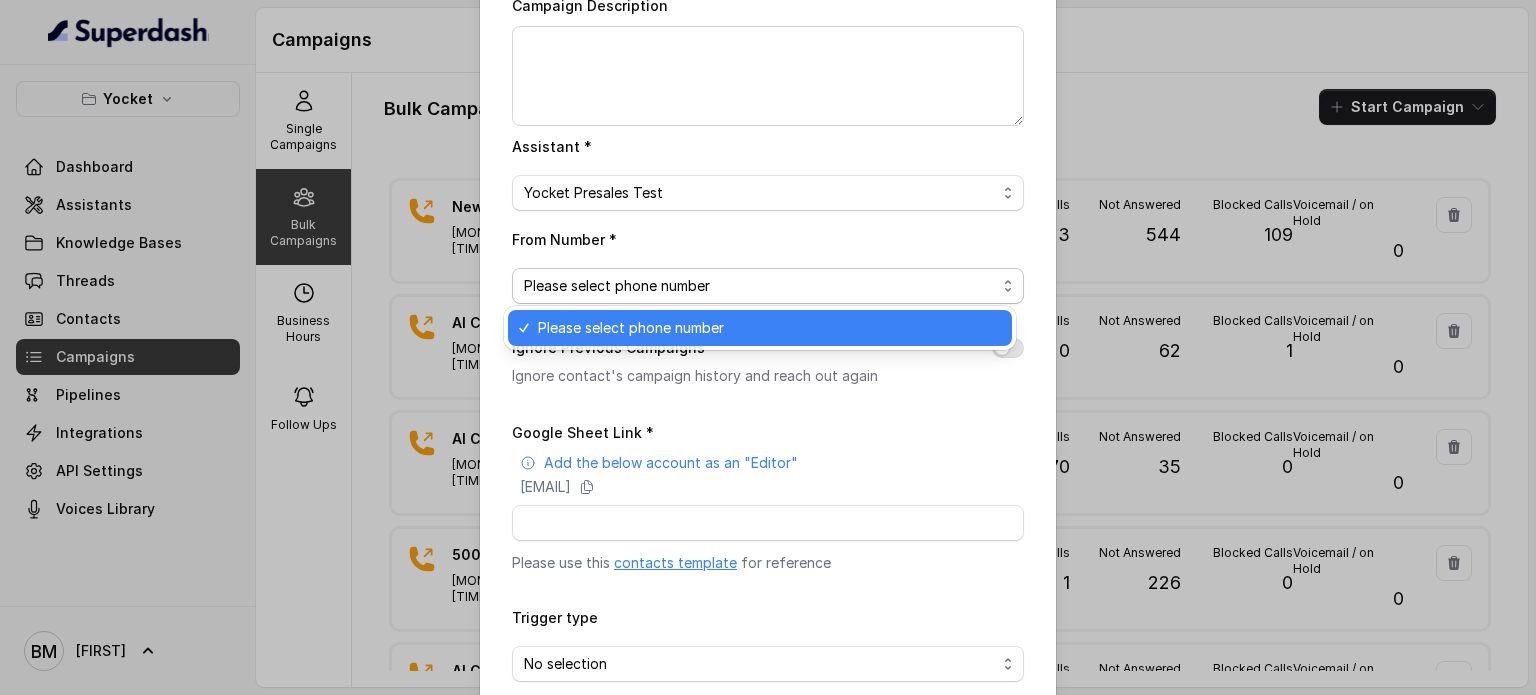 click on "Please select phone number" at bounding box center [768, 286] 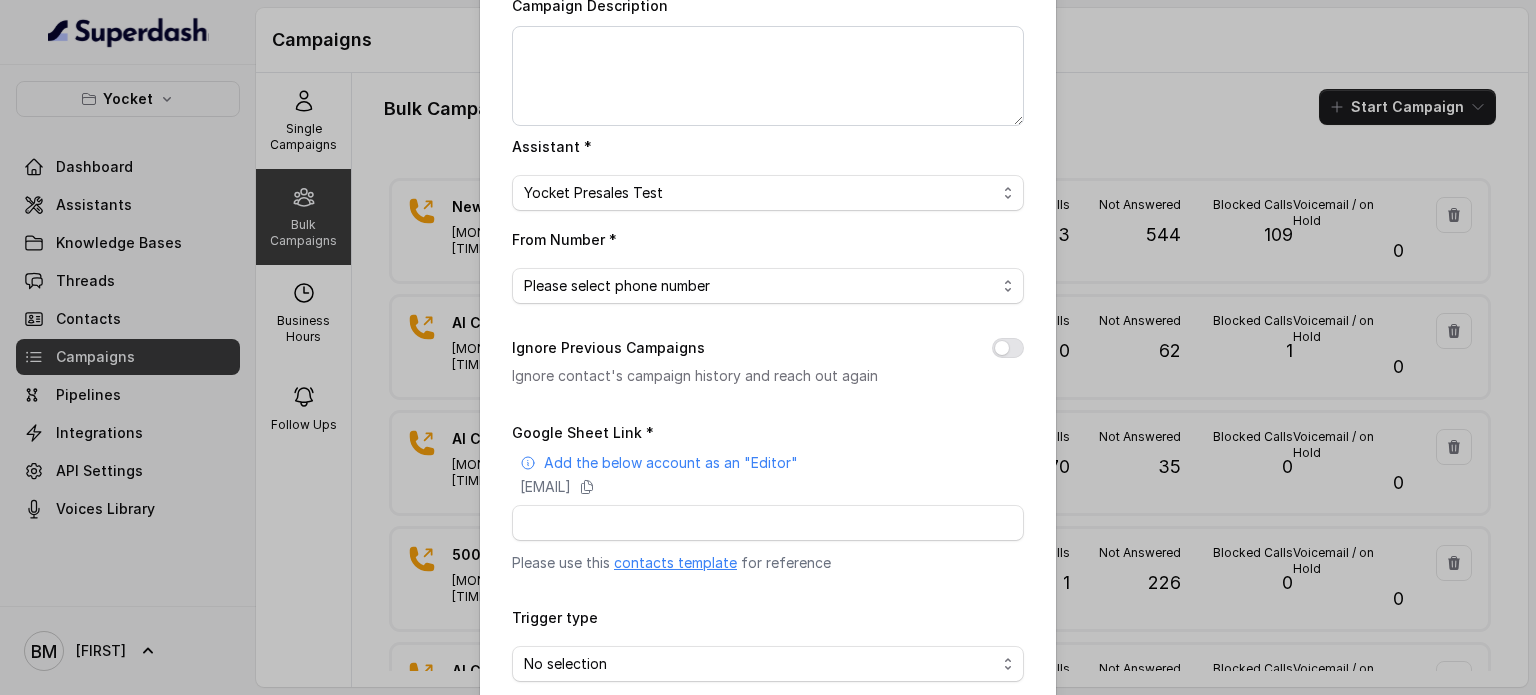 scroll, scrollTop: 272, scrollLeft: 0, axis: vertical 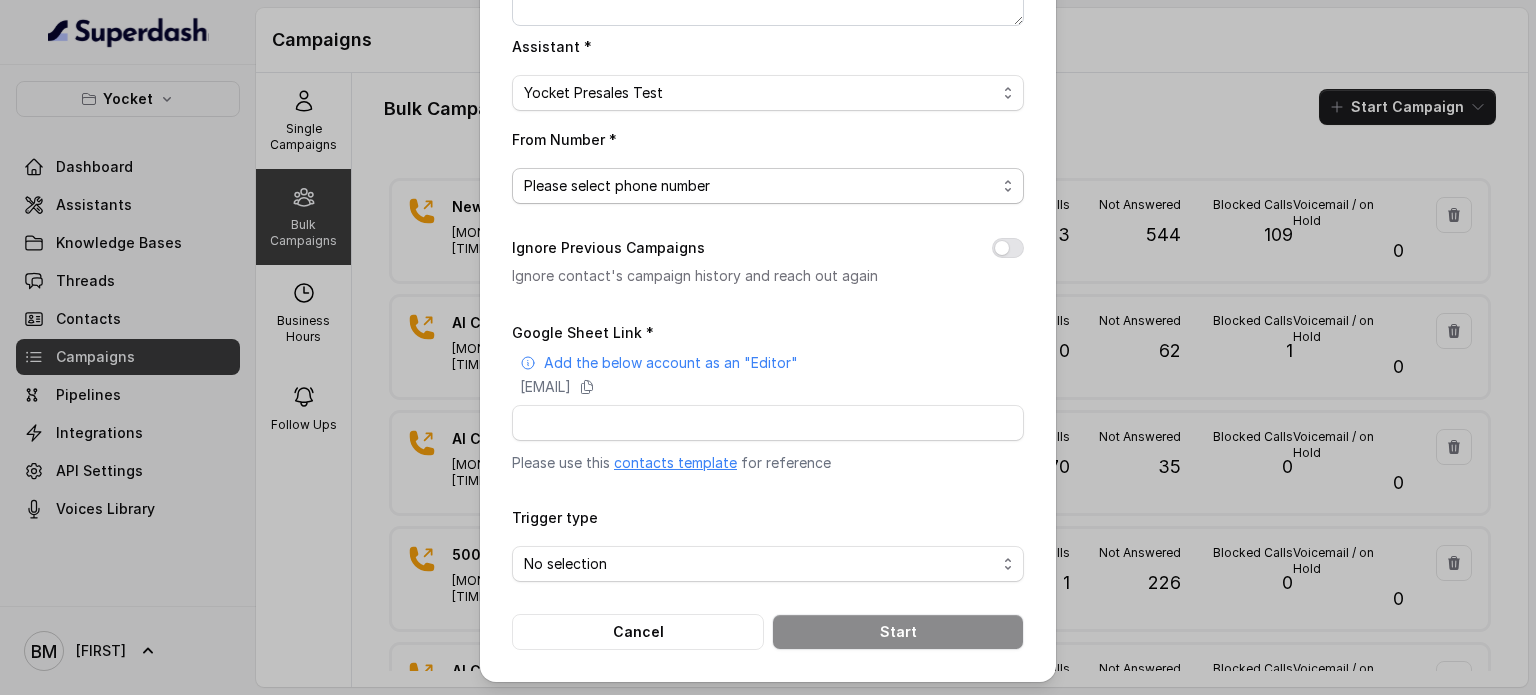 click on "Please select phone number" at bounding box center (760, 186) 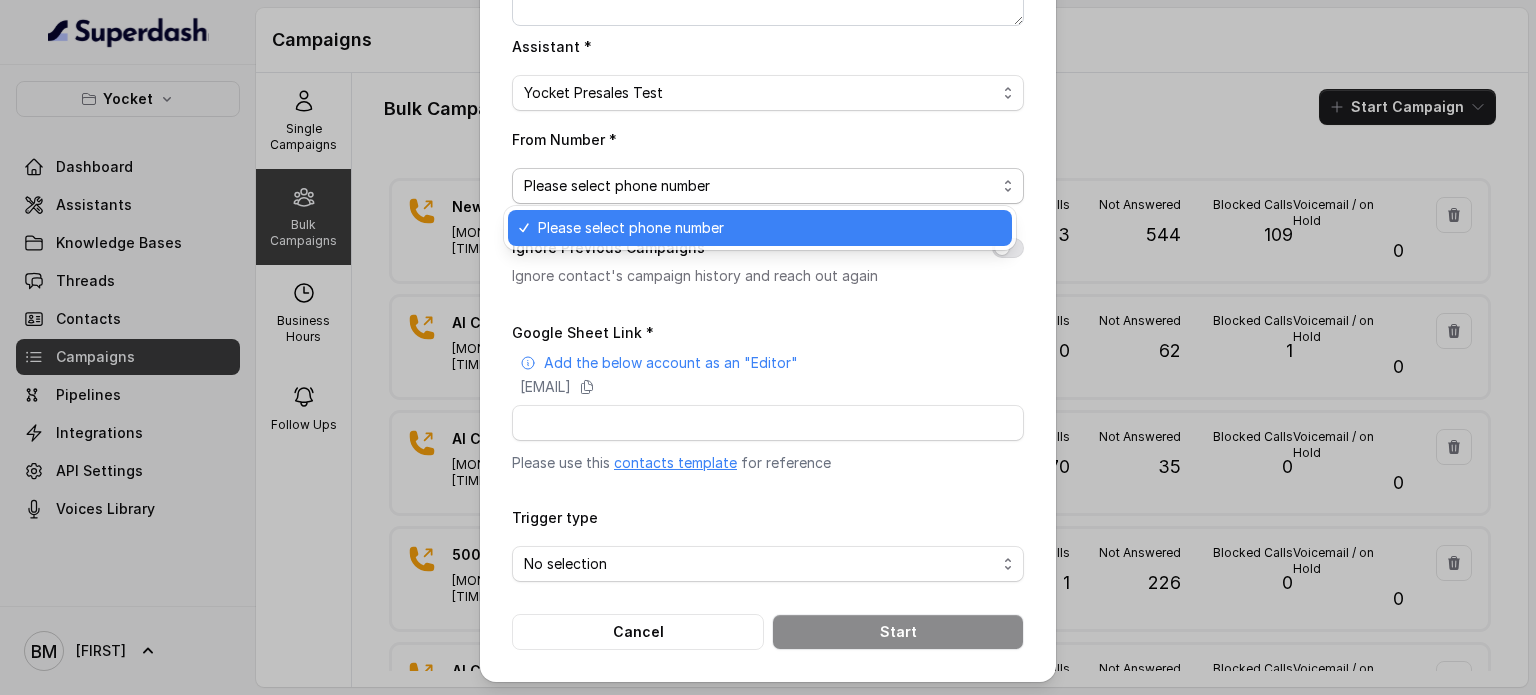 click on "Please select phone number" at bounding box center [760, 186] 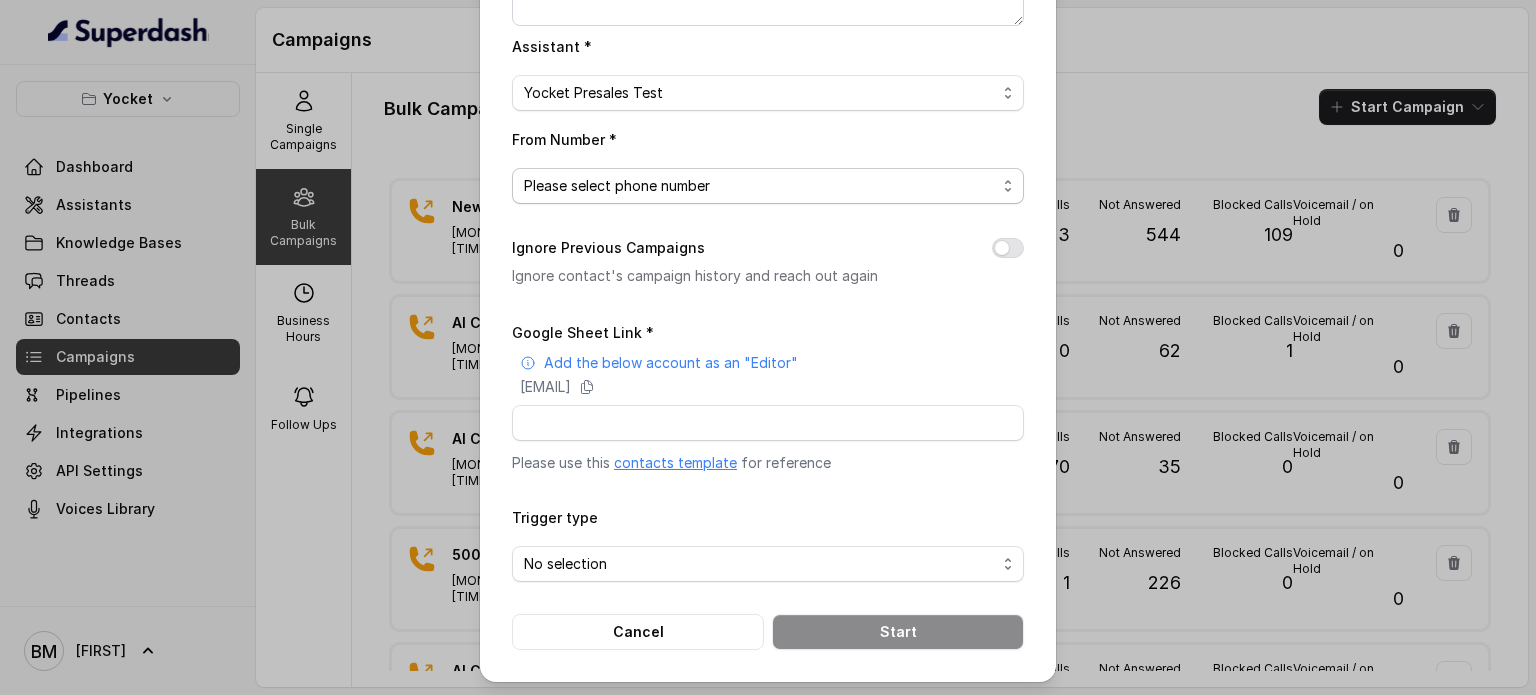 click on "Please select phone number" at bounding box center [760, 186] 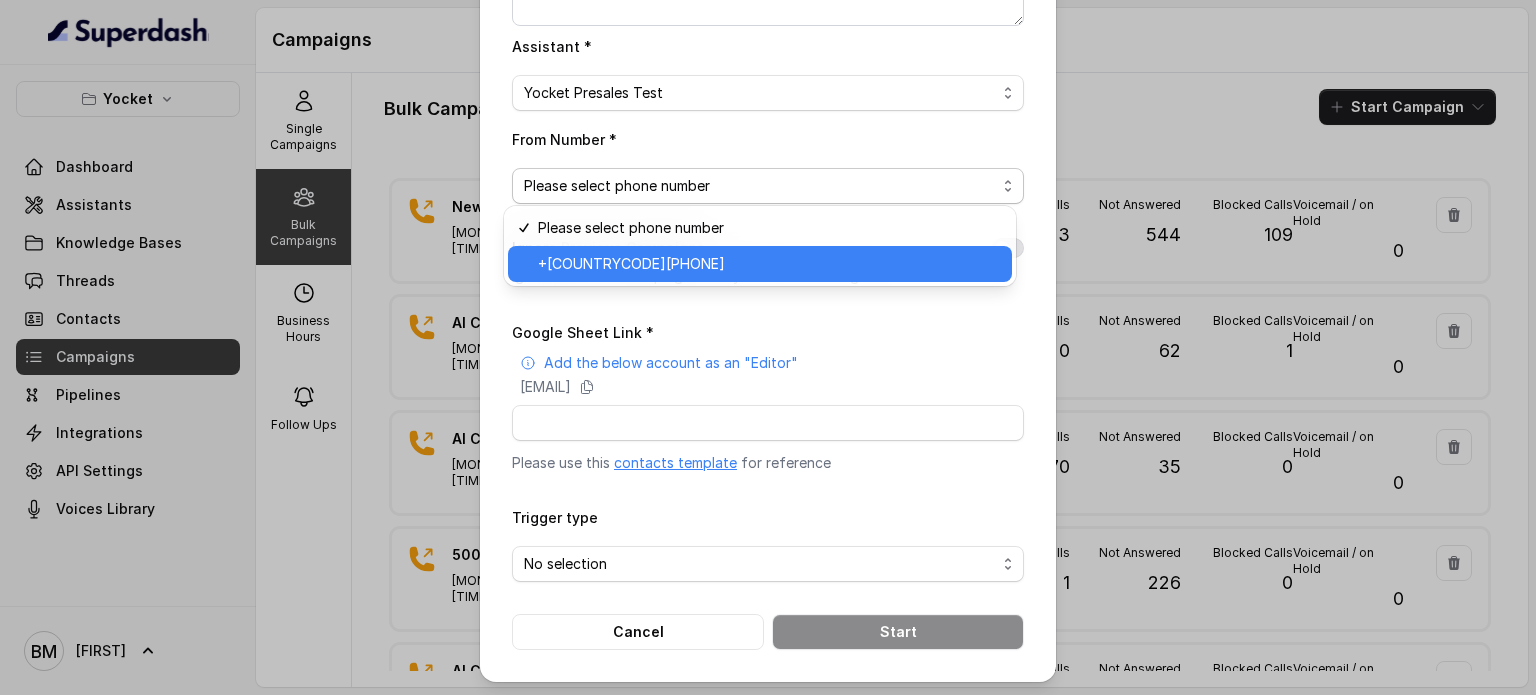 click on "+918035738671" at bounding box center (769, 264) 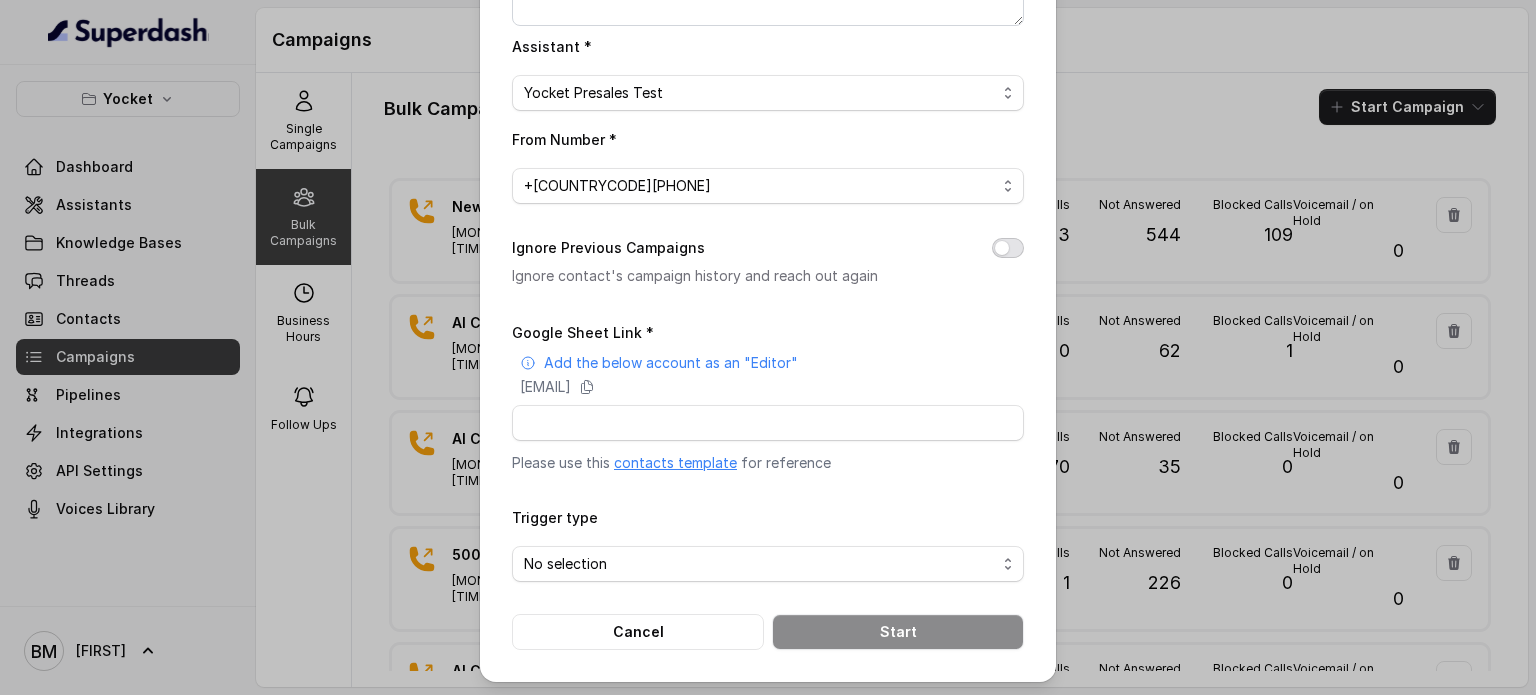 click on "Ignore Previous Campaigns" at bounding box center (1008, 248) 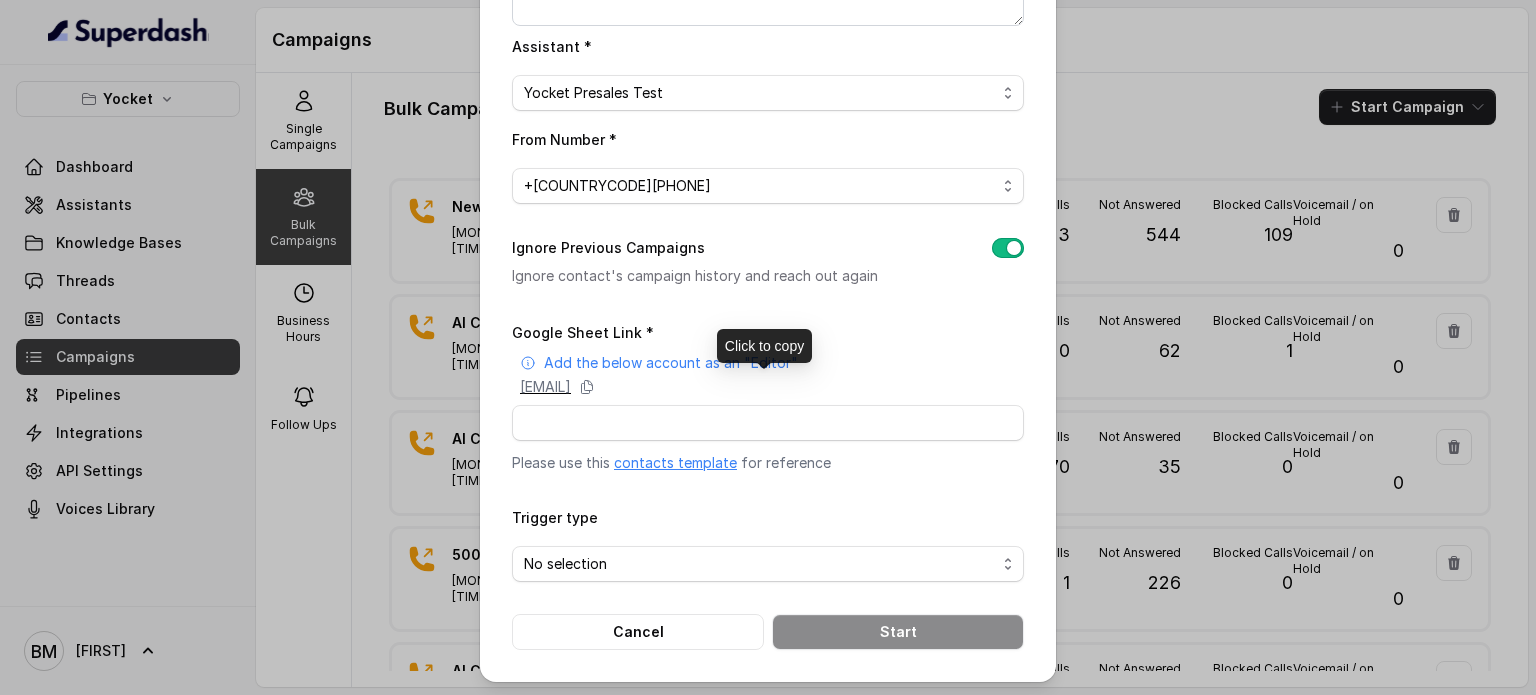 click on "superdash@superdash-382709.iam.gserviceaccount.com" at bounding box center [545, 387] 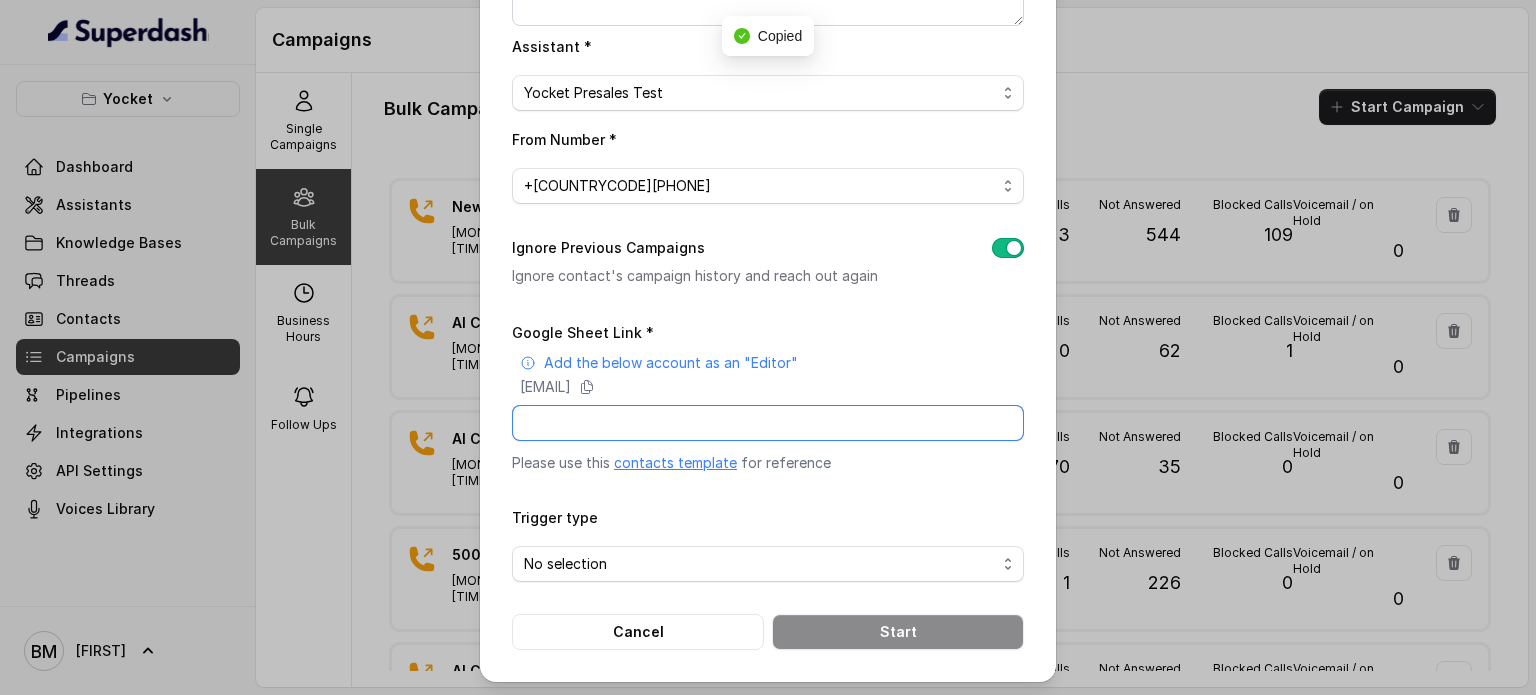click on "Google Sheet Link *" at bounding box center (768, 423) 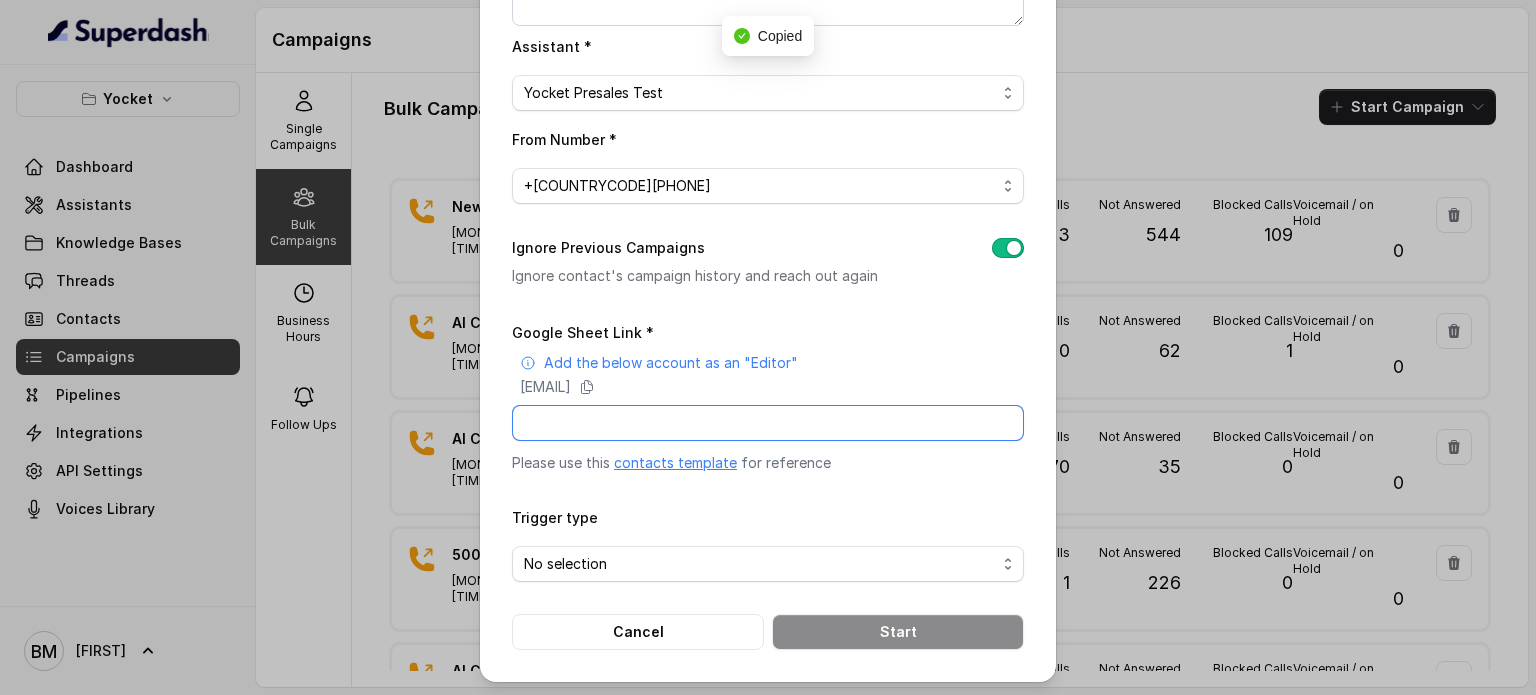 paste on "superdash@superdash-382709.iam.gserviceaccount.com" 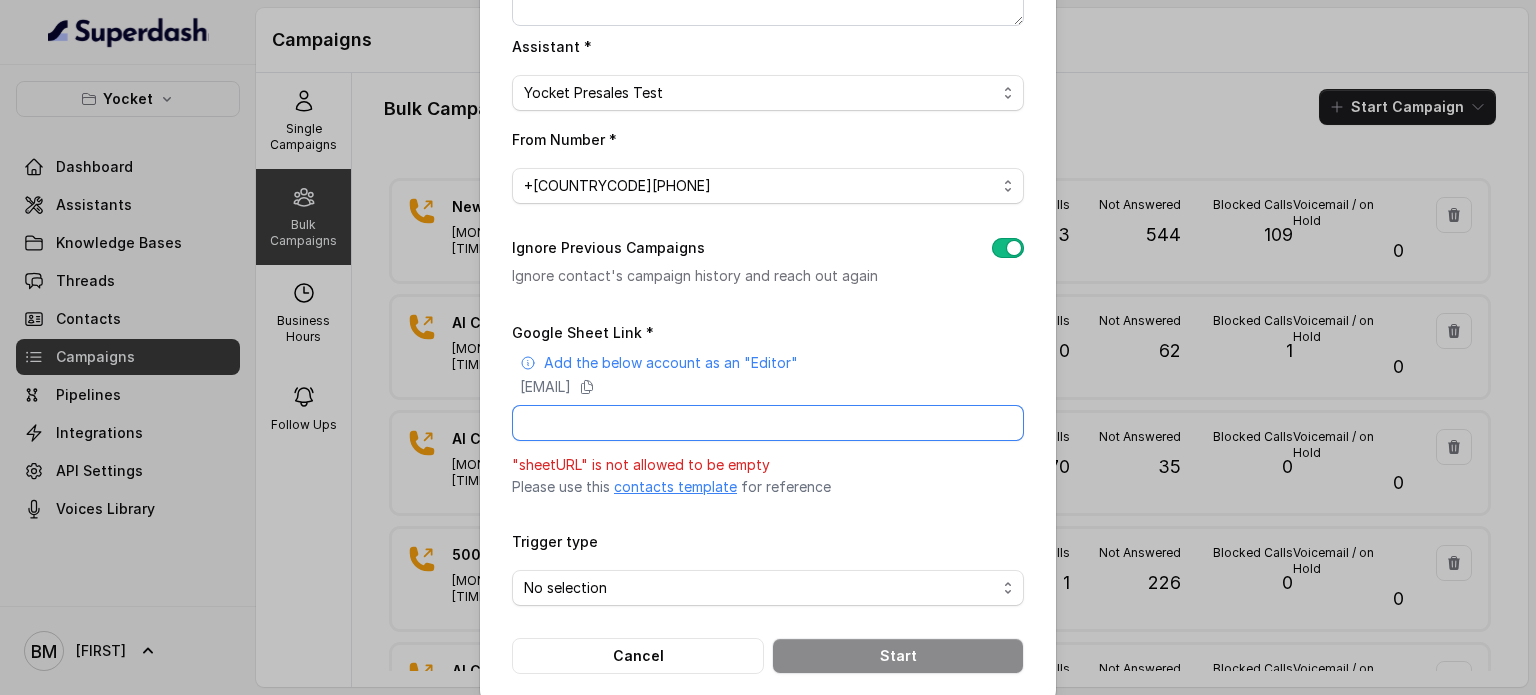 paste on "https://docs.google.com/spreadsheets/d/1BikO8YvX9zIHHixgrbqB9Xmaj4VmBNh9B139zMR6yDM/edit?gid=0#gid=0" 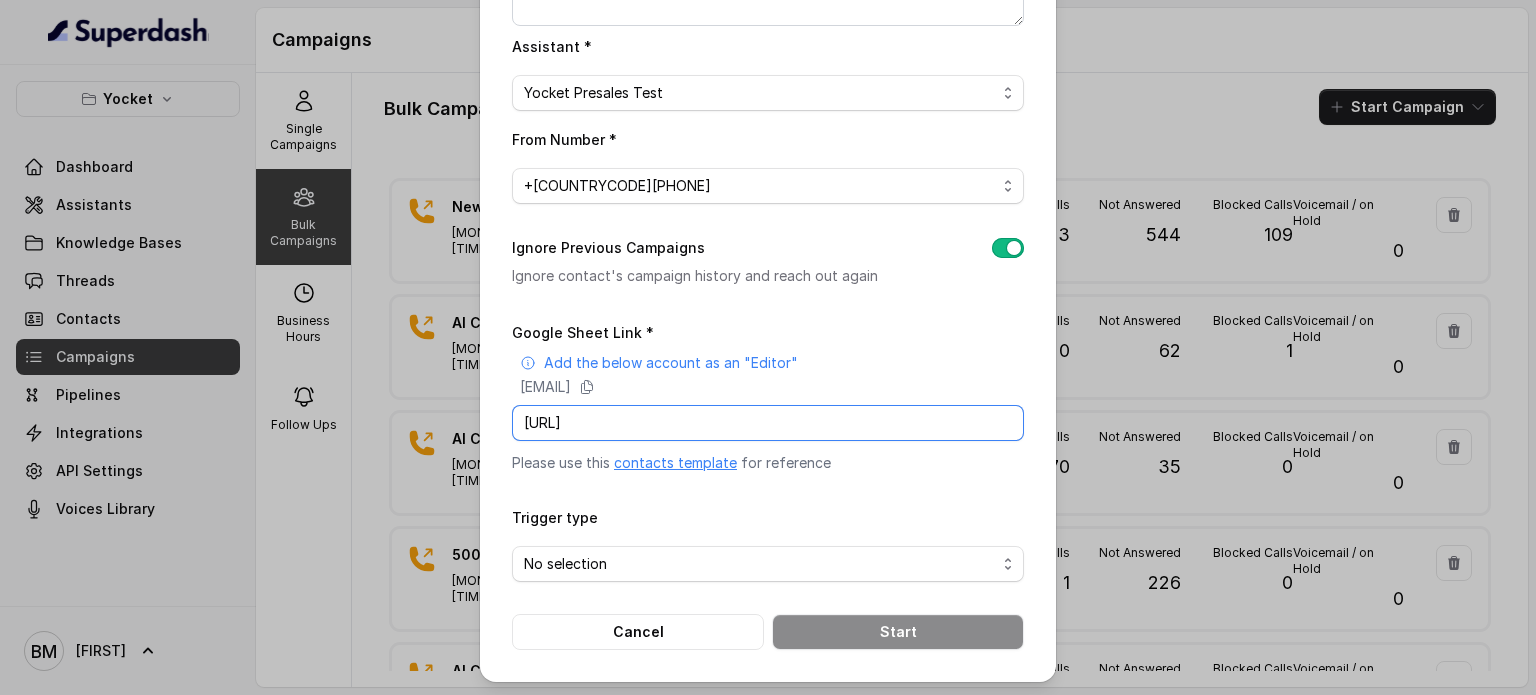 scroll, scrollTop: 0, scrollLeft: 284, axis: horizontal 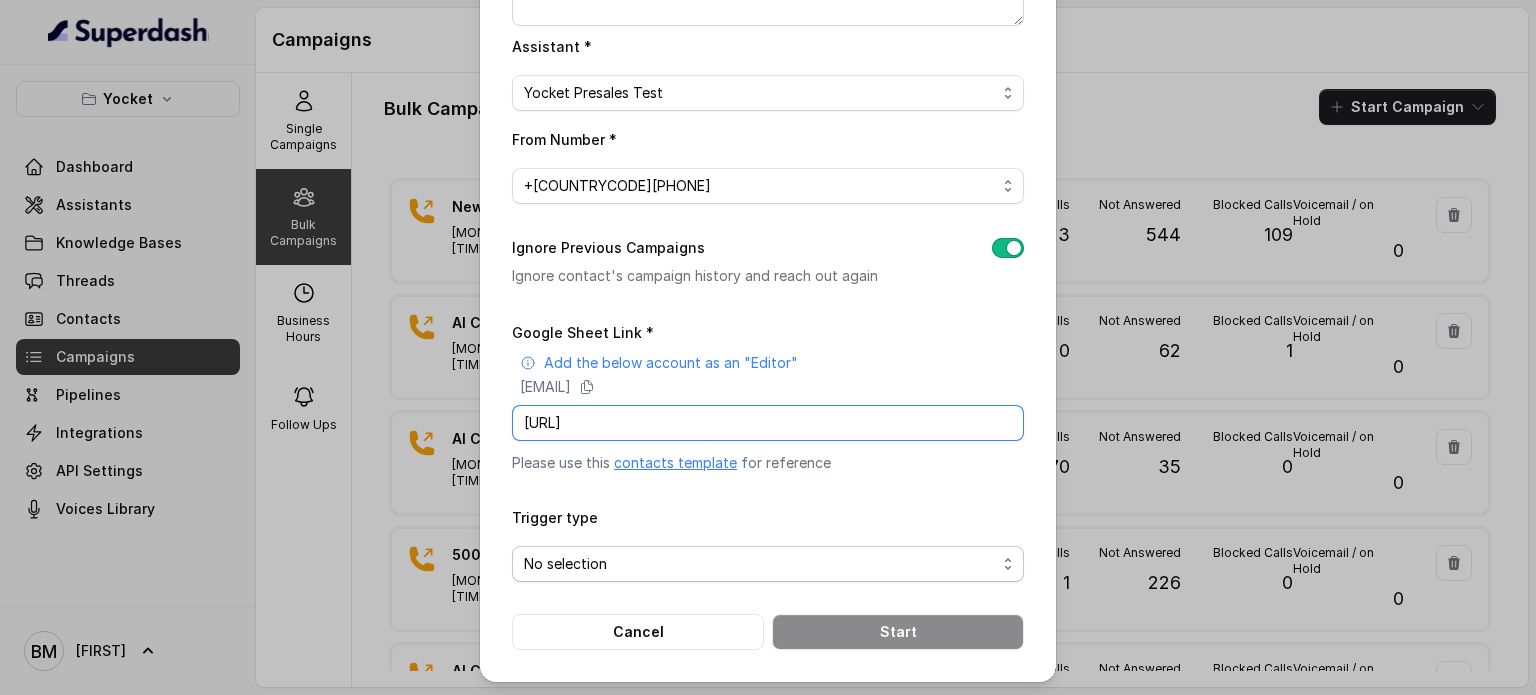 type on "https://docs.google.com/spreadsheets/d/1BikO8YvX9zIHHixgrbqB9Xmaj4VmBNh9B139zMR6yDM/edit?gid=0#gid=0" 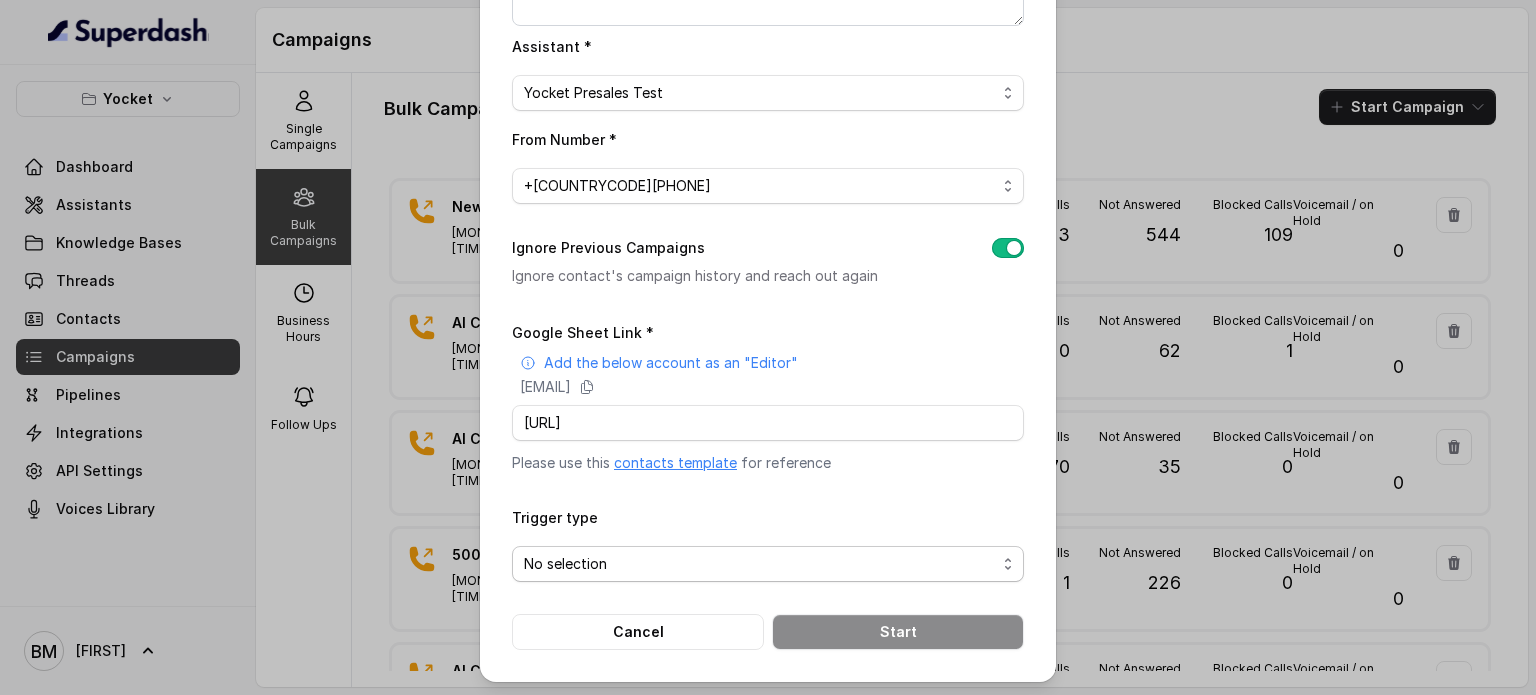 click on "No selection" at bounding box center [760, 564] 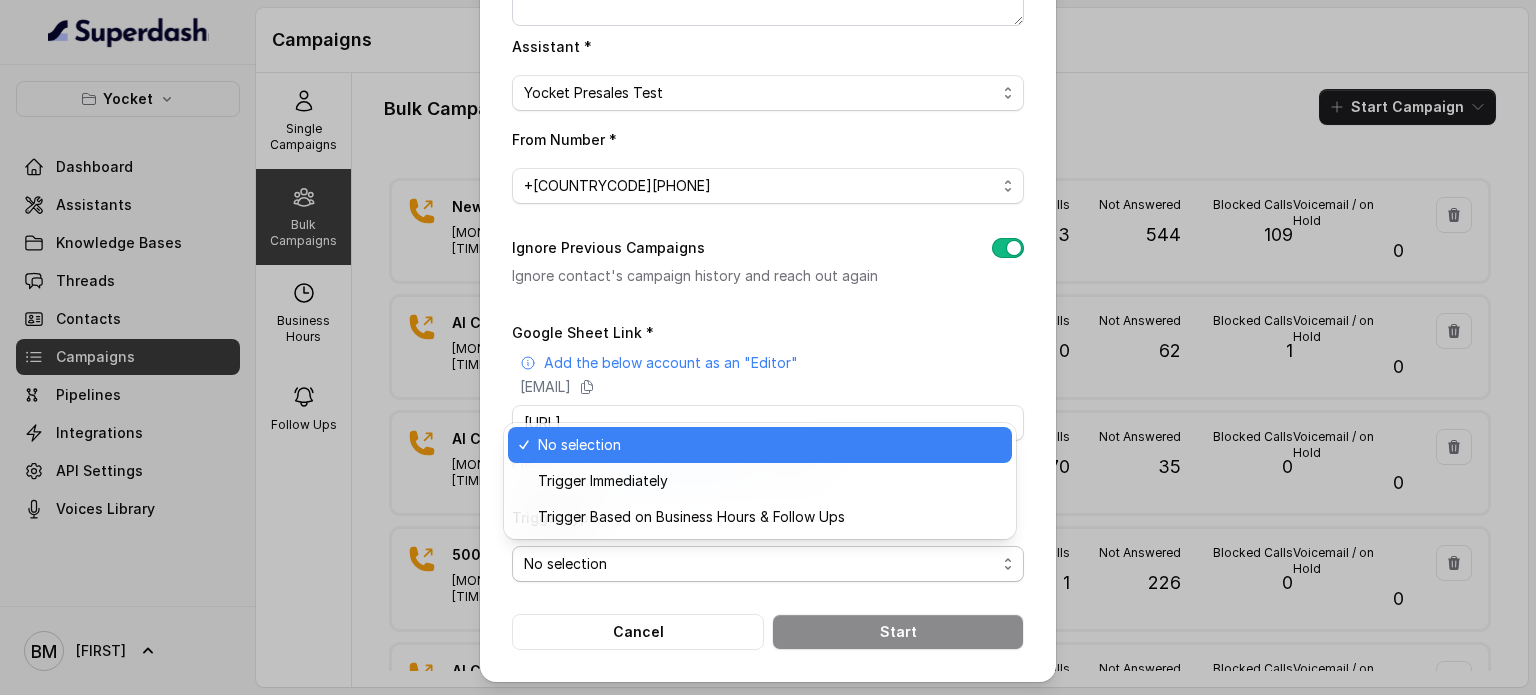 scroll, scrollTop: 0, scrollLeft: 0, axis: both 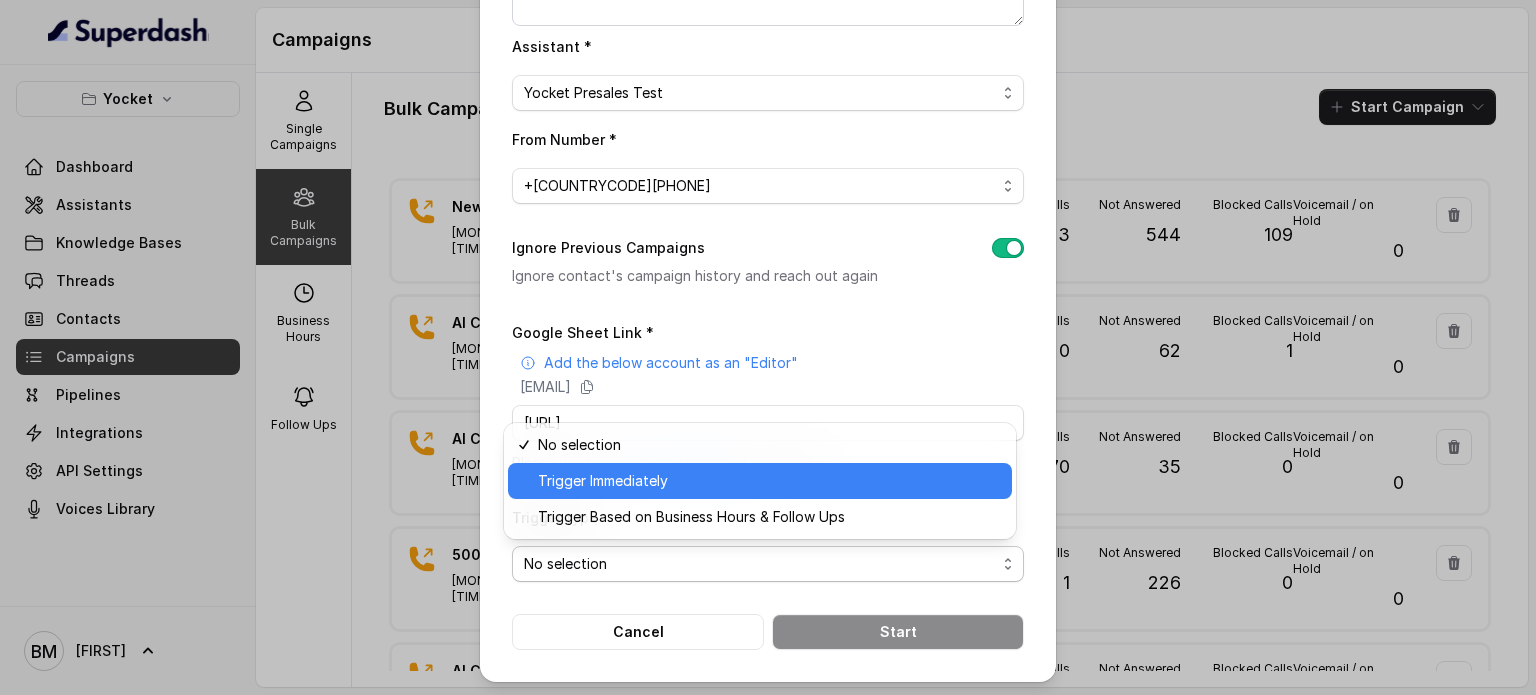 click on "Trigger Immediately" at bounding box center [760, 481] 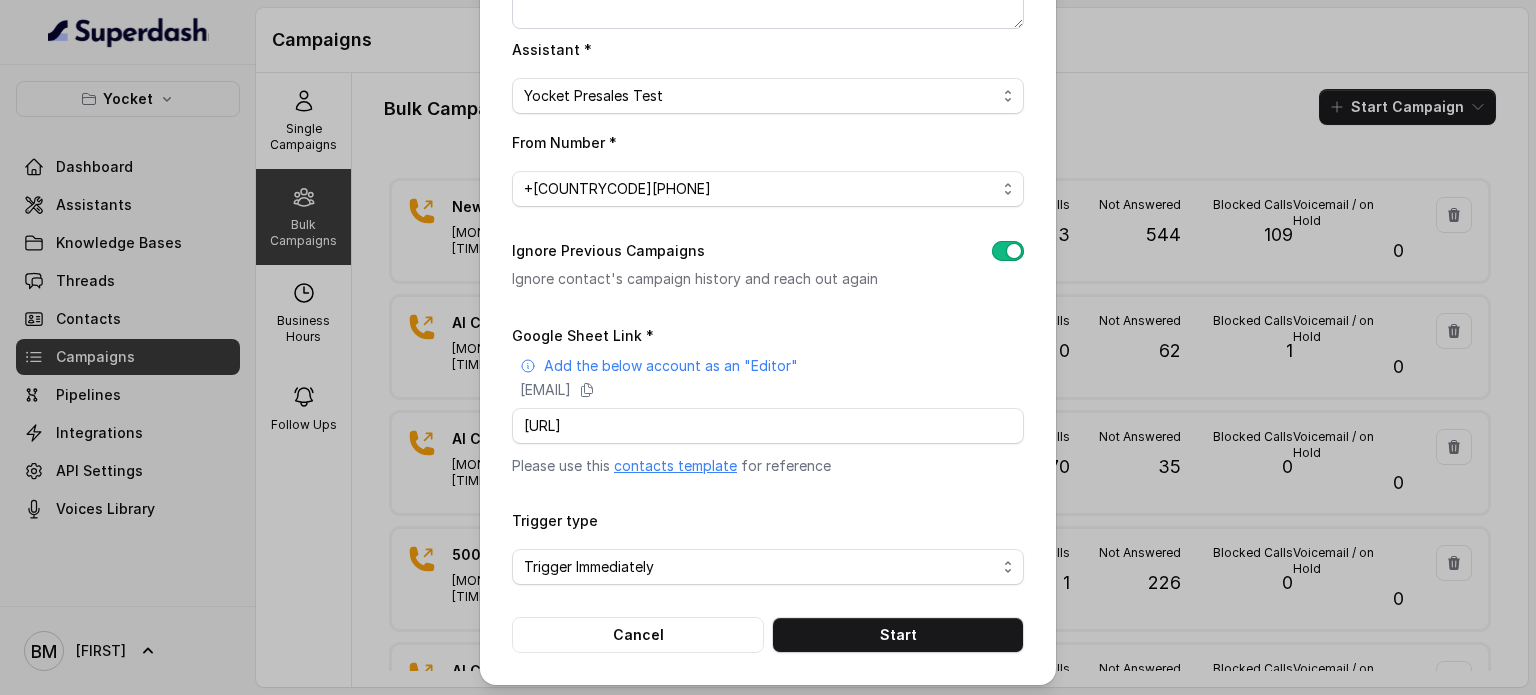 scroll, scrollTop: 272, scrollLeft: 0, axis: vertical 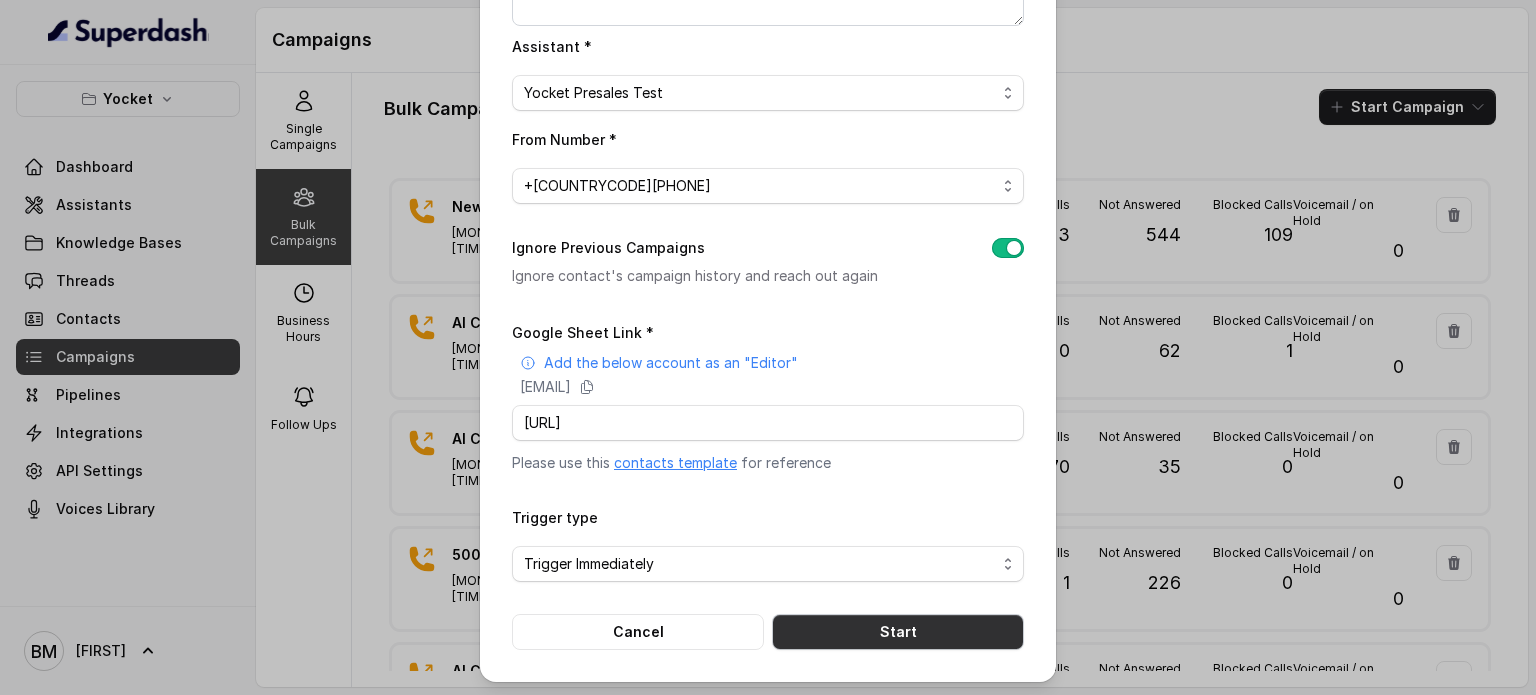 click on "Start" at bounding box center [898, 632] 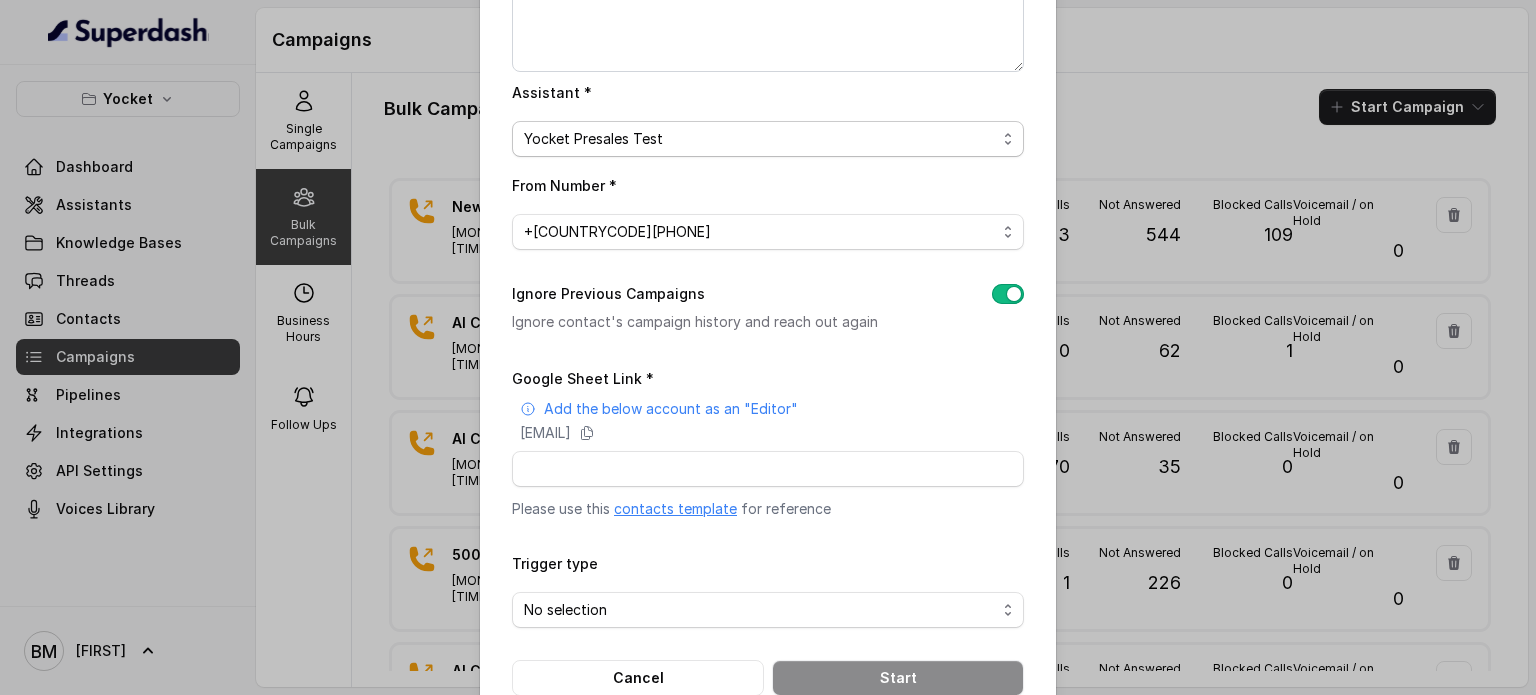 scroll, scrollTop: 272, scrollLeft: 0, axis: vertical 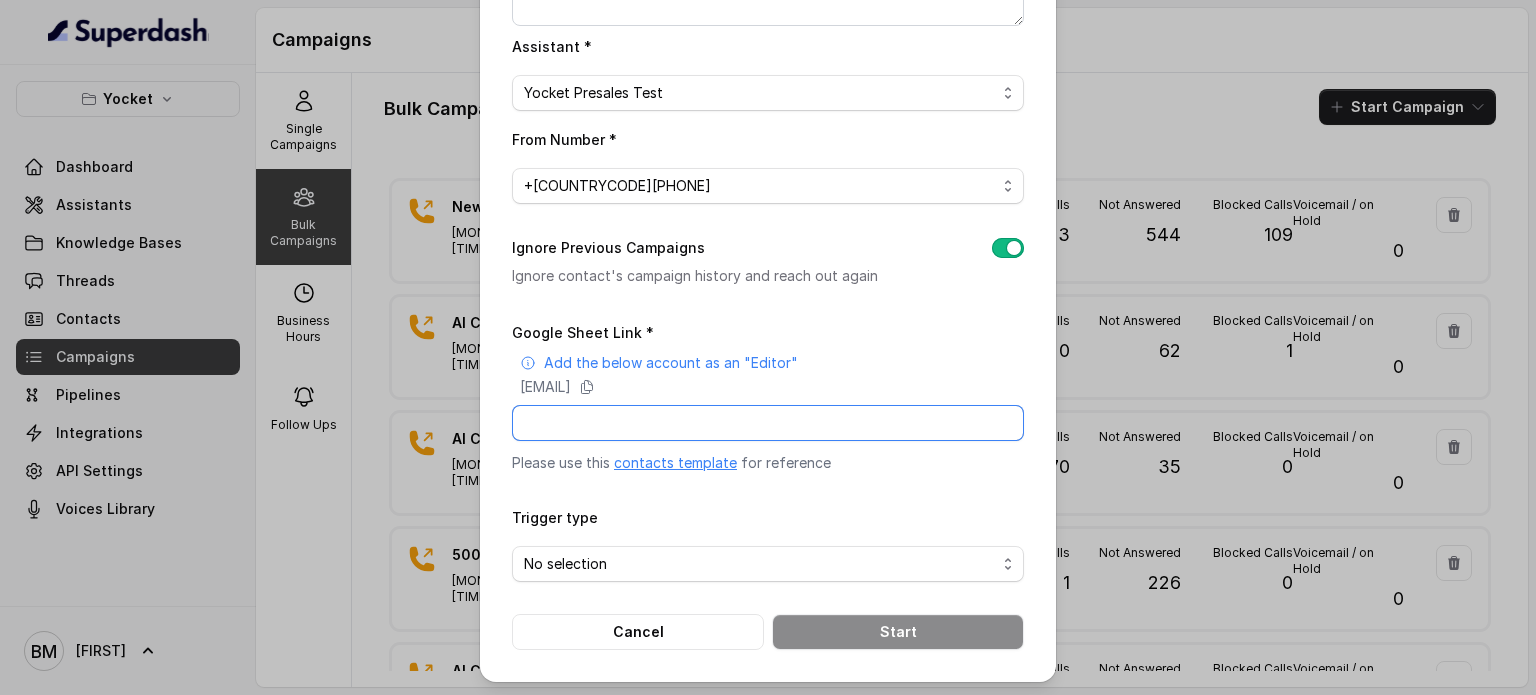 click on "Google Sheet Link *" at bounding box center [768, 423] 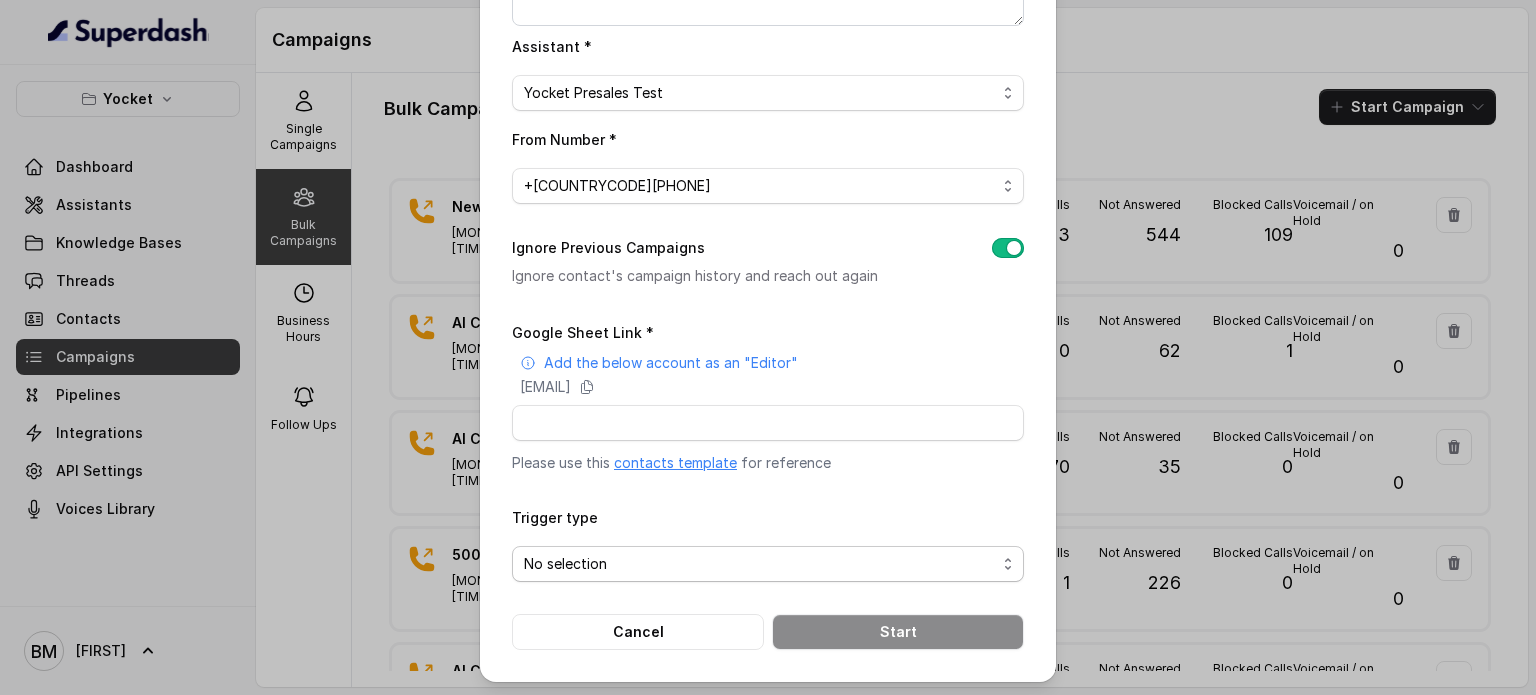 click on "No selection" at bounding box center (760, 564) 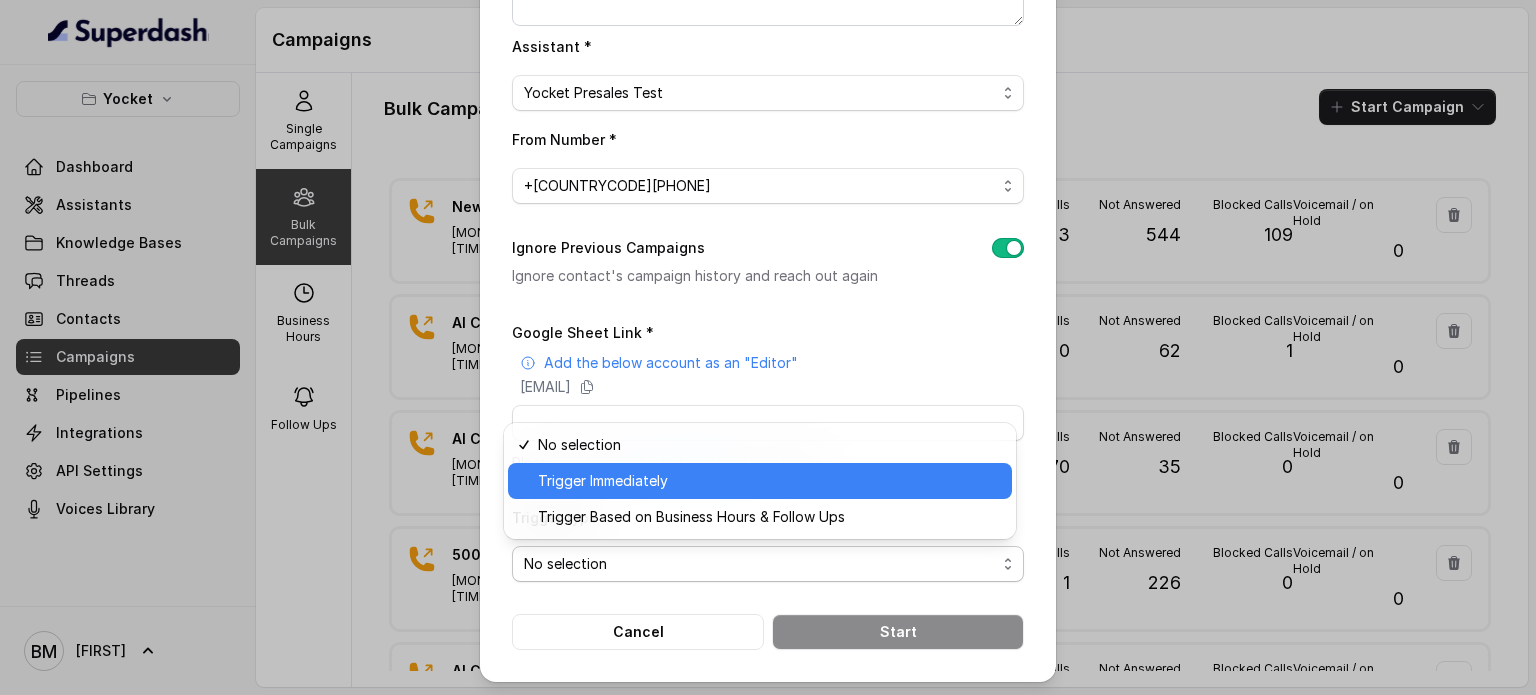 click on "Trigger Immediately" at bounding box center (603, 481) 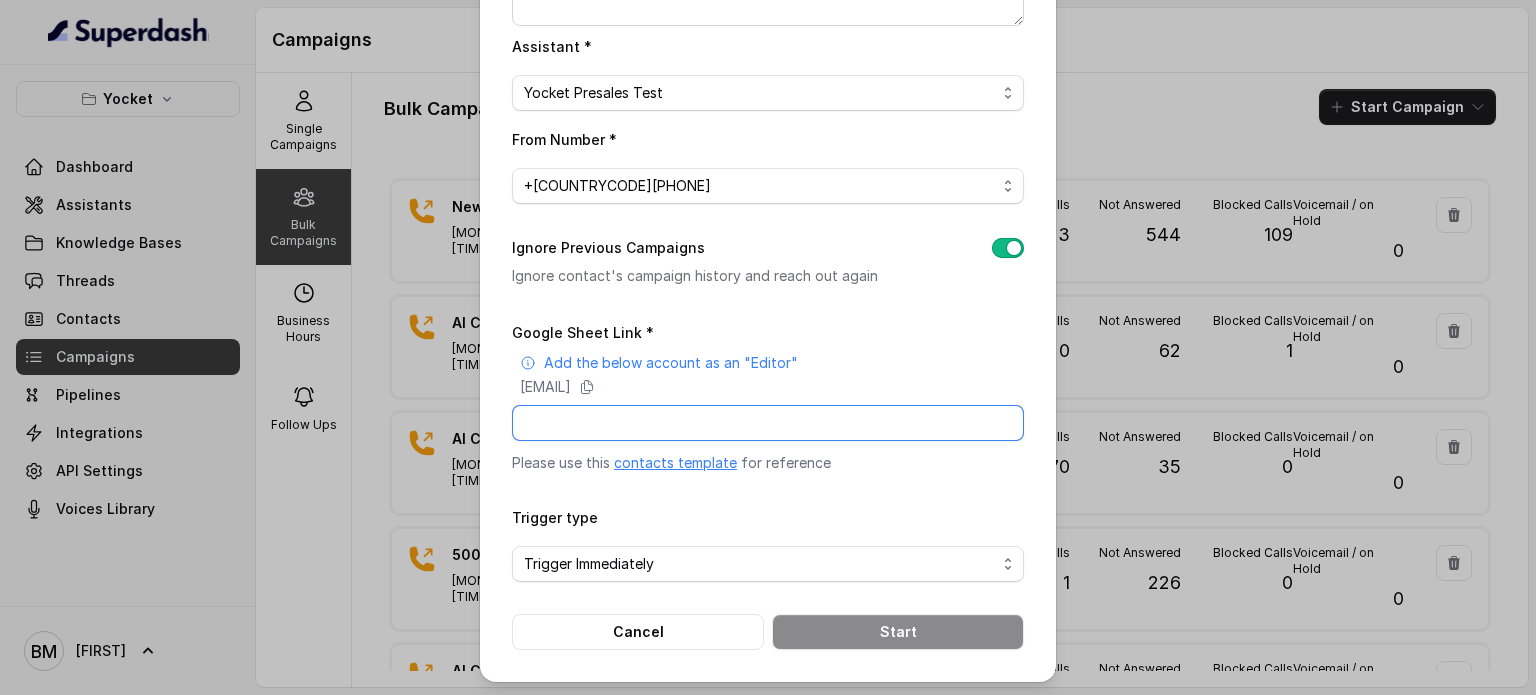 click on "Google Sheet Link *" at bounding box center (768, 423) 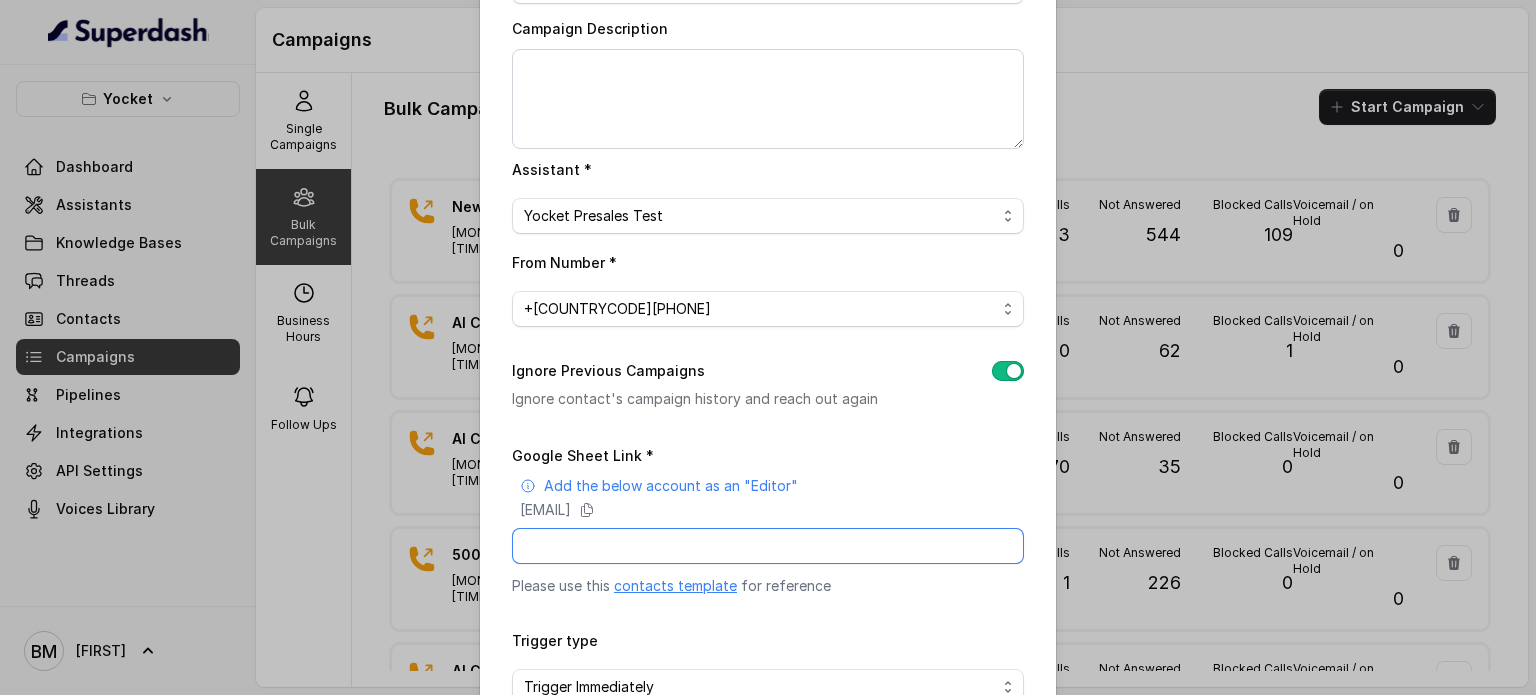 scroll, scrollTop: 0, scrollLeft: 0, axis: both 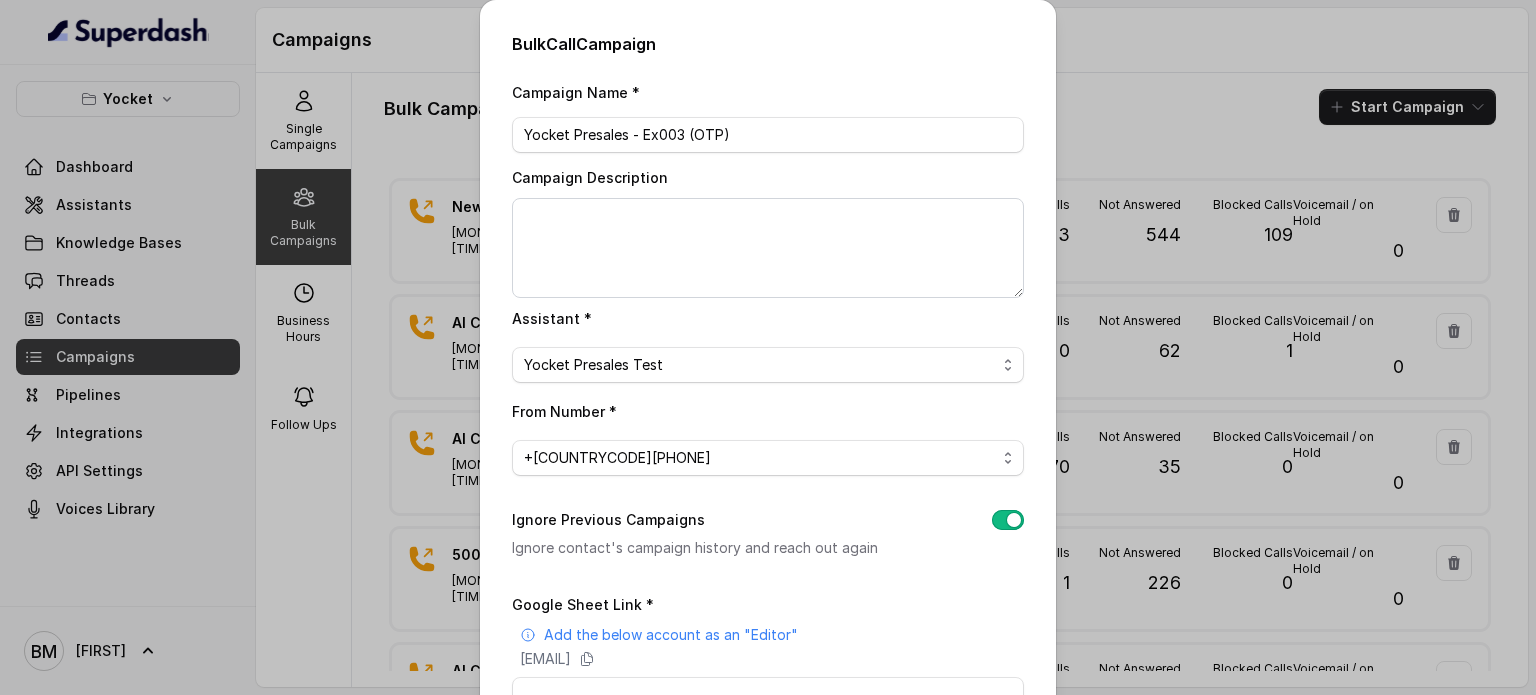 click on "Bulk  Call  Campaign Campaign Name * Yocket Presales - Ex003 (OTP) Campaign Description Assistant * Yocket Presales Test From Number * +918035738671 Ignore Previous Campaigns Ignore contact's campaign history and reach out again Google Sheet Link * Add the below account as an "Editor" superdash@superdash-382709.iam.gserviceaccount.com Please use this   contacts template   for reference Trigger type Trigger Immediately Cancel Start" at bounding box center (768, 347) 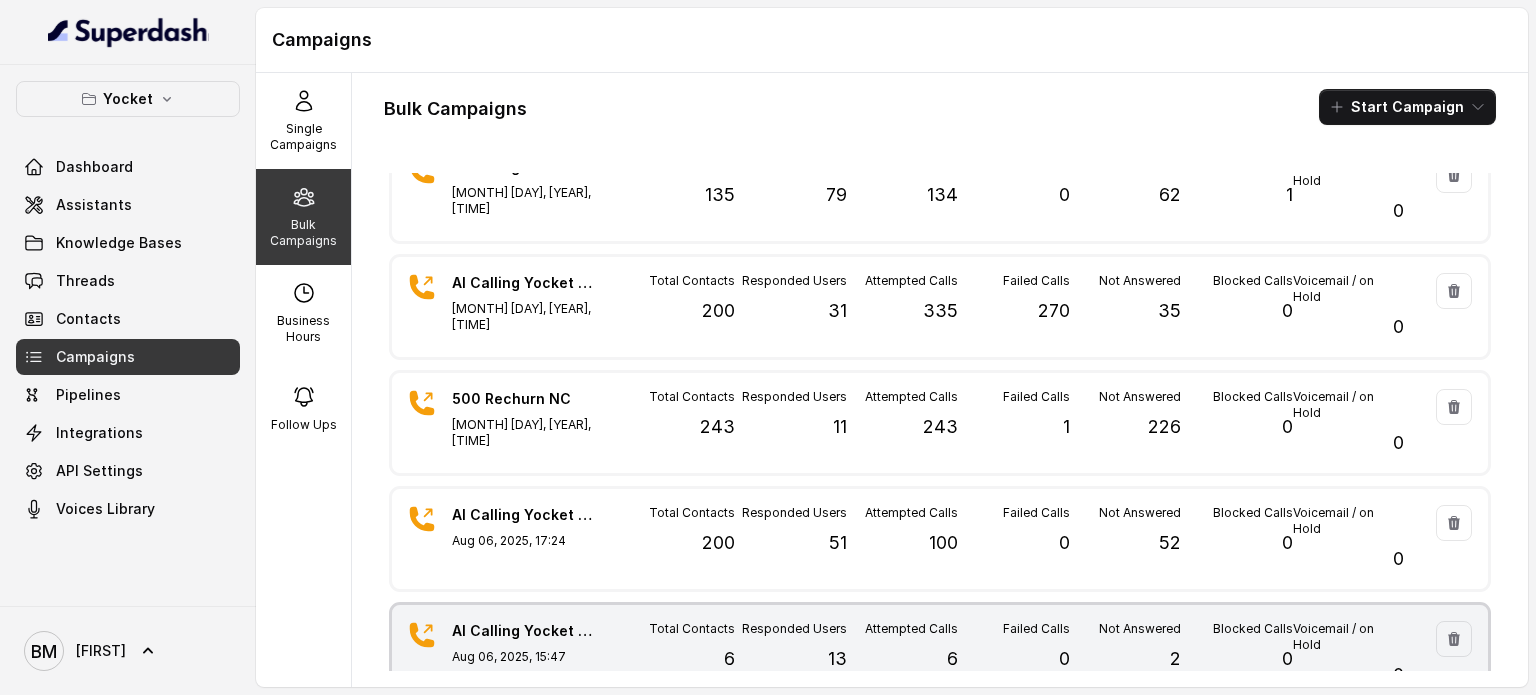 scroll, scrollTop: 0, scrollLeft: 0, axis: both 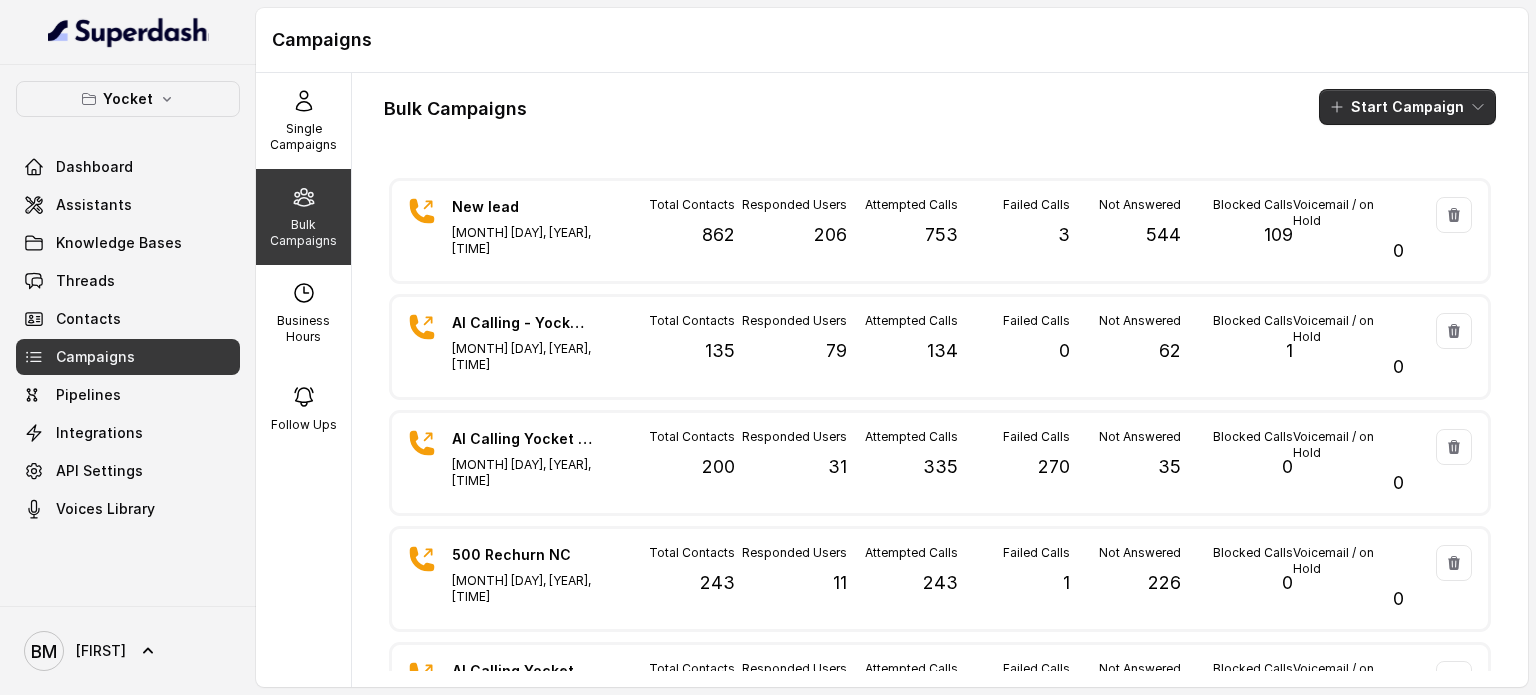 click on "Start Campaign" at bounding box center [1407, 107] 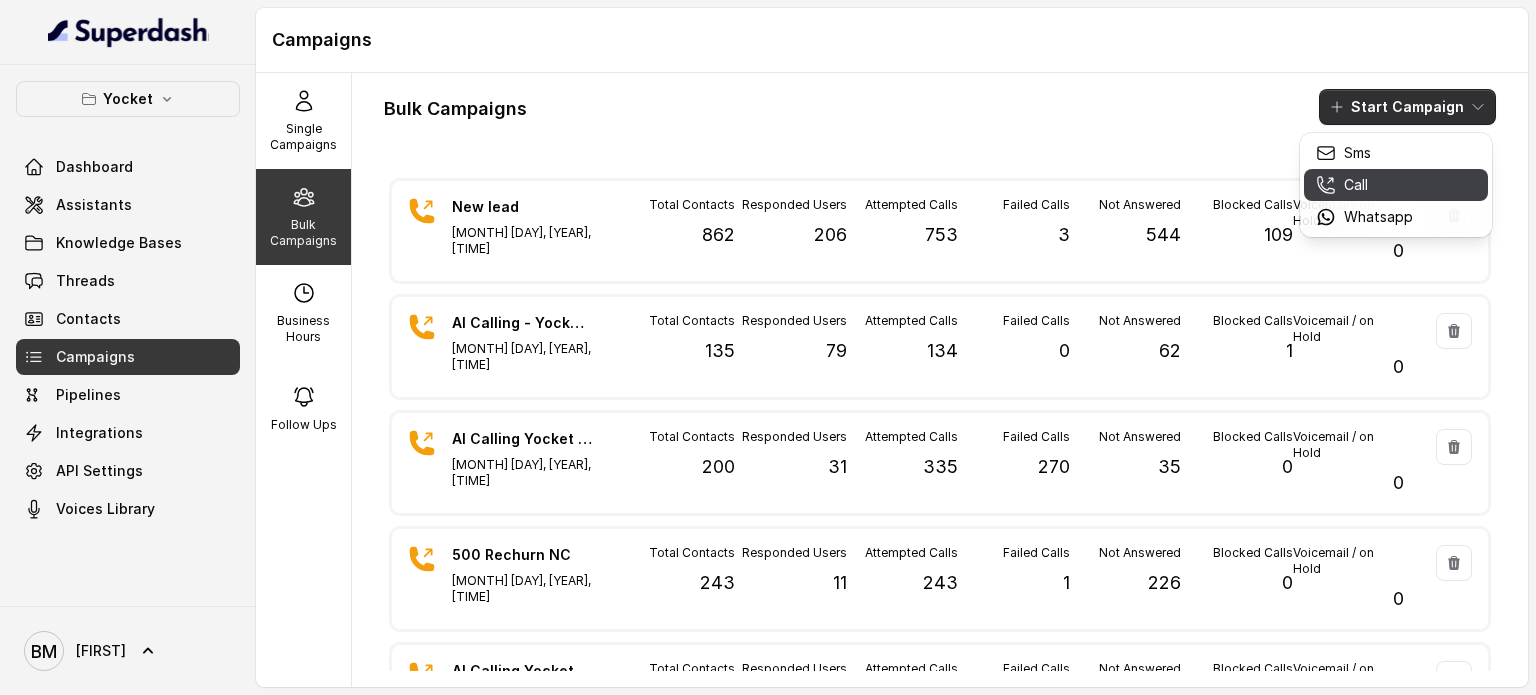 click 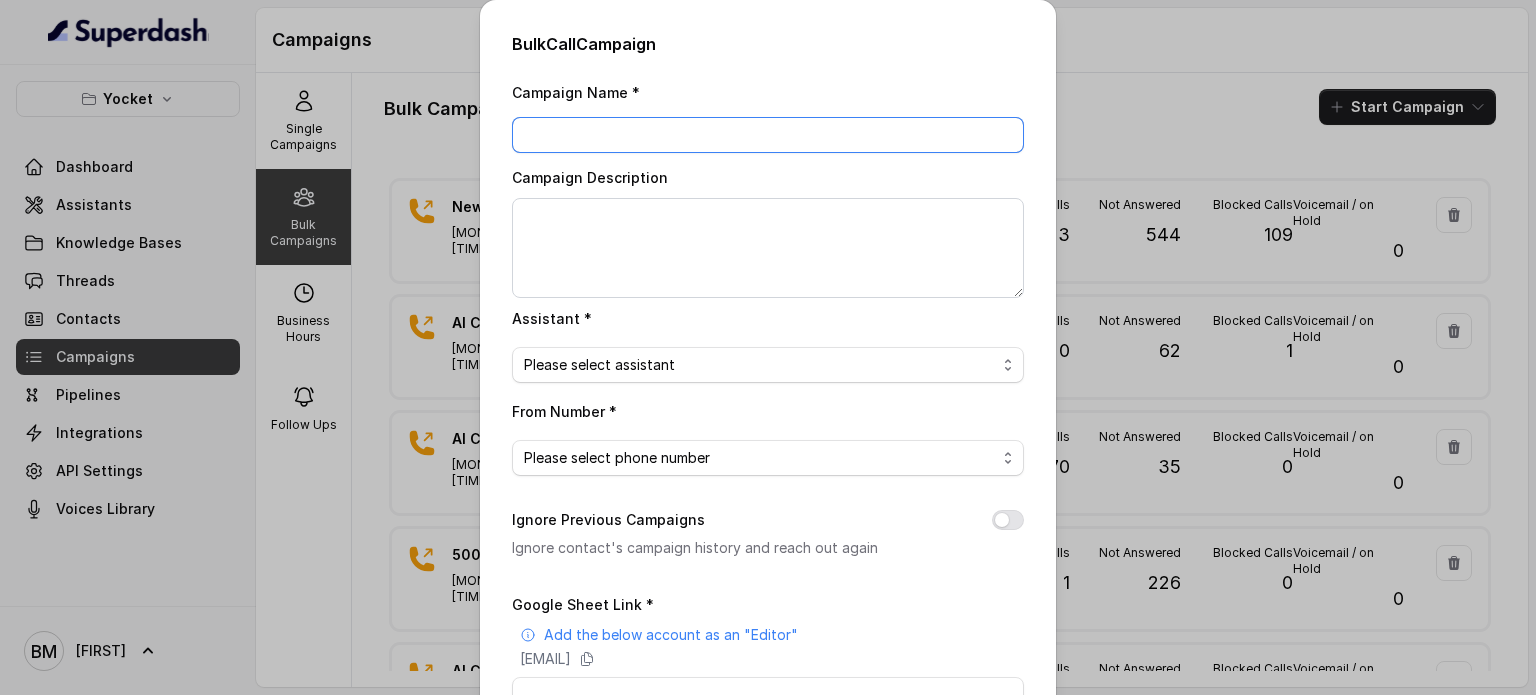 click on "Campaign Name *" at bounding box center [768, 135] 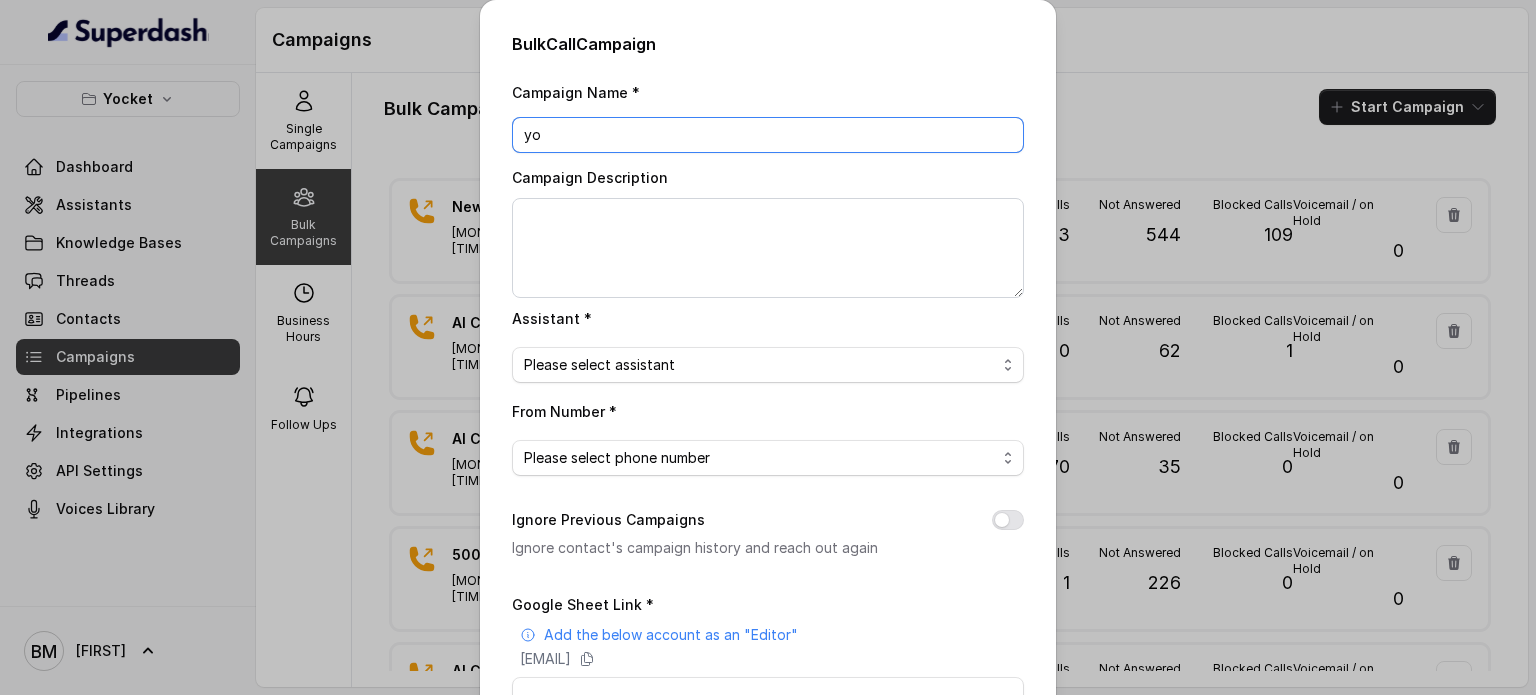 type on "y" 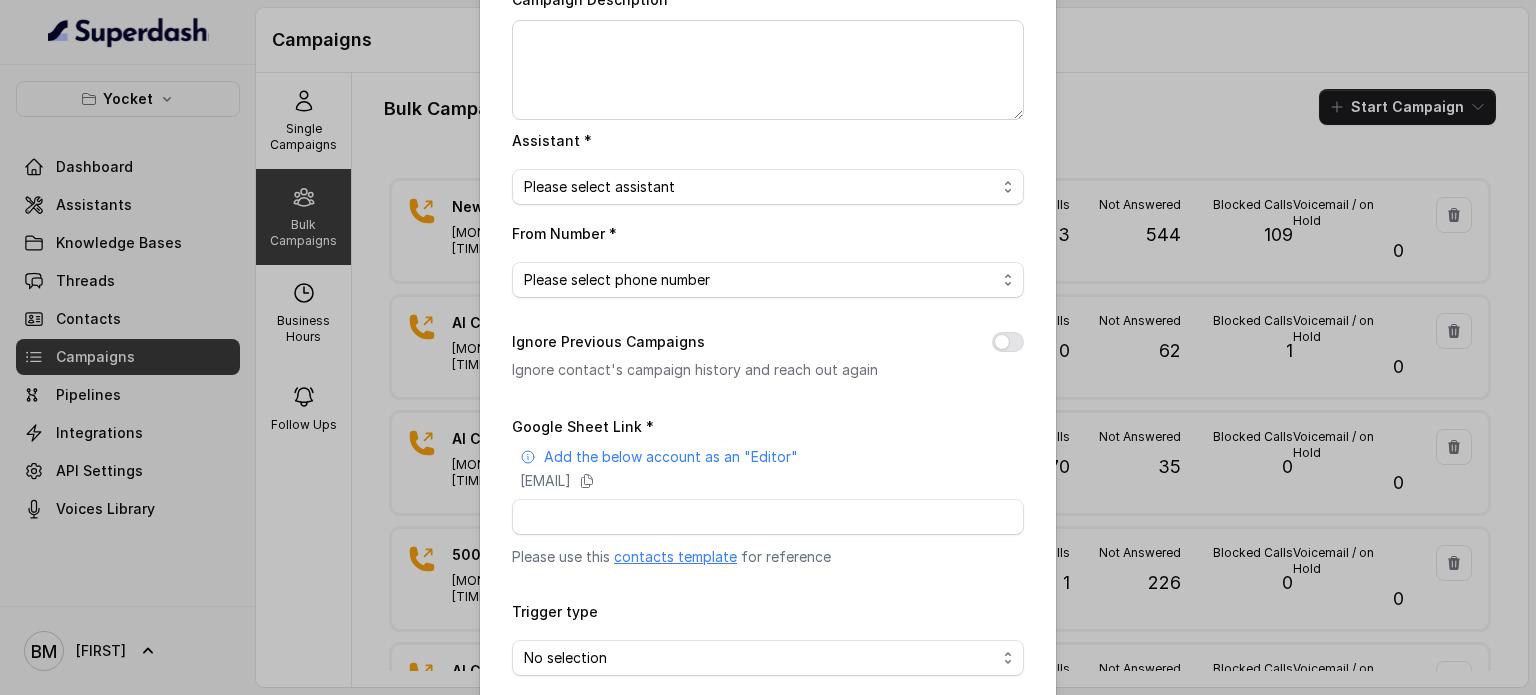 scroll, scrollTop: 200, scrollLeft: 0, axis: vertical 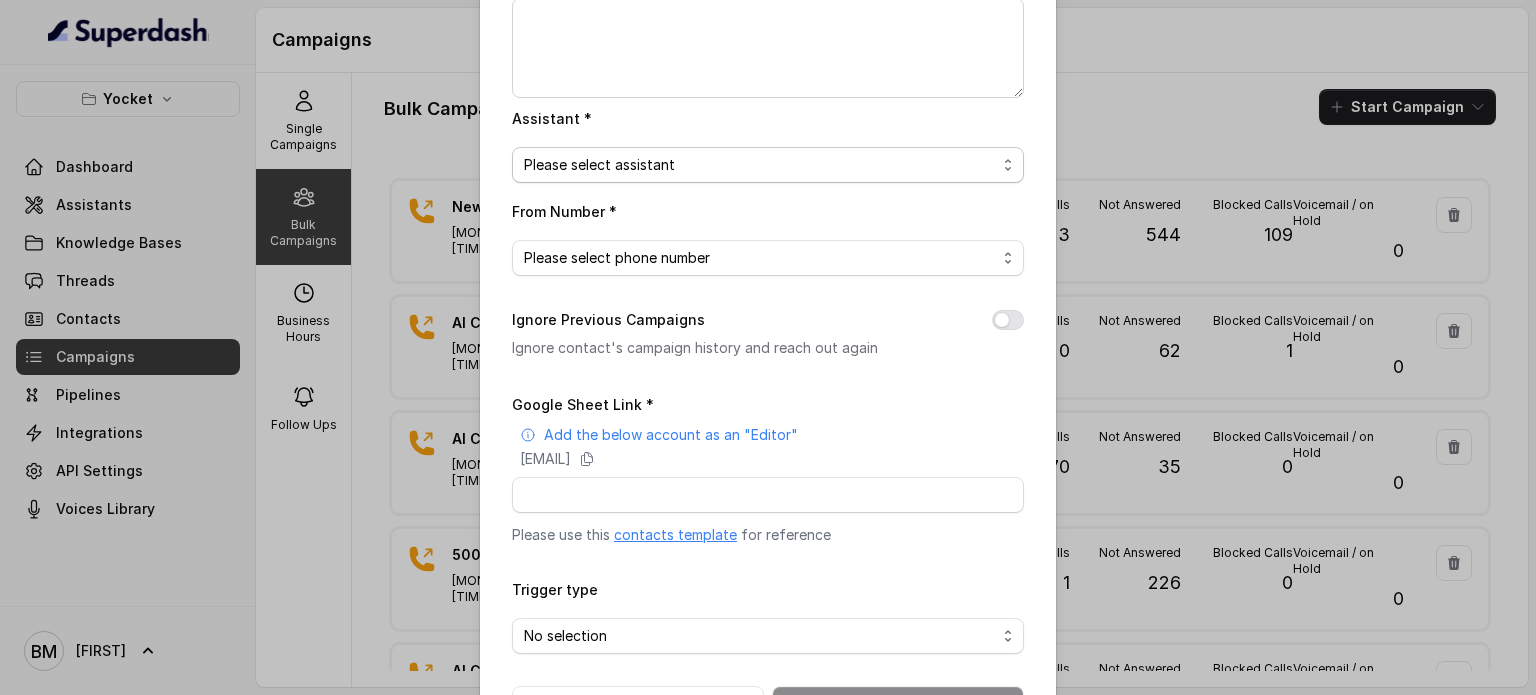 type on "Presales Ex003 - OTP" 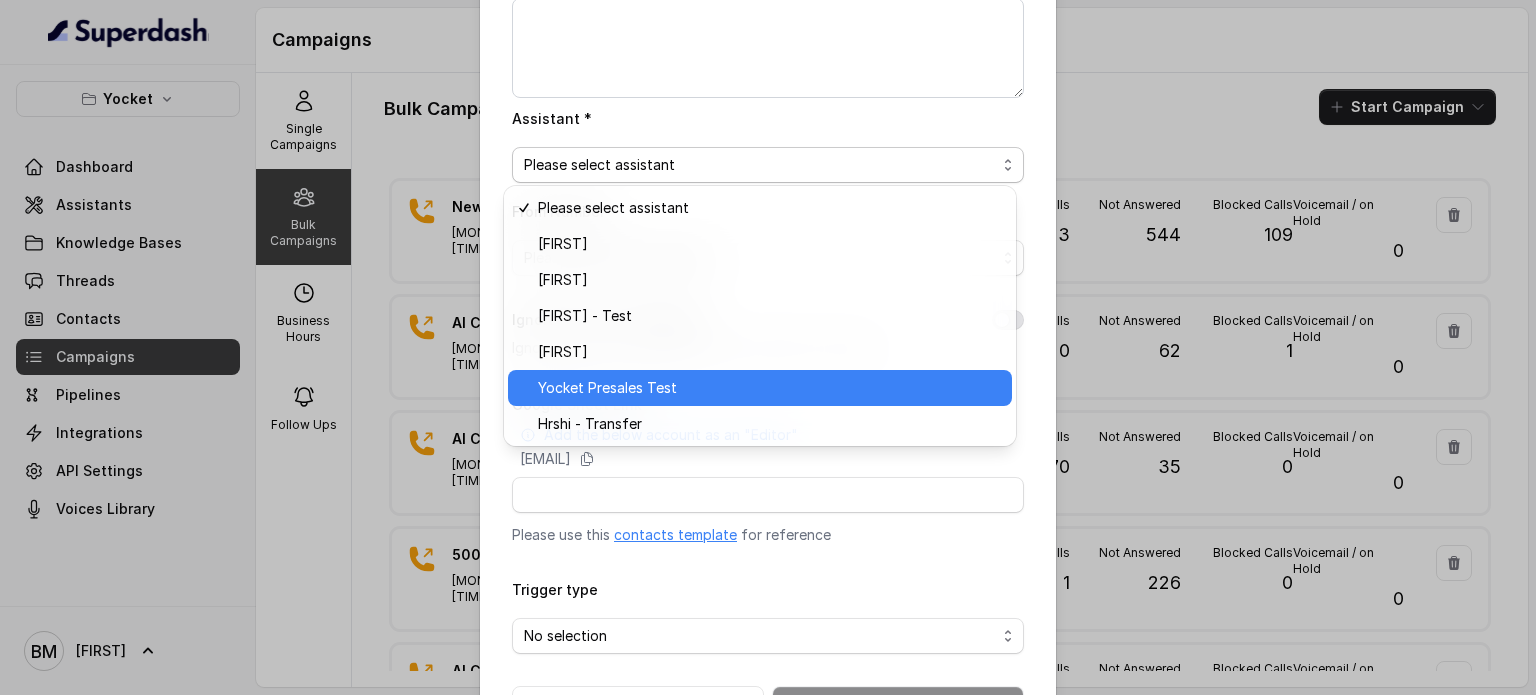 click on "Yocket Presales Test" at bounding box center [607, 388] 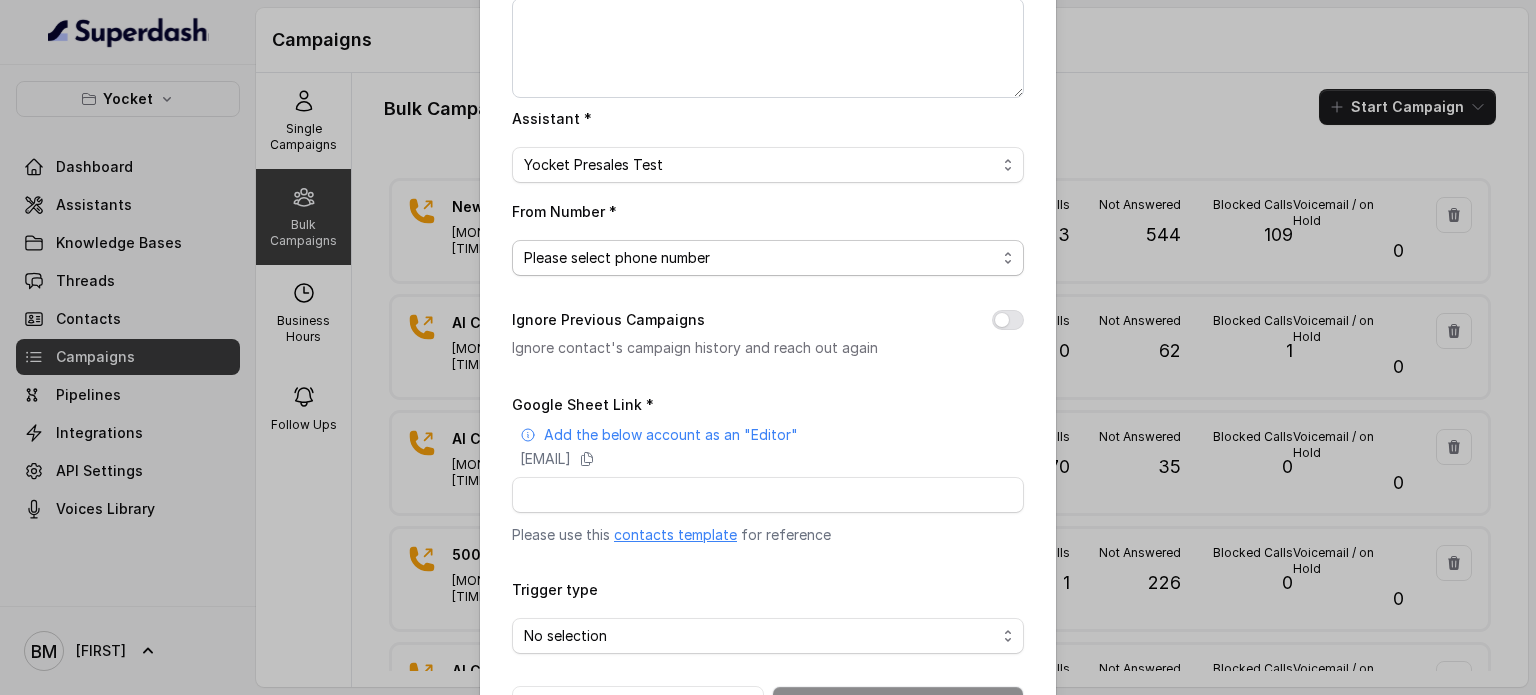 click on "Please select phone number" at bounding box center [617, 258] 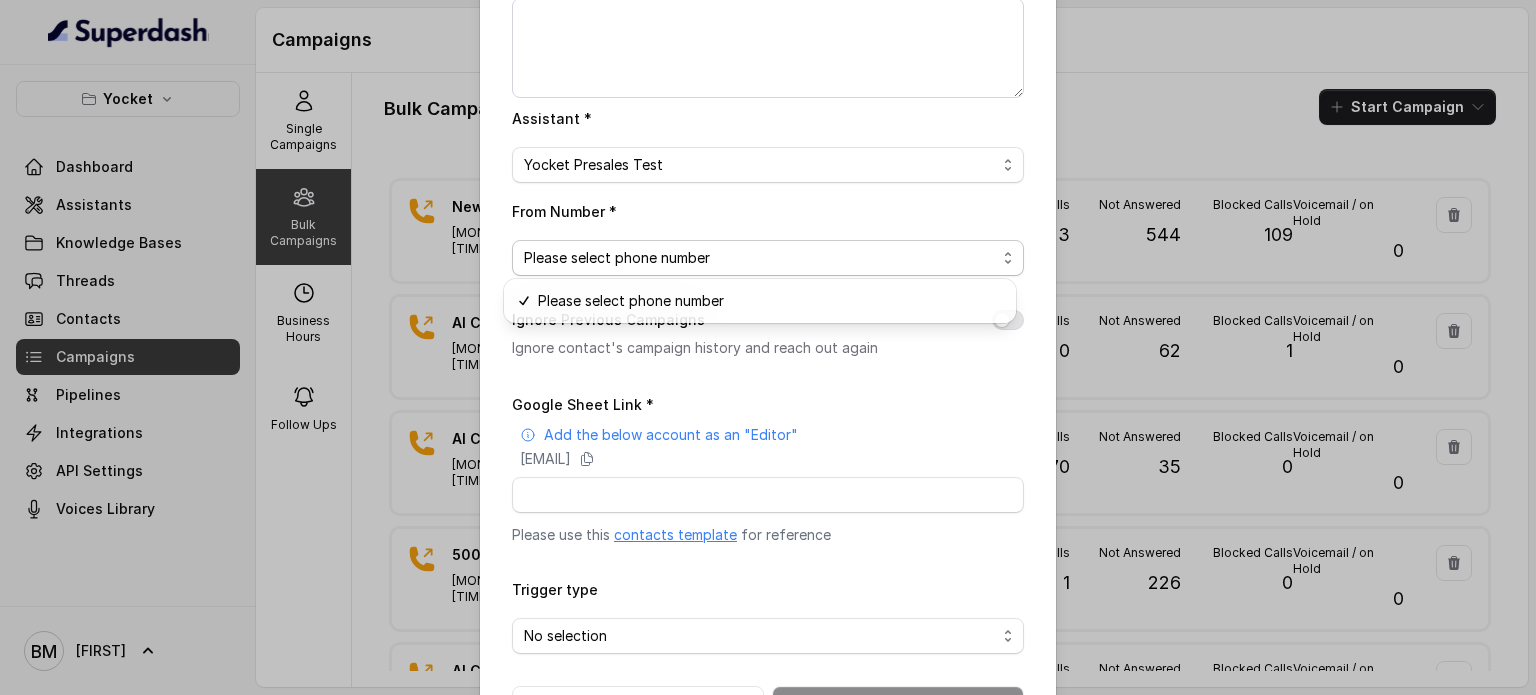 click on "Please select phone number" at bounding box center [617, 258] 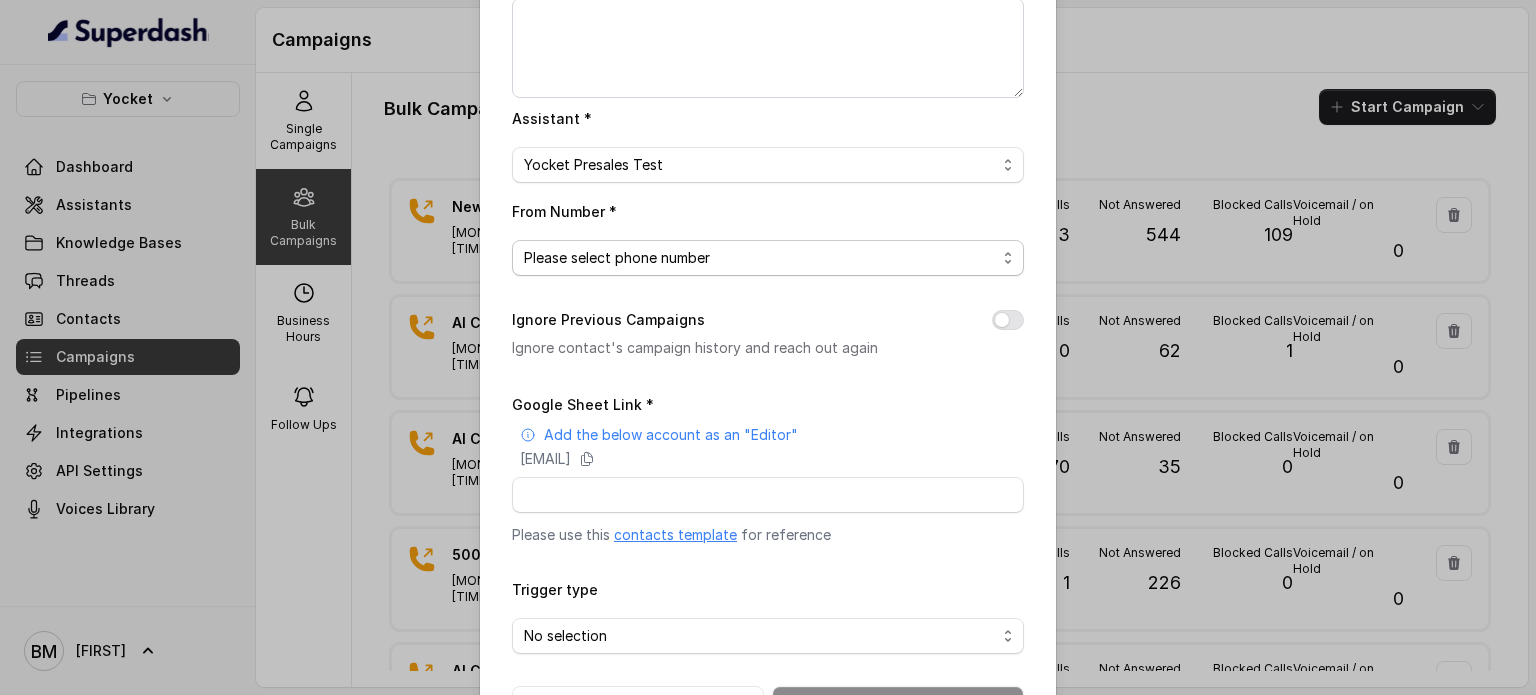 click on "Please select phone number" at bounding box center (617, 258) 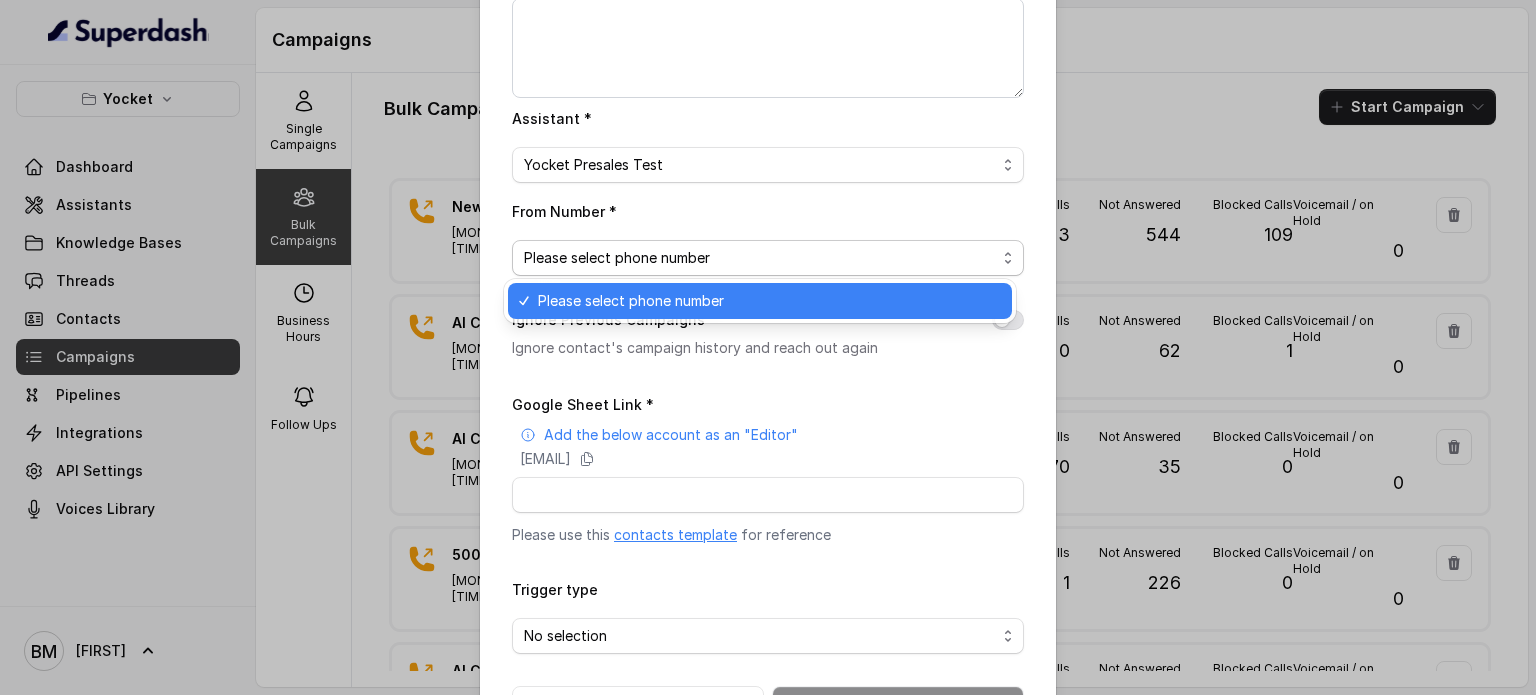 click on "Please select phone number" at bounding box center (617, 258) 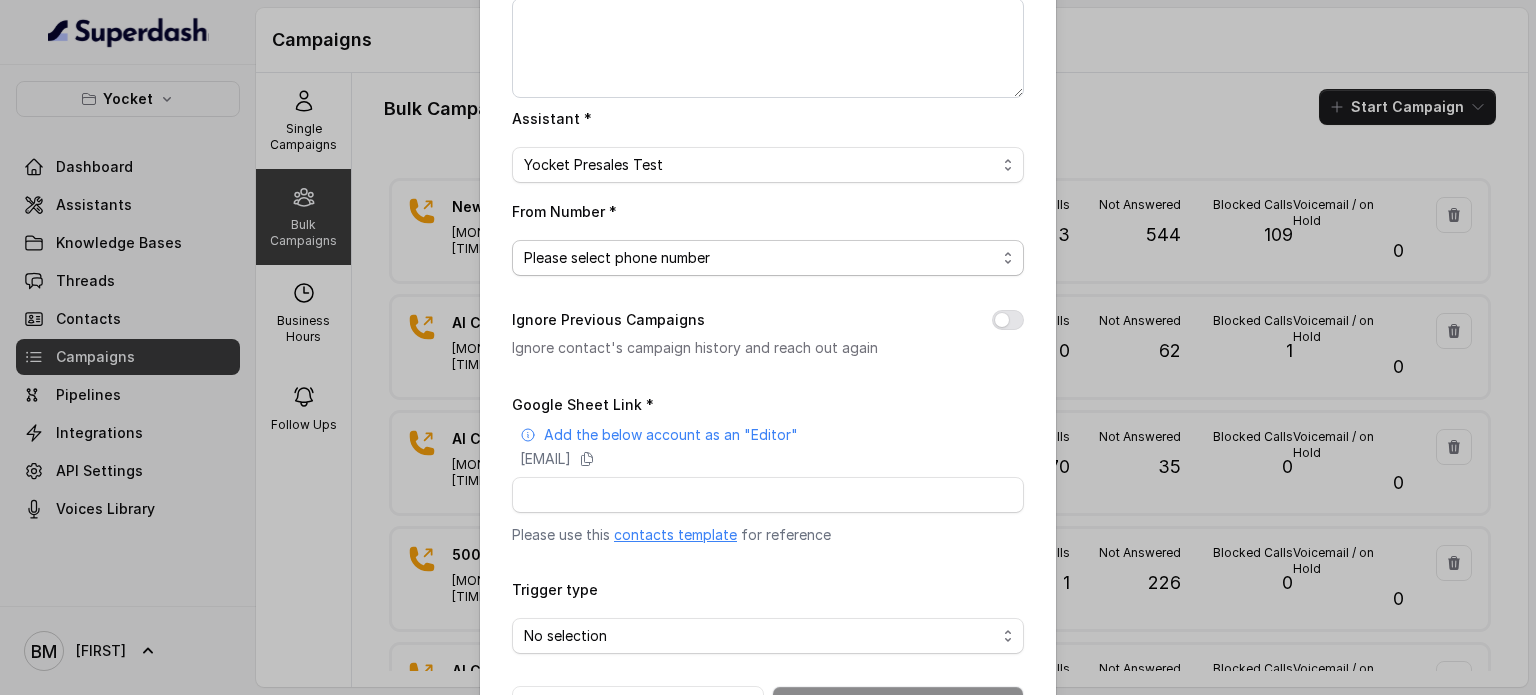 click on "Please select phone number" at bounding box center [768, 258] 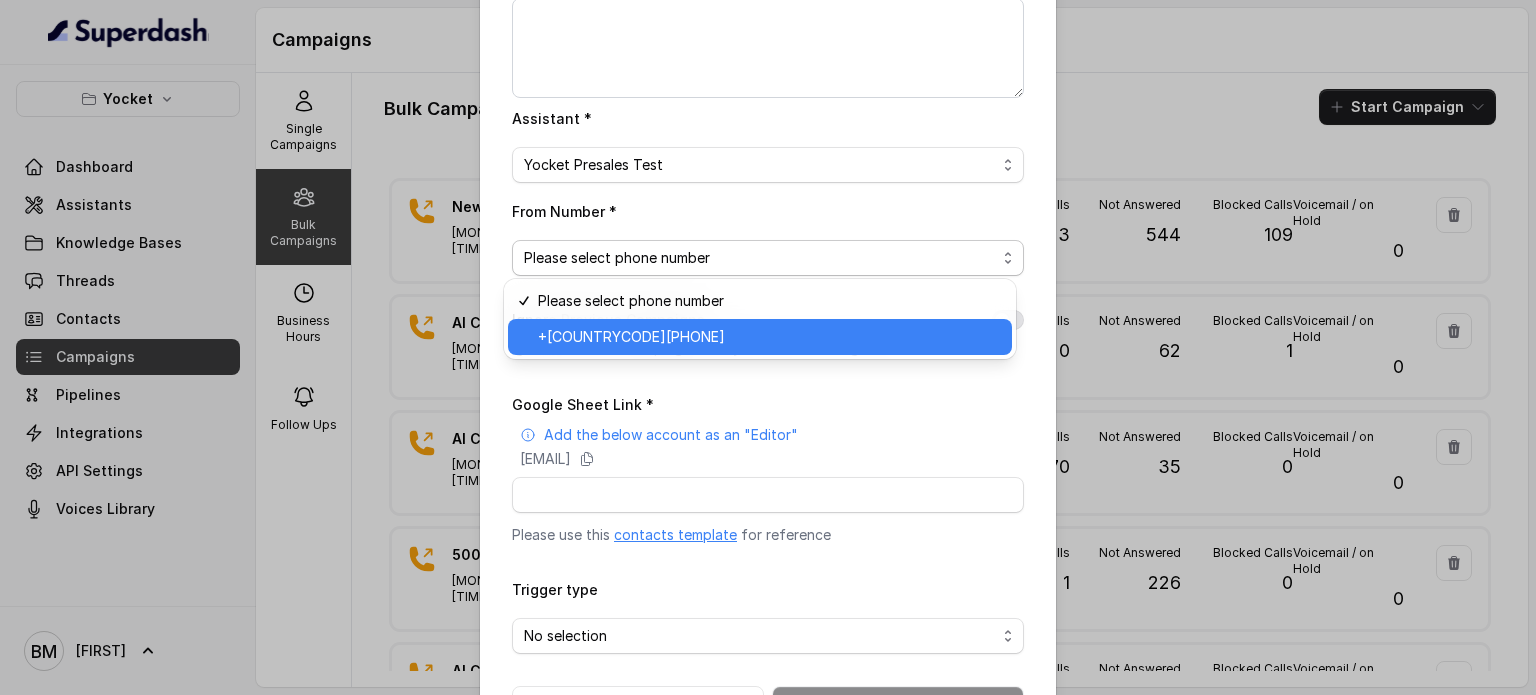 click on "+918035738671" at bounding box center (769, 337) 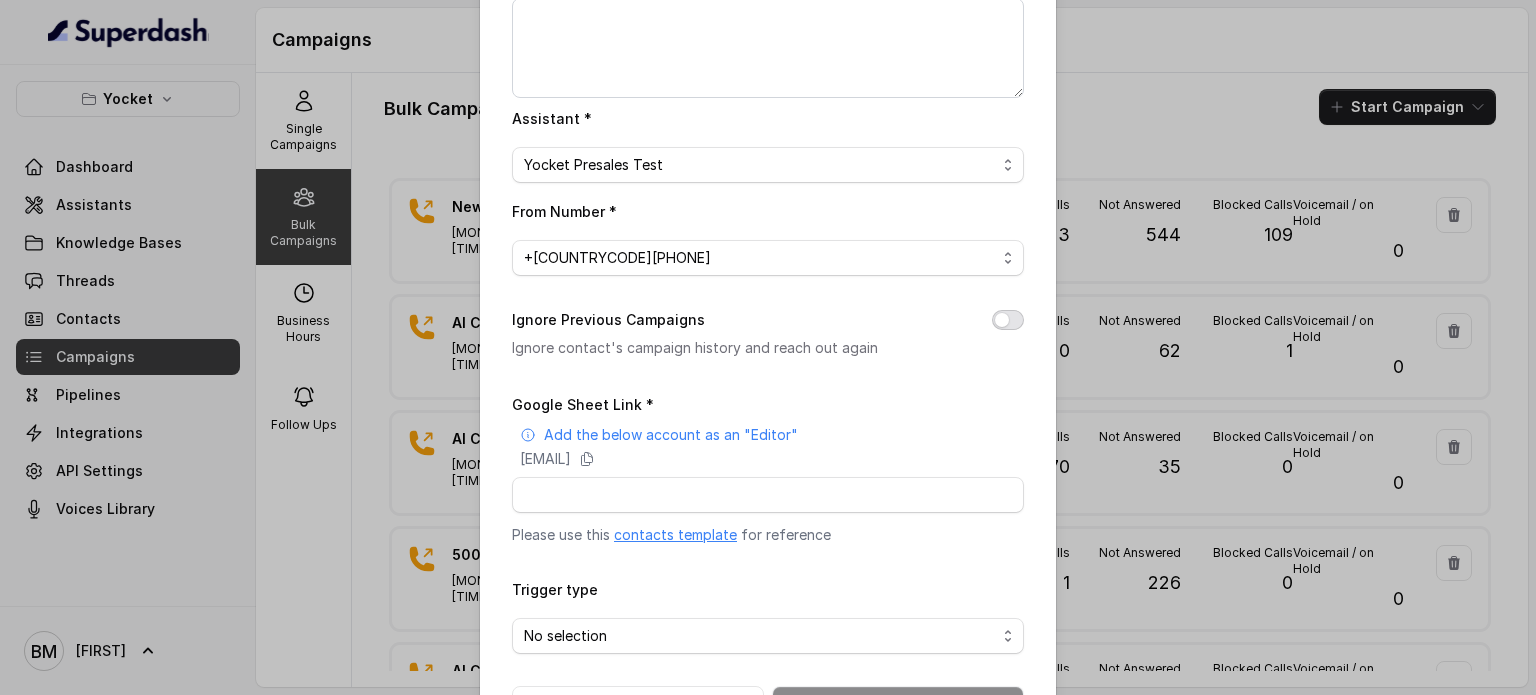 click on "Ignore Previous Campaigns" at bounding box center (1008, 320) 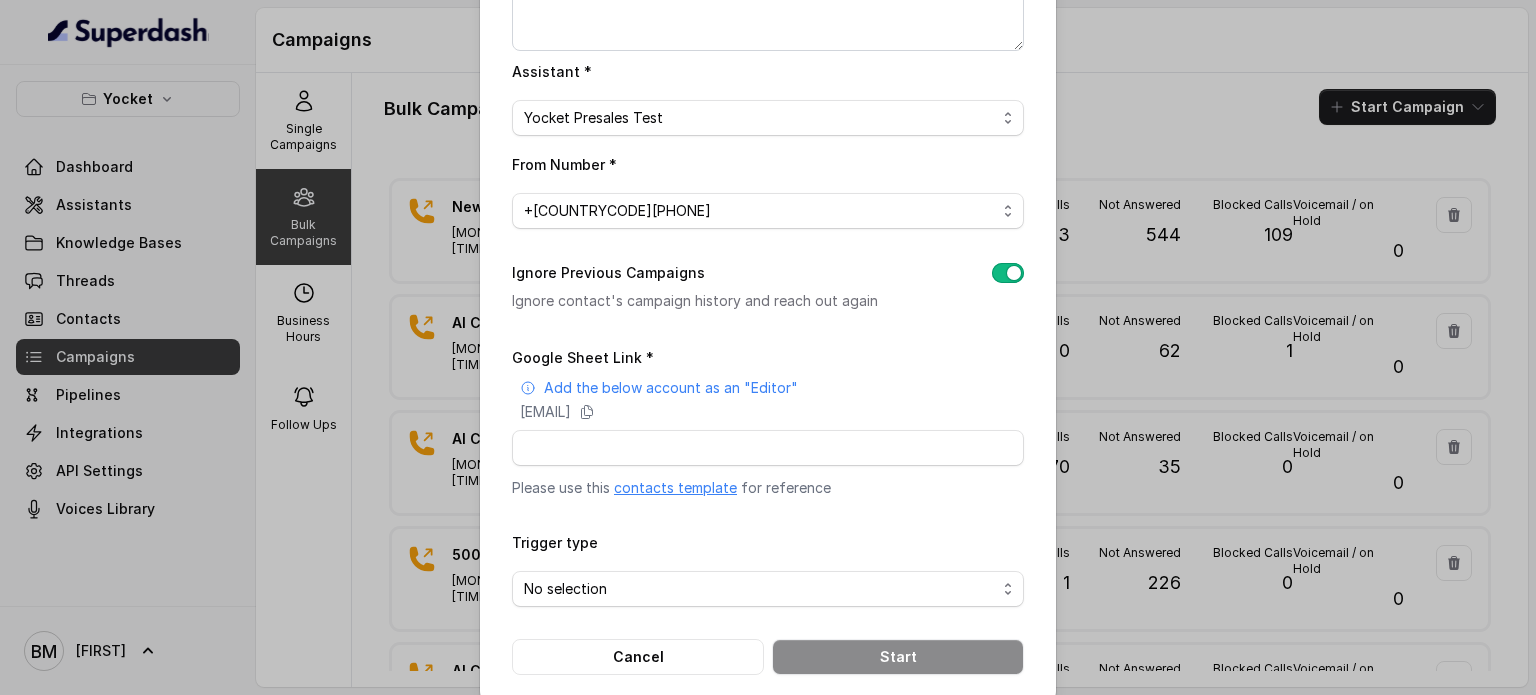 scroll, scrollTop: 272, scrollLeft: 0, axis: vertical 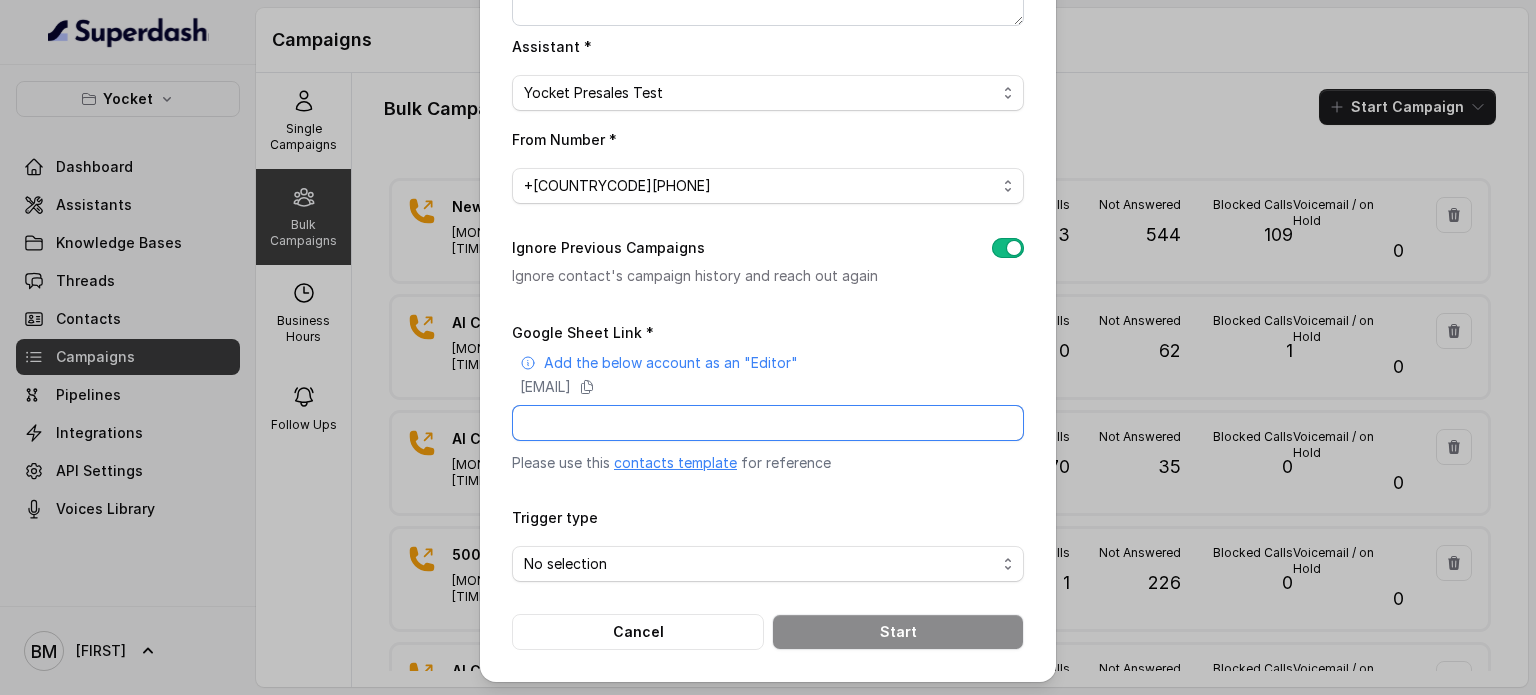 click on "Google Sheet Link *" at bounding box center [768, 423] 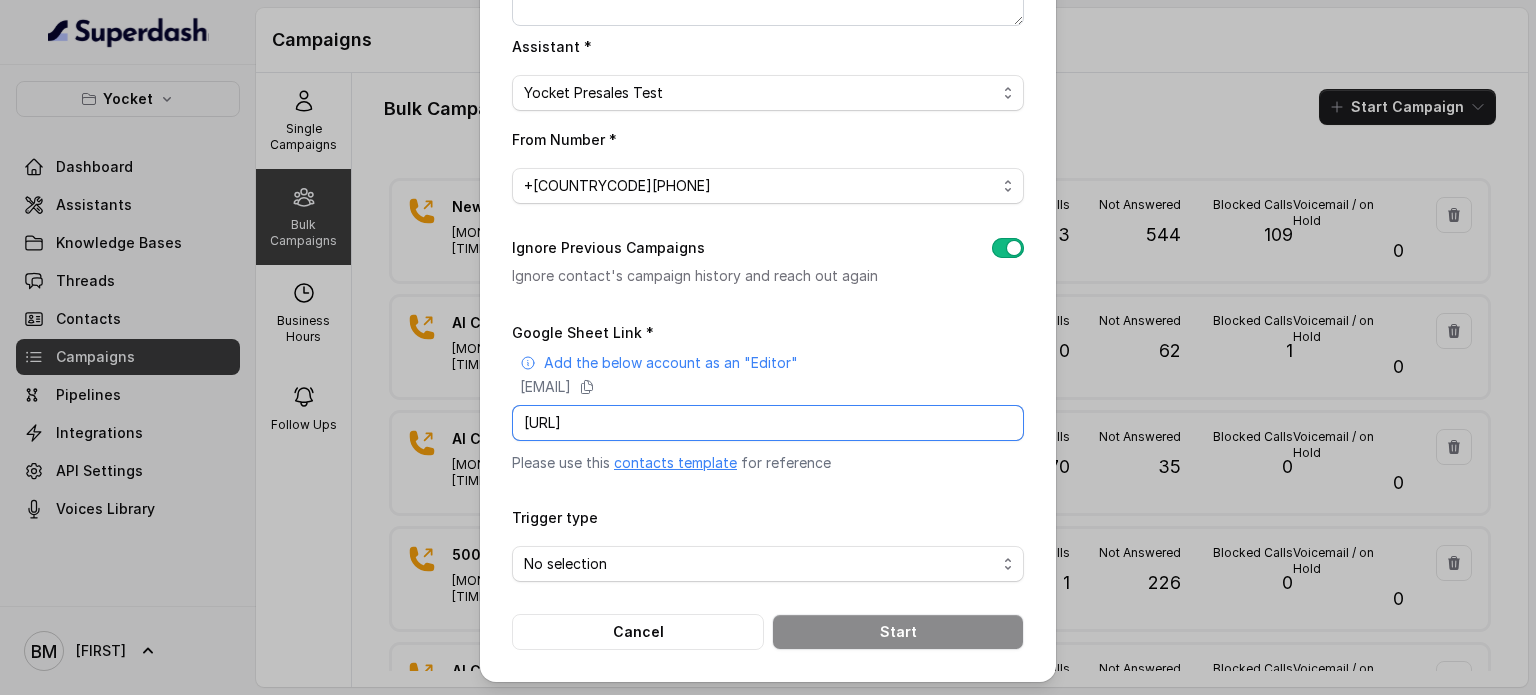 scroll, scrollTop: 0, scrollLeft: 284, axis: horizontal 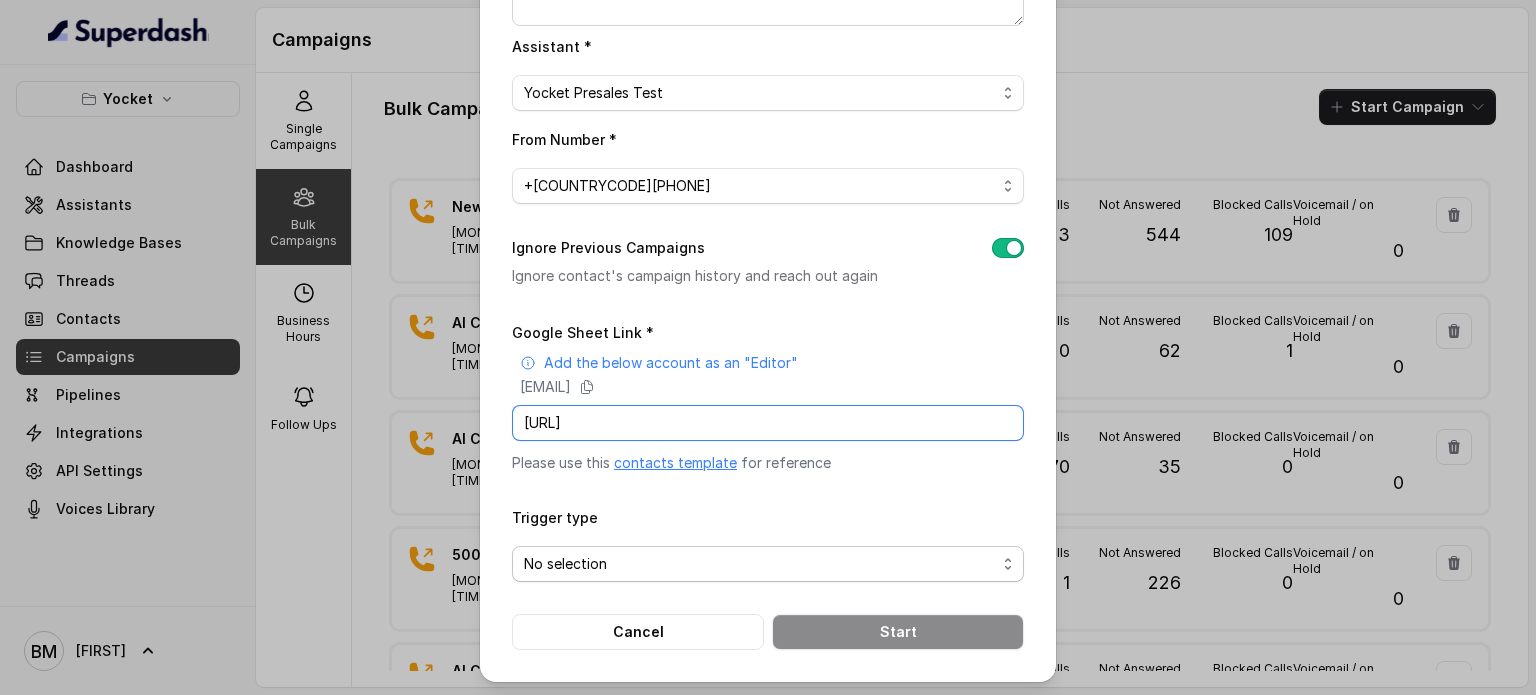 type on "https://docs.google.com/spreadsheets/d/1BikO8YvX9zIHHixgrbqB9Xmaj4VmBNh9B139zMR6yDM/edit?gid=0#gid=0" 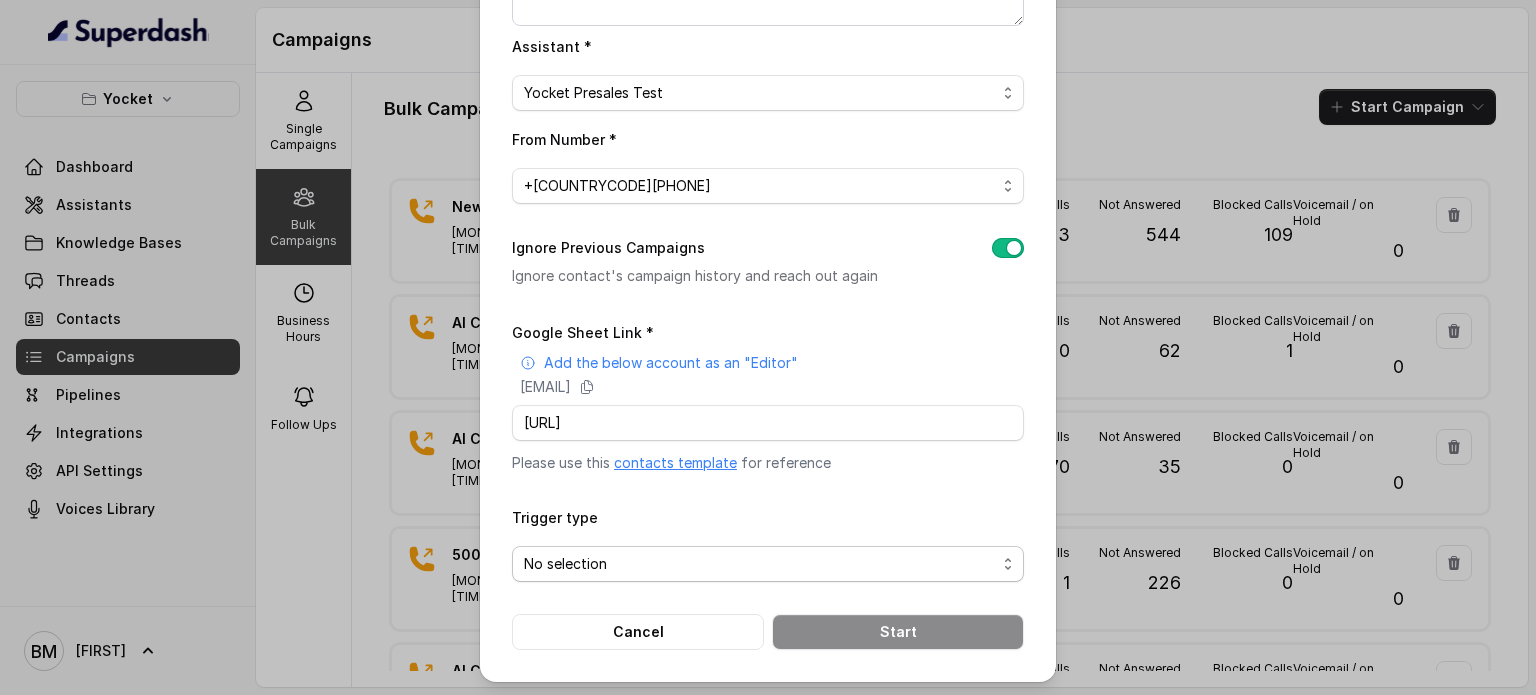 click on "No selection" at bounding box center (760, 564) 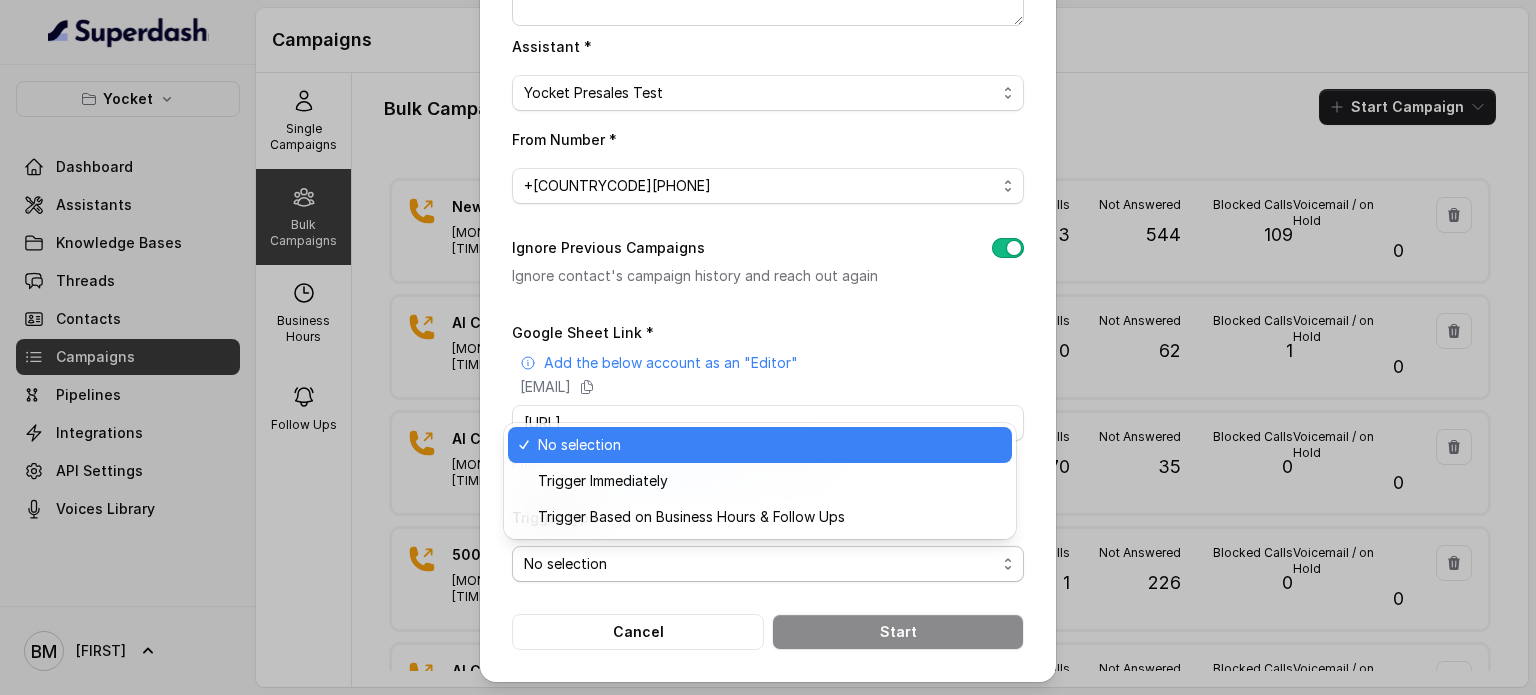 scroll, scrollTop: 0, scrollLeft: 0, axis: both 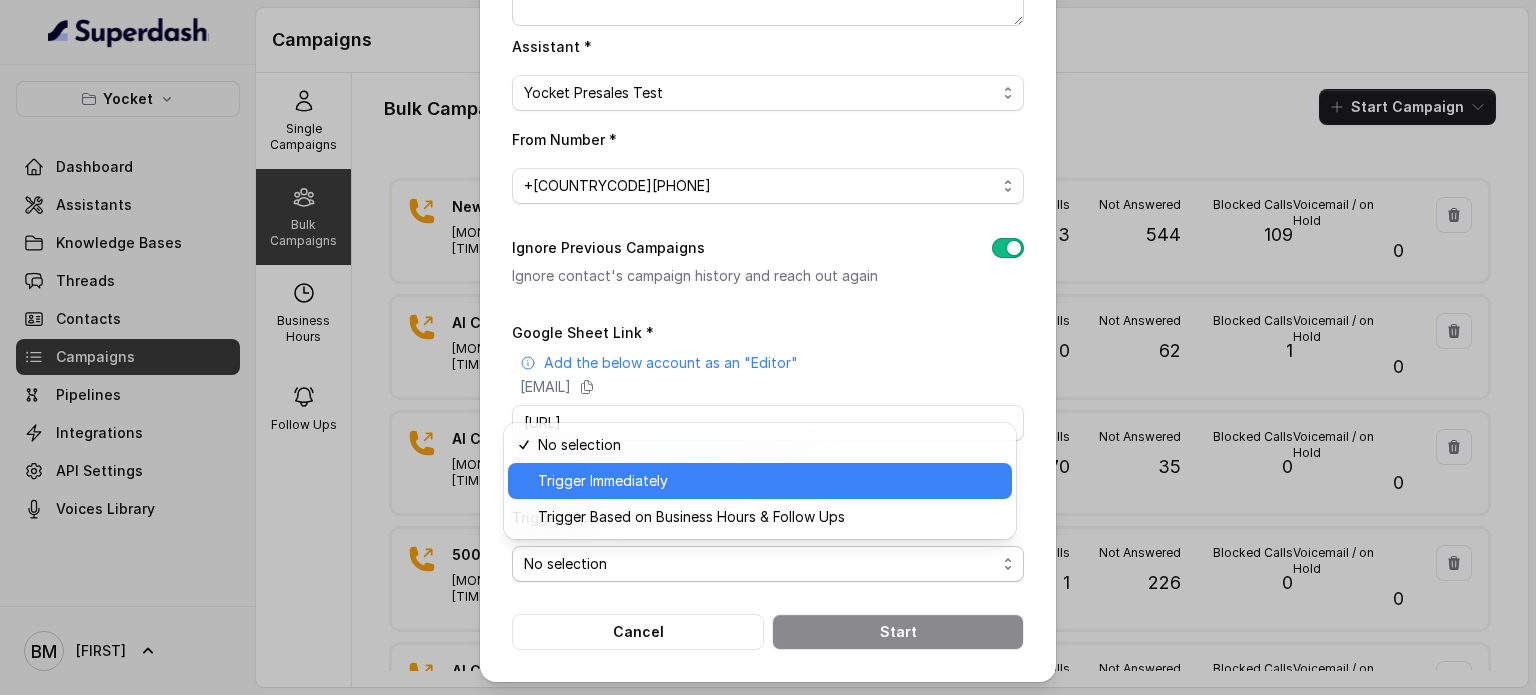 click on "Trigger Immediately" at bounding box center (603, 481) 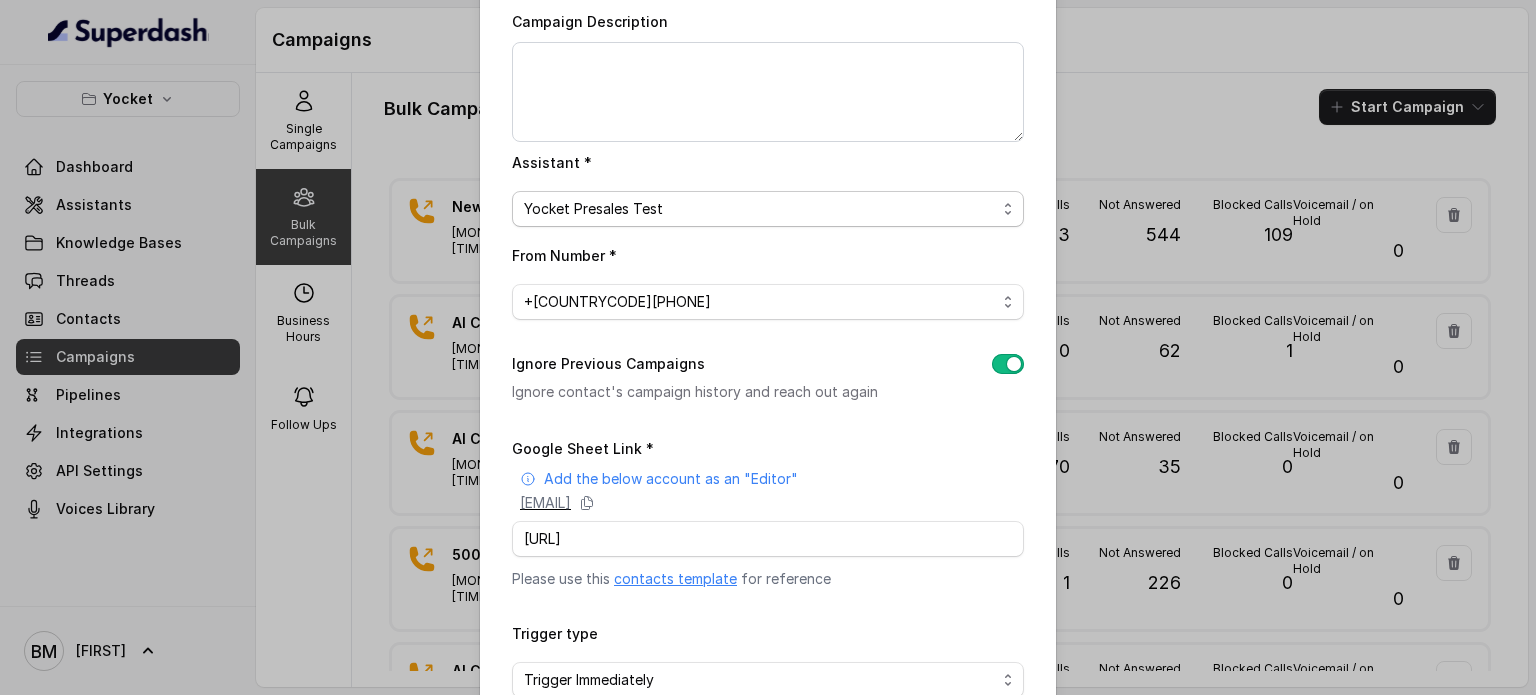 scroll, scrollTop: 272, scrollLeft: 0, axis: vertical 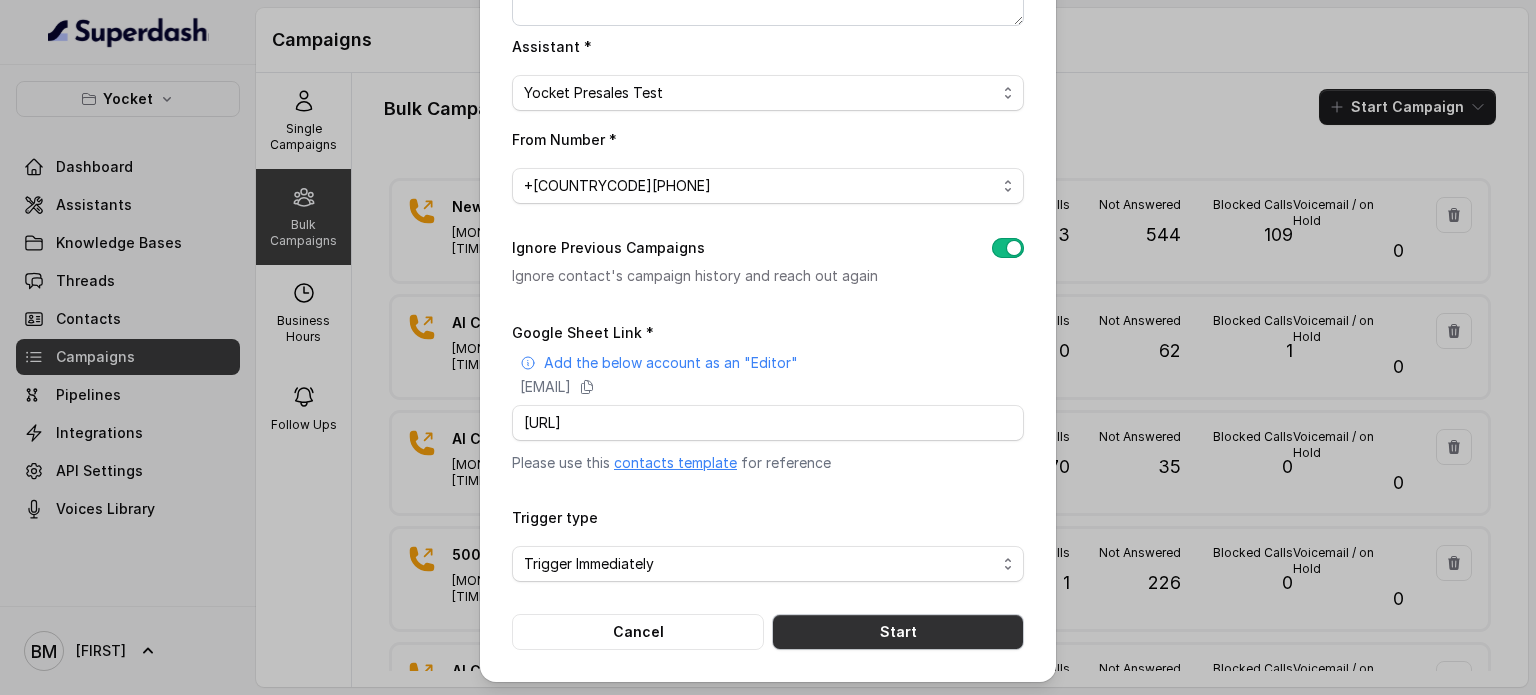 click on "Start" at bounding box center (898, 632) 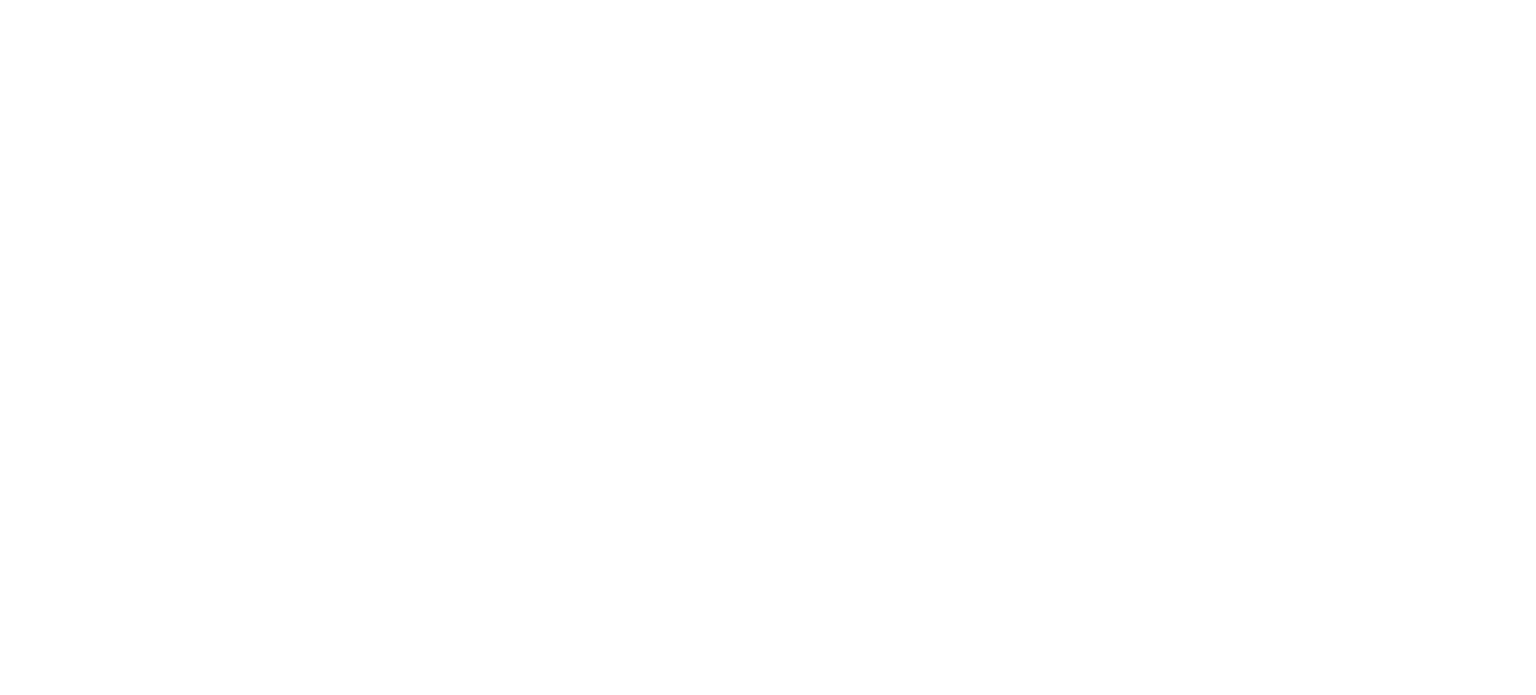 scroll, scrollTop: 0, scrollLeft: 0, axis: both 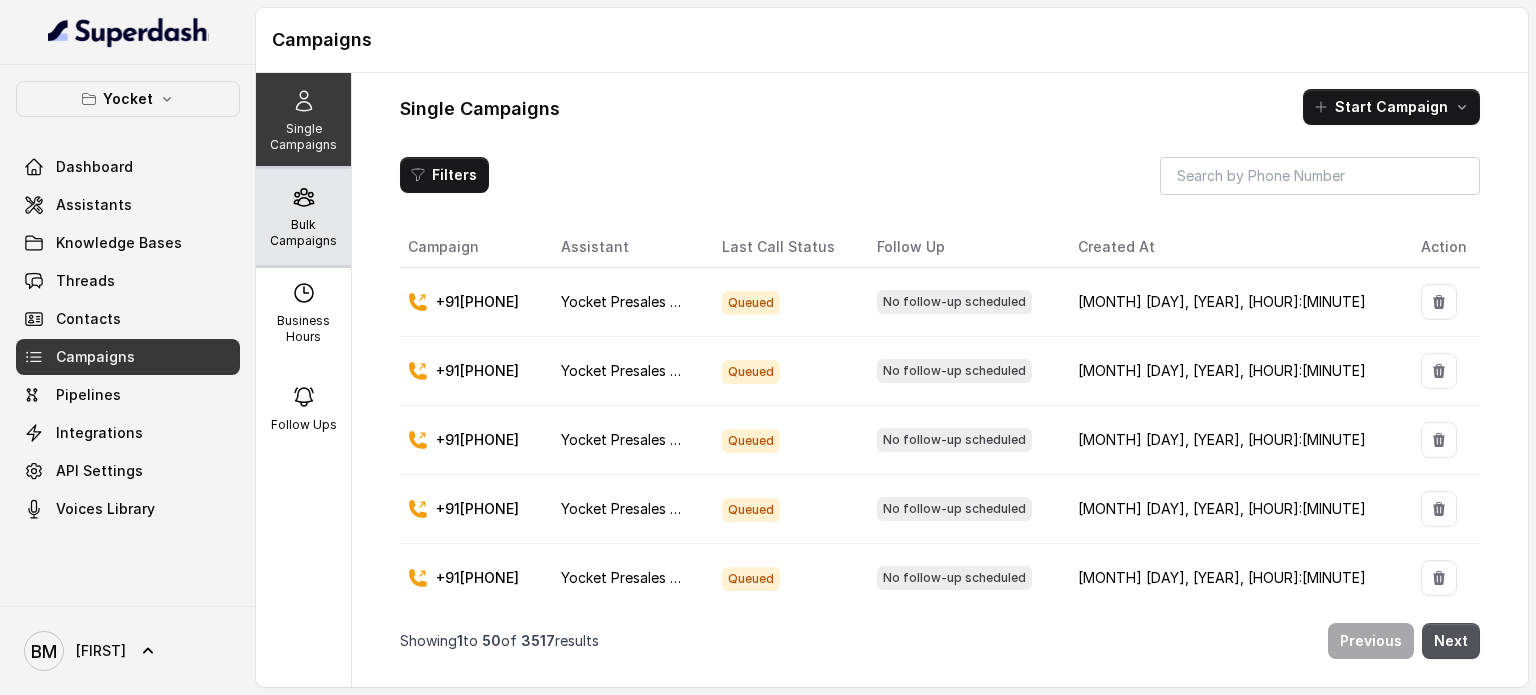 click on "Bulk Campaigns" at bounding box center [303, 217] 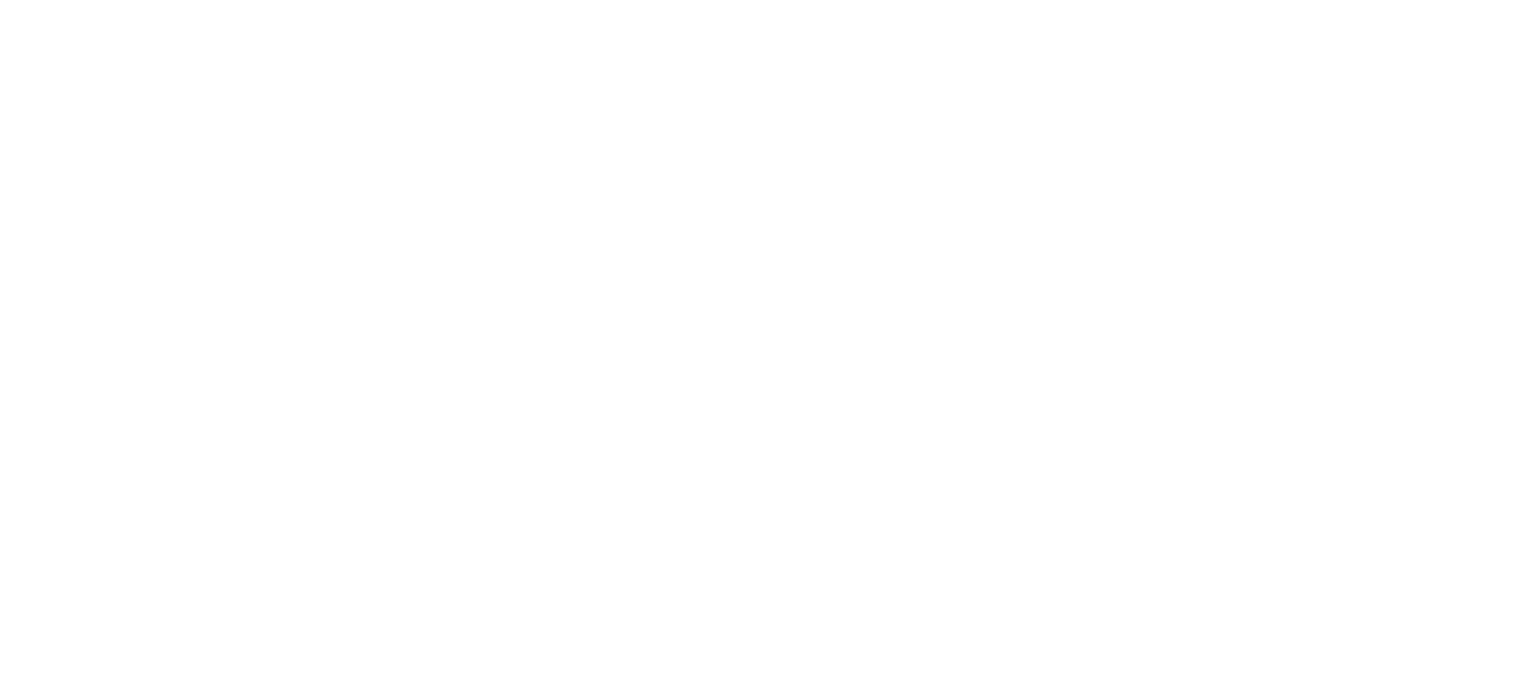 scroll, scrollTop: 0, scrollLeft: 0, axis: both 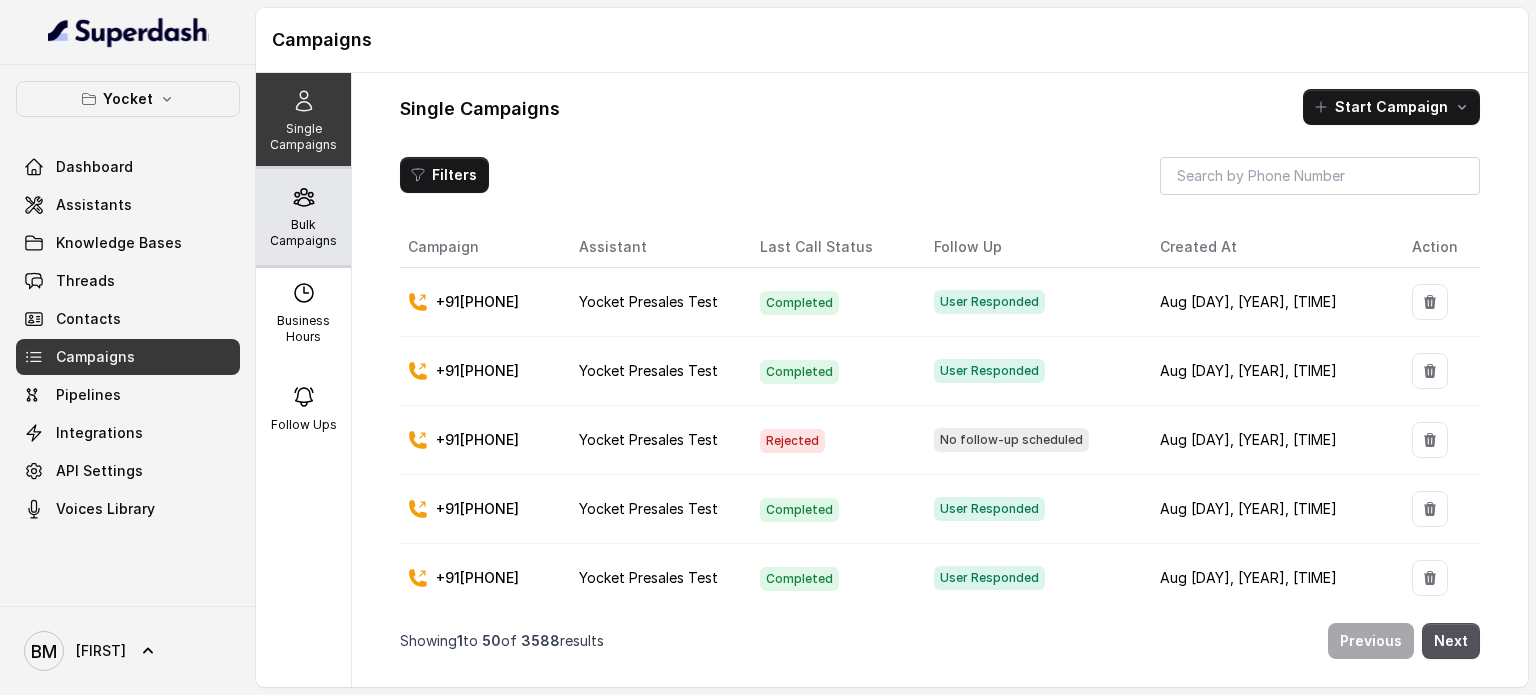 click on "Bulk Campaigns" at bounding box center [303, 217] 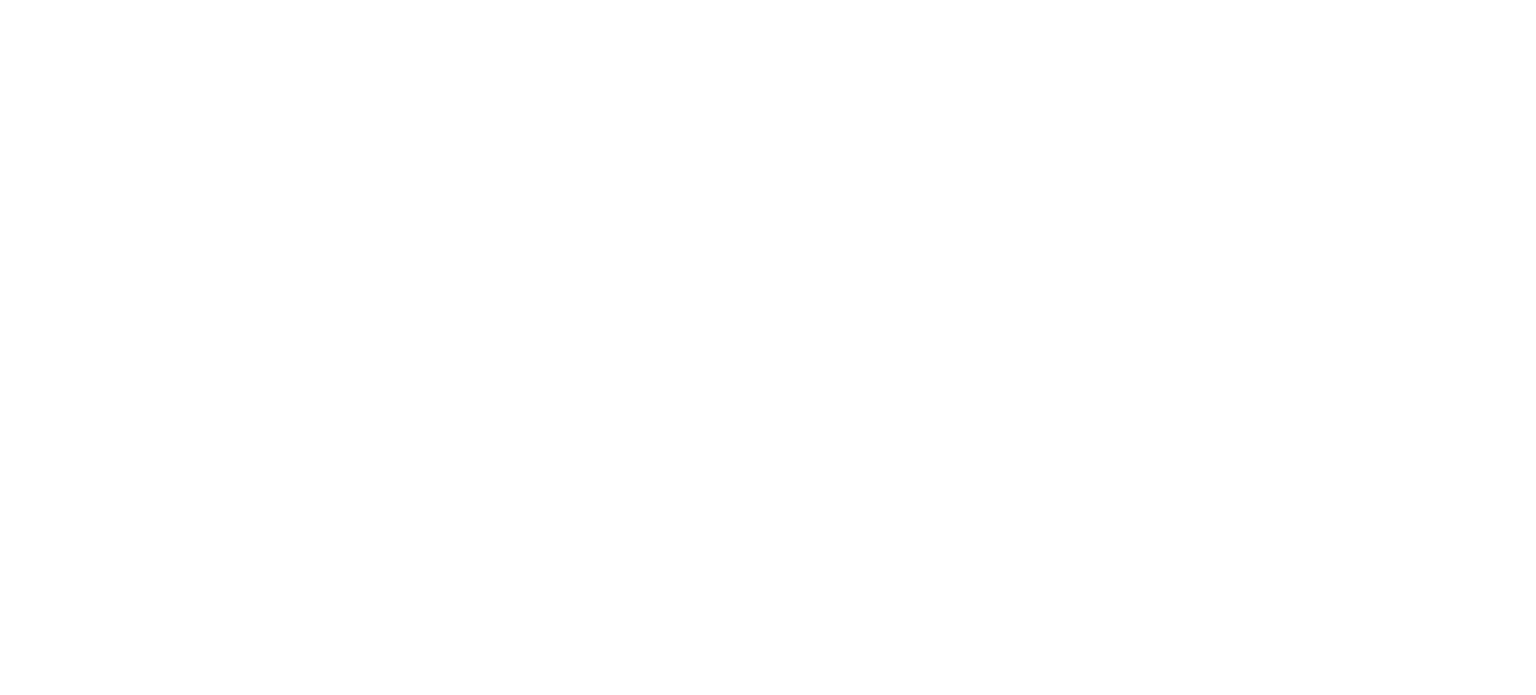 scroll, scrollTop: 0, scrollLeft: 0, axis: both 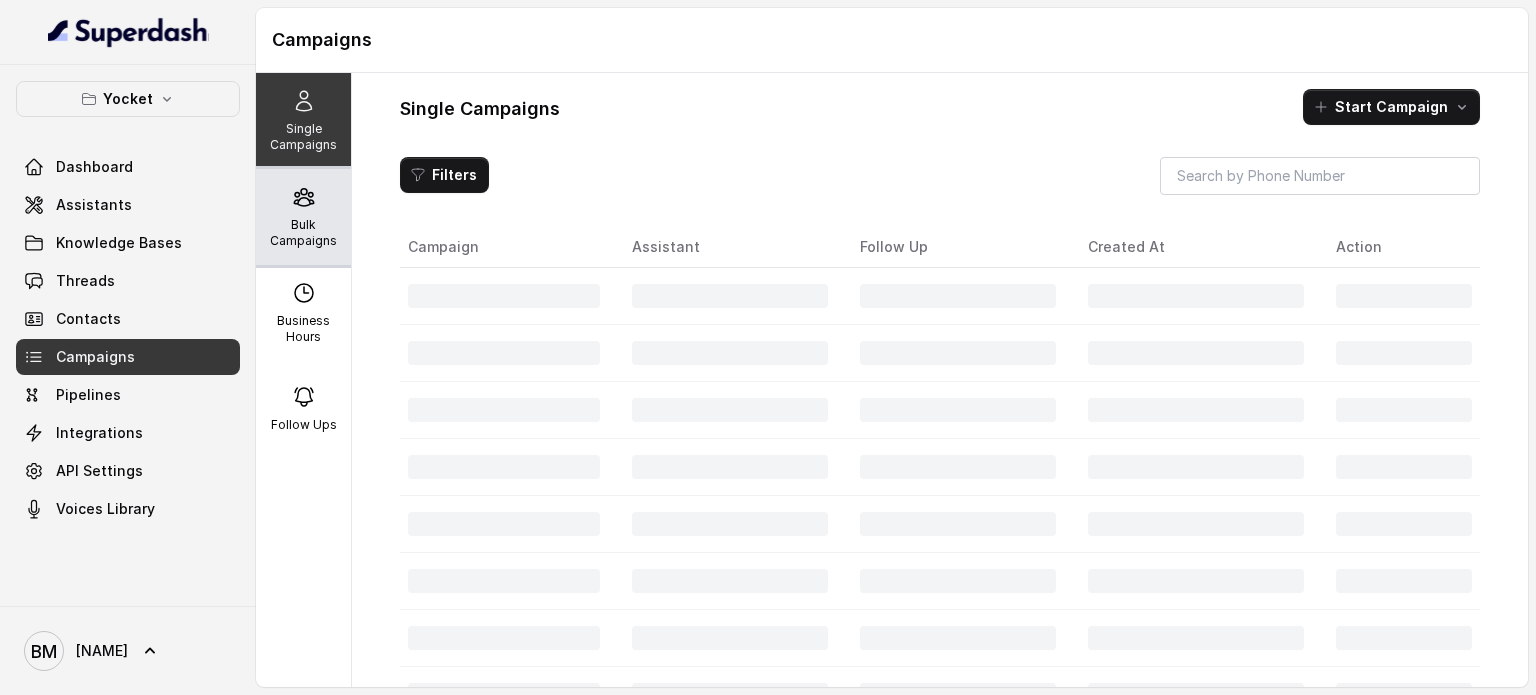 click on "Bulk Campaigns" at bounding box center [303, 233] 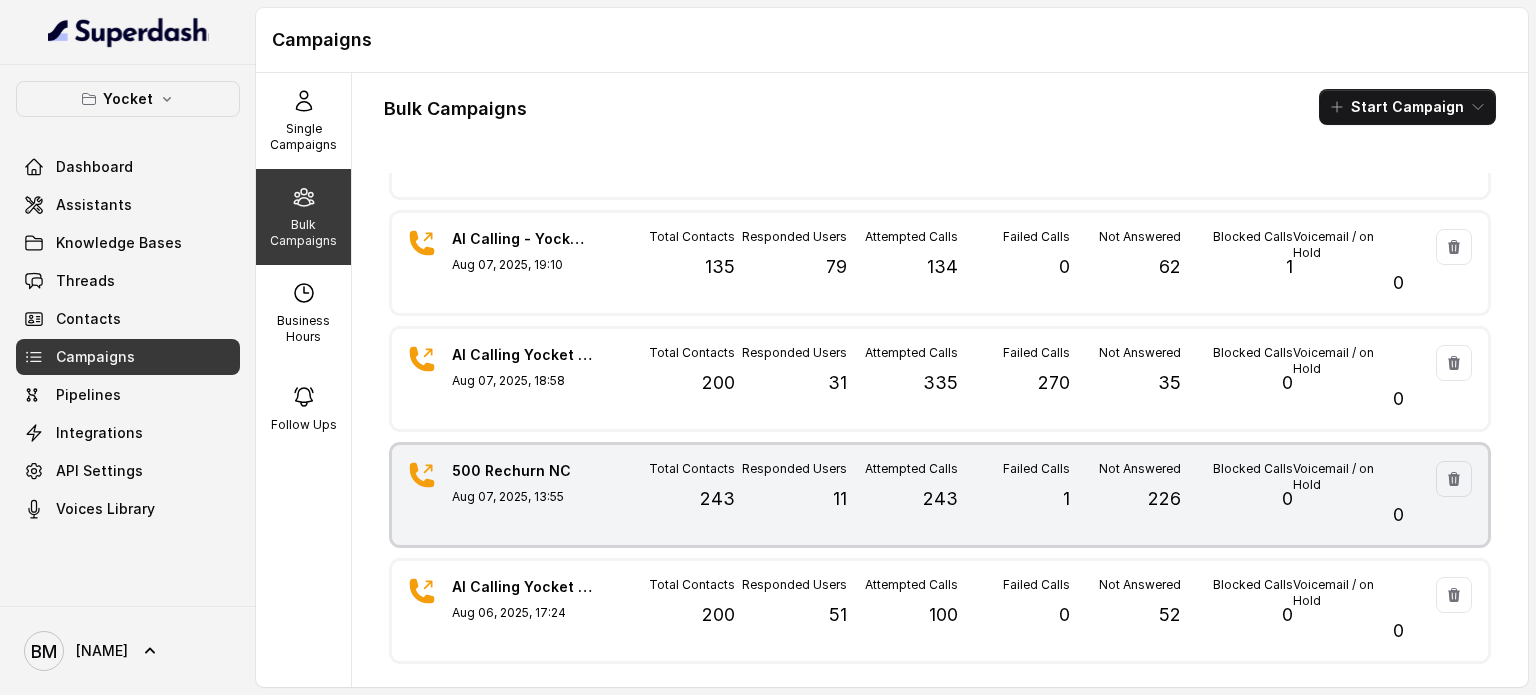 scroll, scrollTop: 0, scrollLeft: 0, axis: both 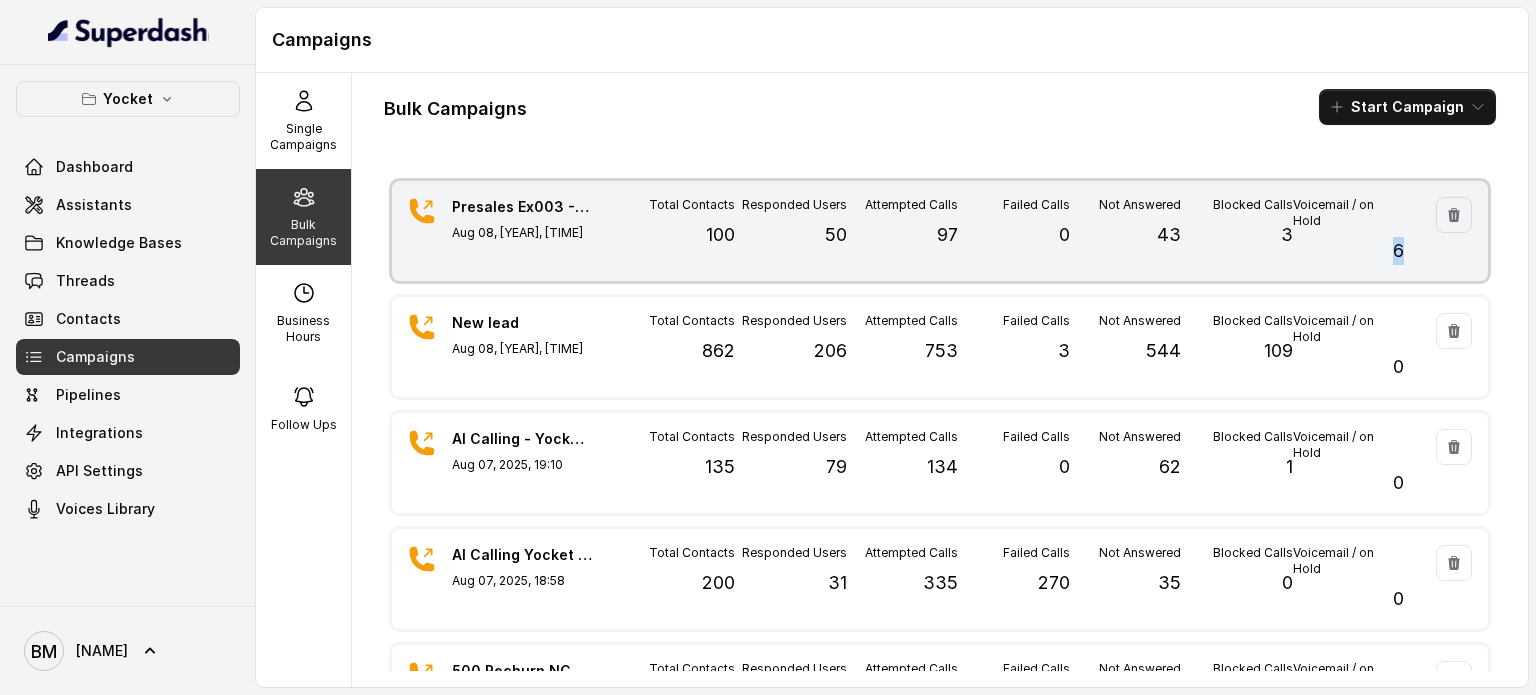drag, startPoint x: 1376, startPoint y: 258, endPoint x: 1361, endPoint y: 259, distance: 15.033297 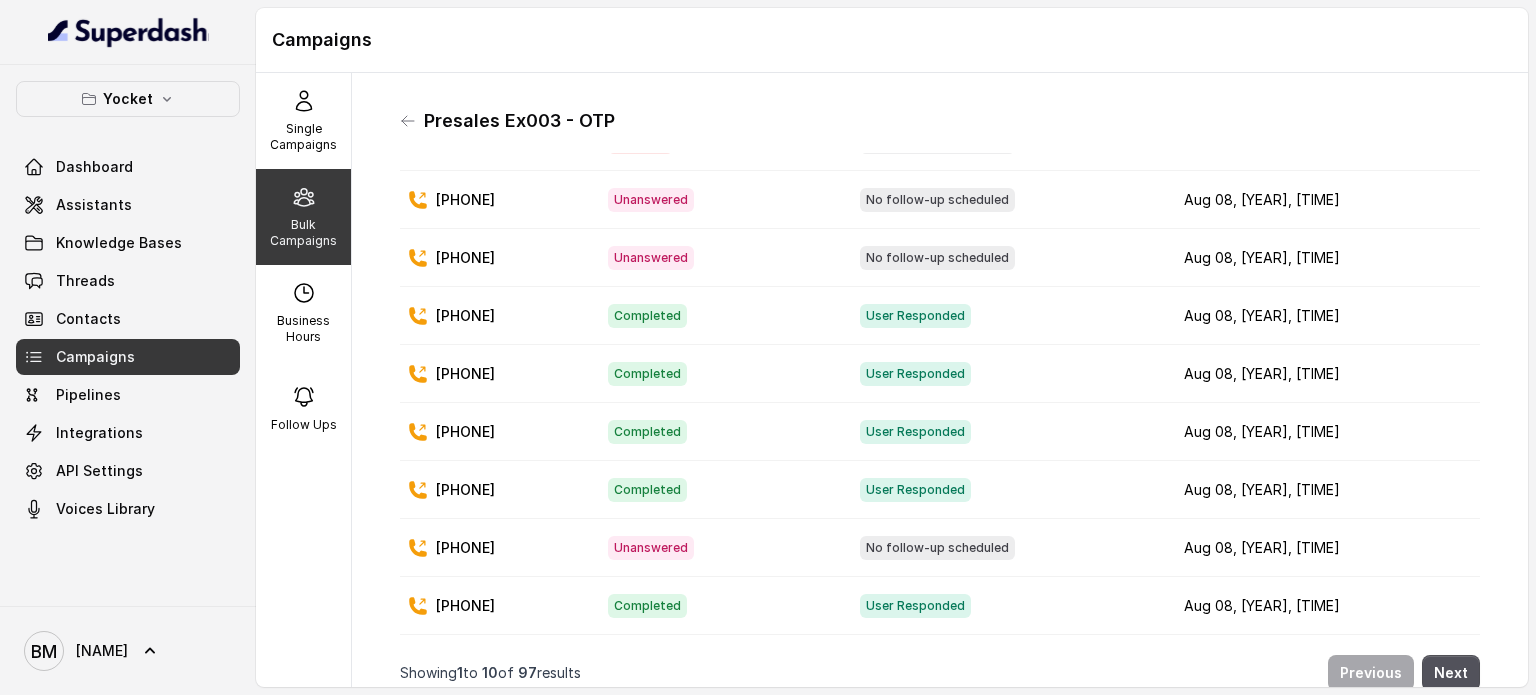scroll, scrollTop: 160, scrollLeft: 0, axis: vertical 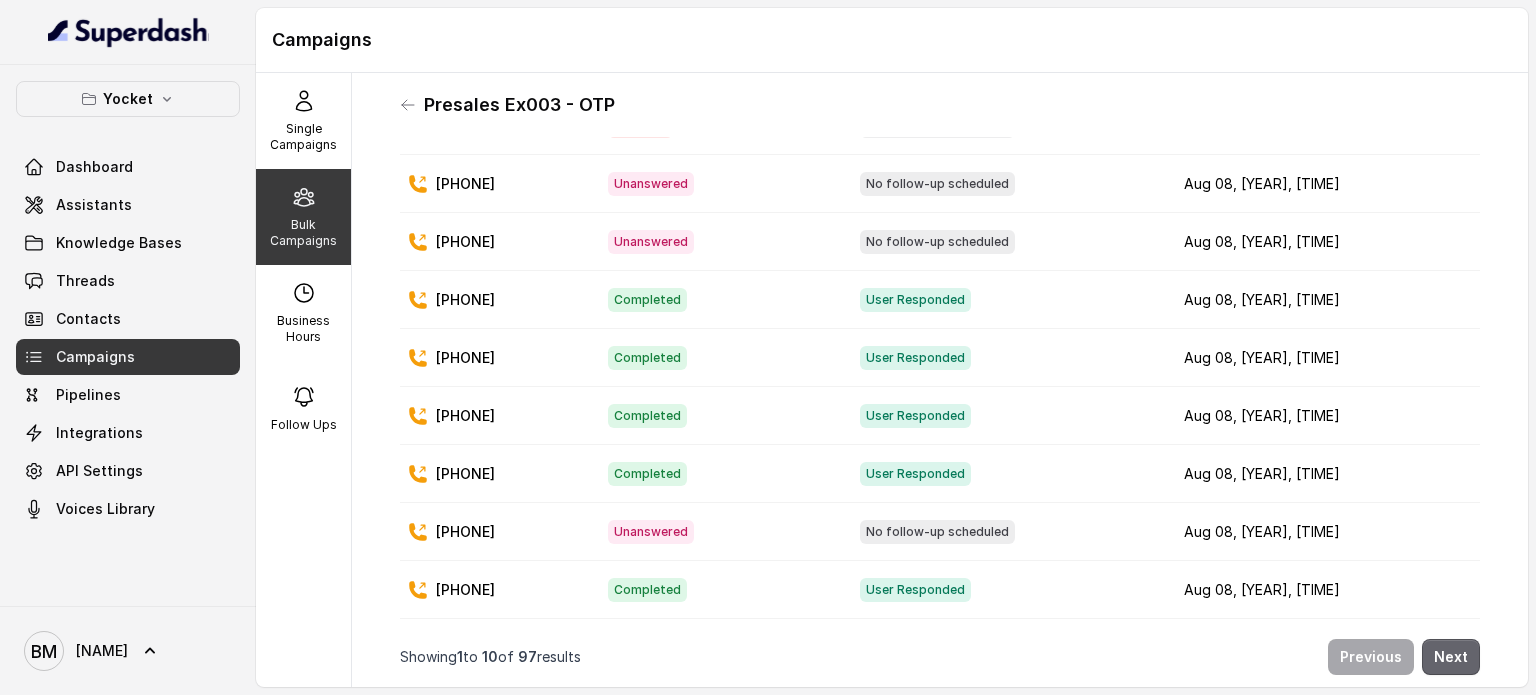 click on "Next" at bounding box center (1451, 657) 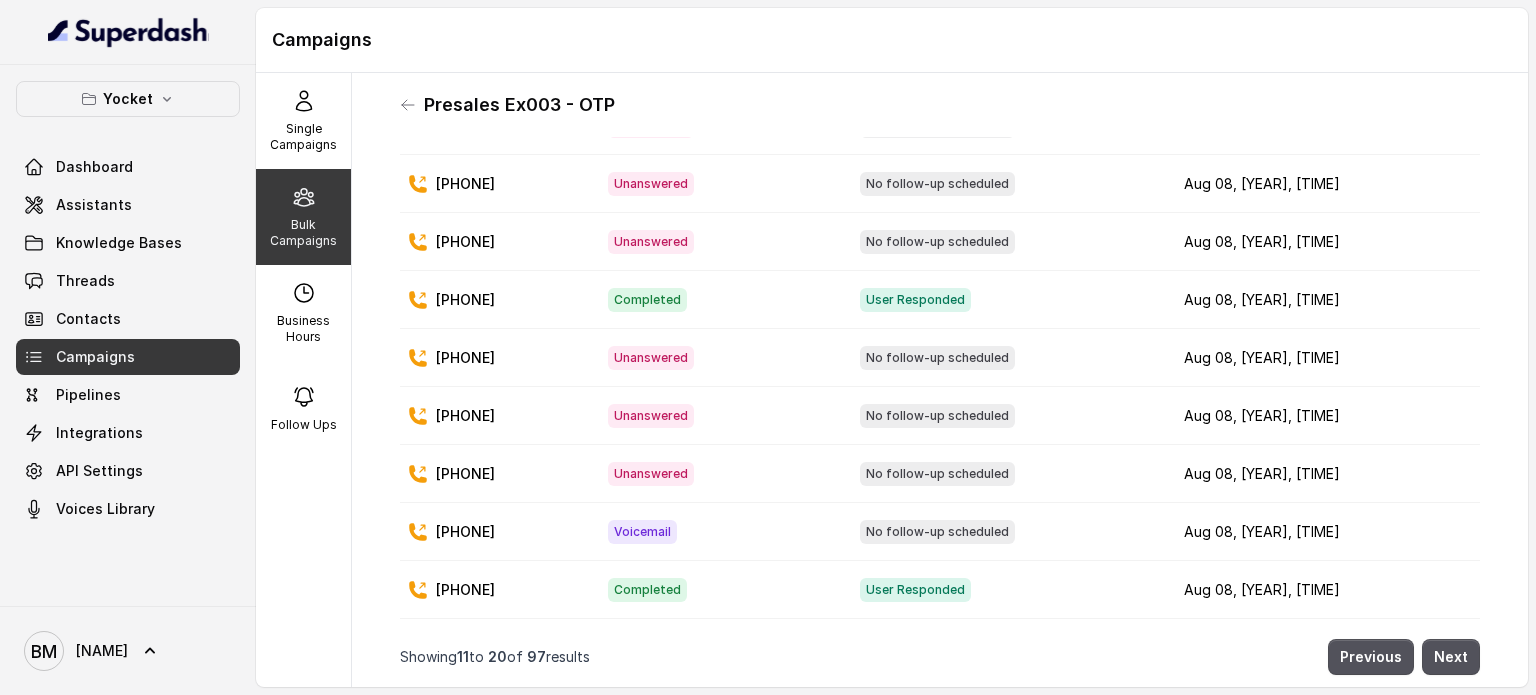 scroll, scrollTop: 160, scrollLeft: 0, axis: vertical 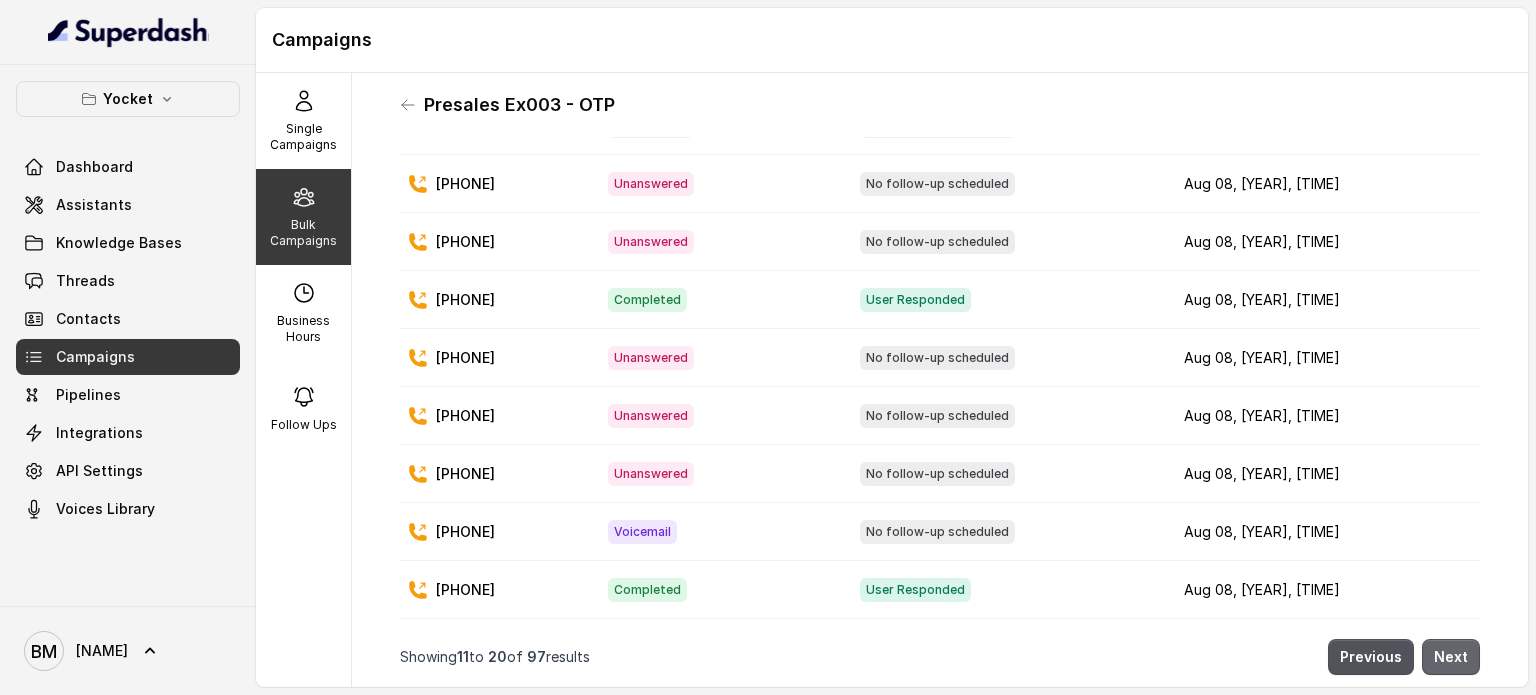 click on "Next" at bounding box center [1451, 657] 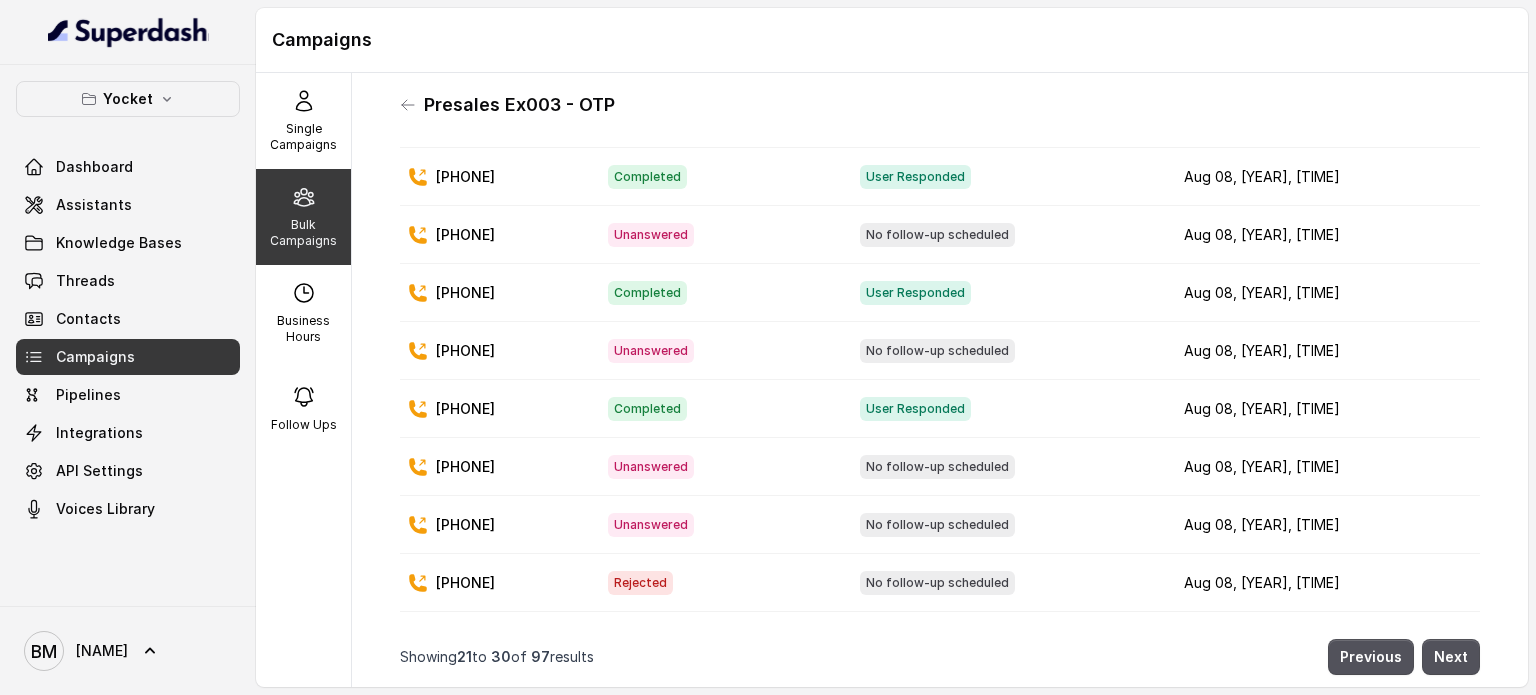 scroll, scrollTop: 160, scrollLeft: 0, axis: vertical 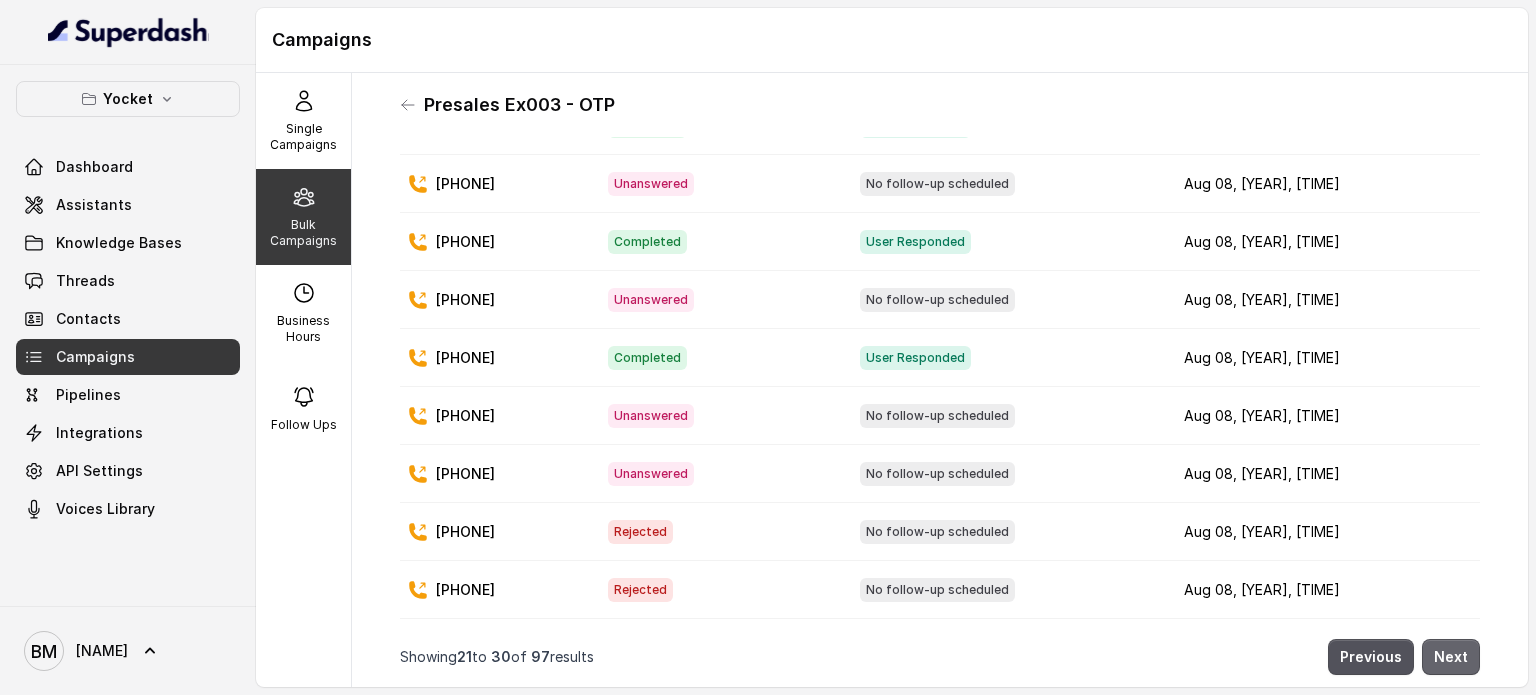 click on "Next" at bounding box center (1451, 657) 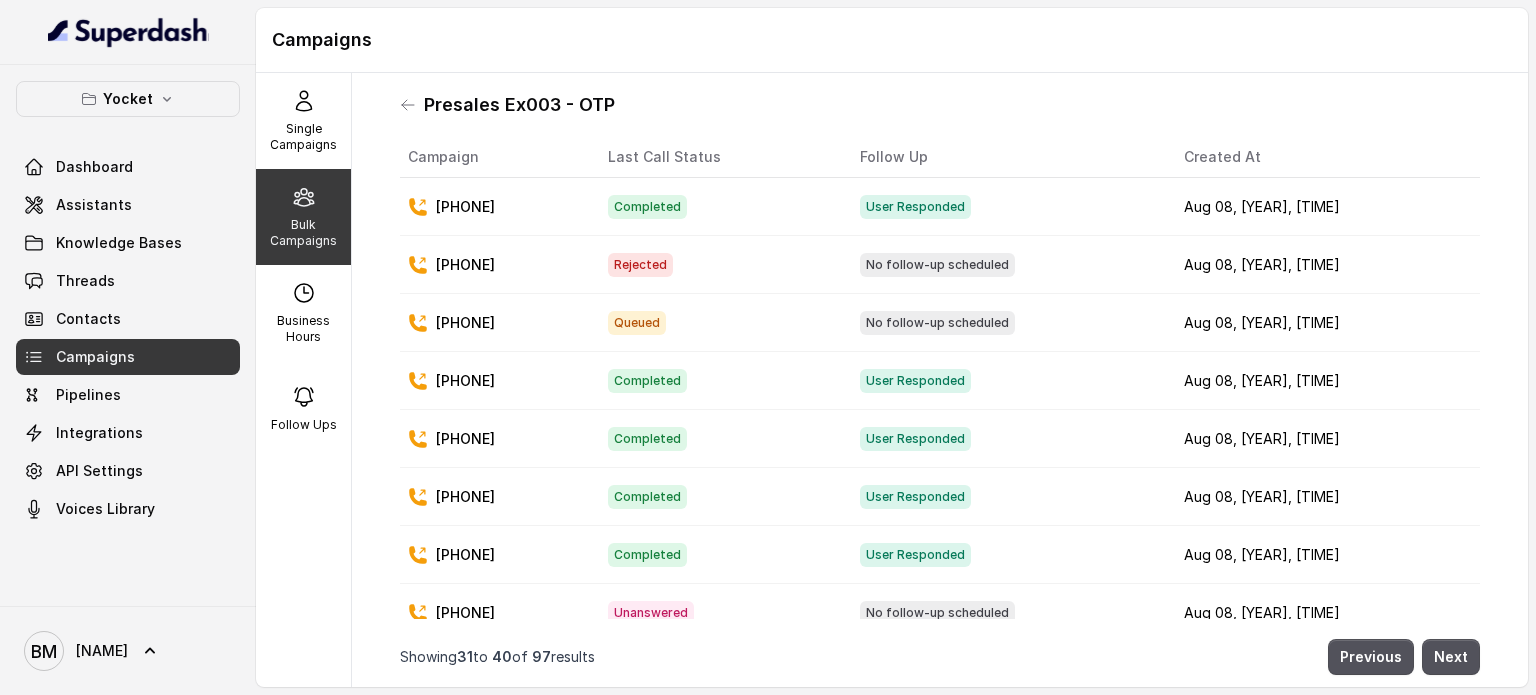 scroll, scrollTop: 160, scrollLeft: 0, axis: vertical 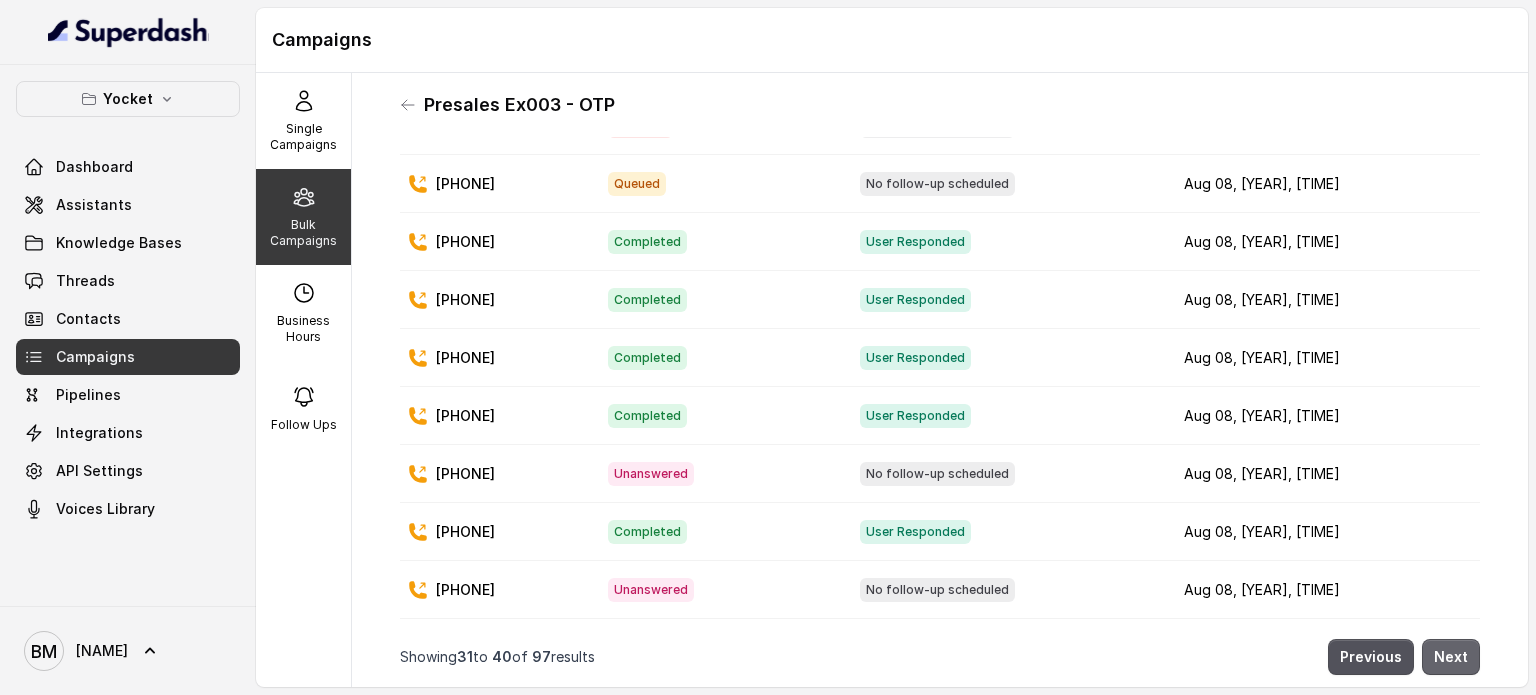 click on "Next" at bounding box center (1451, 657) 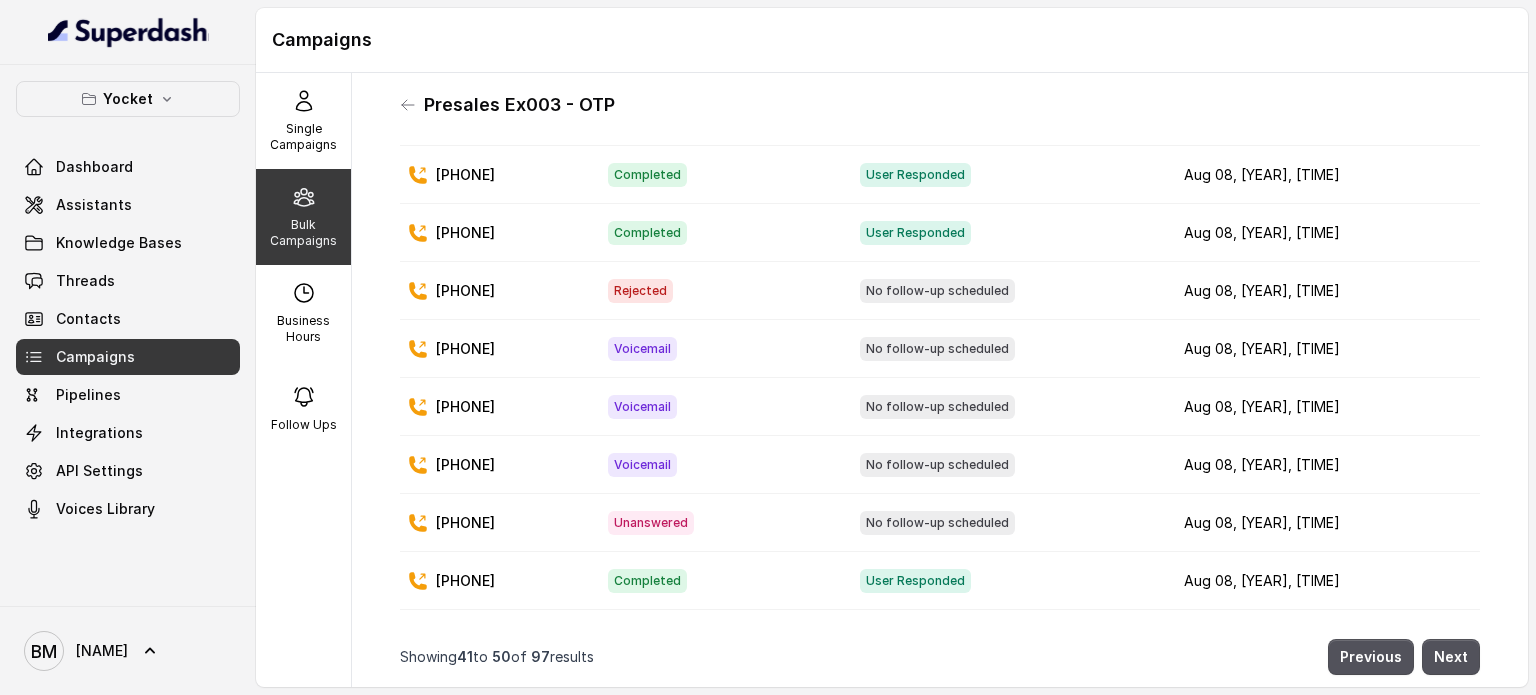 scroll, scrollTop: 0, scrollLeft: 0, axis: both 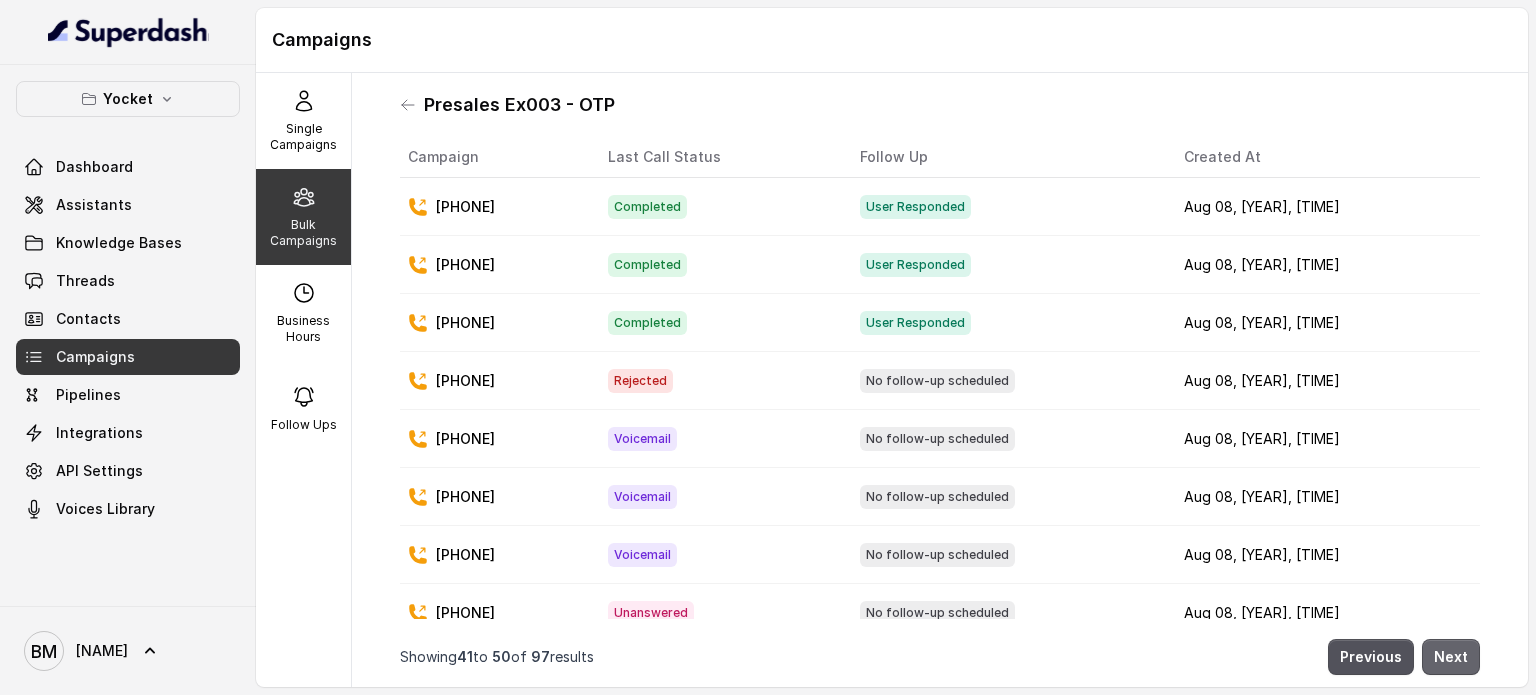 click on "Next" at bounding box center (1451, 657) 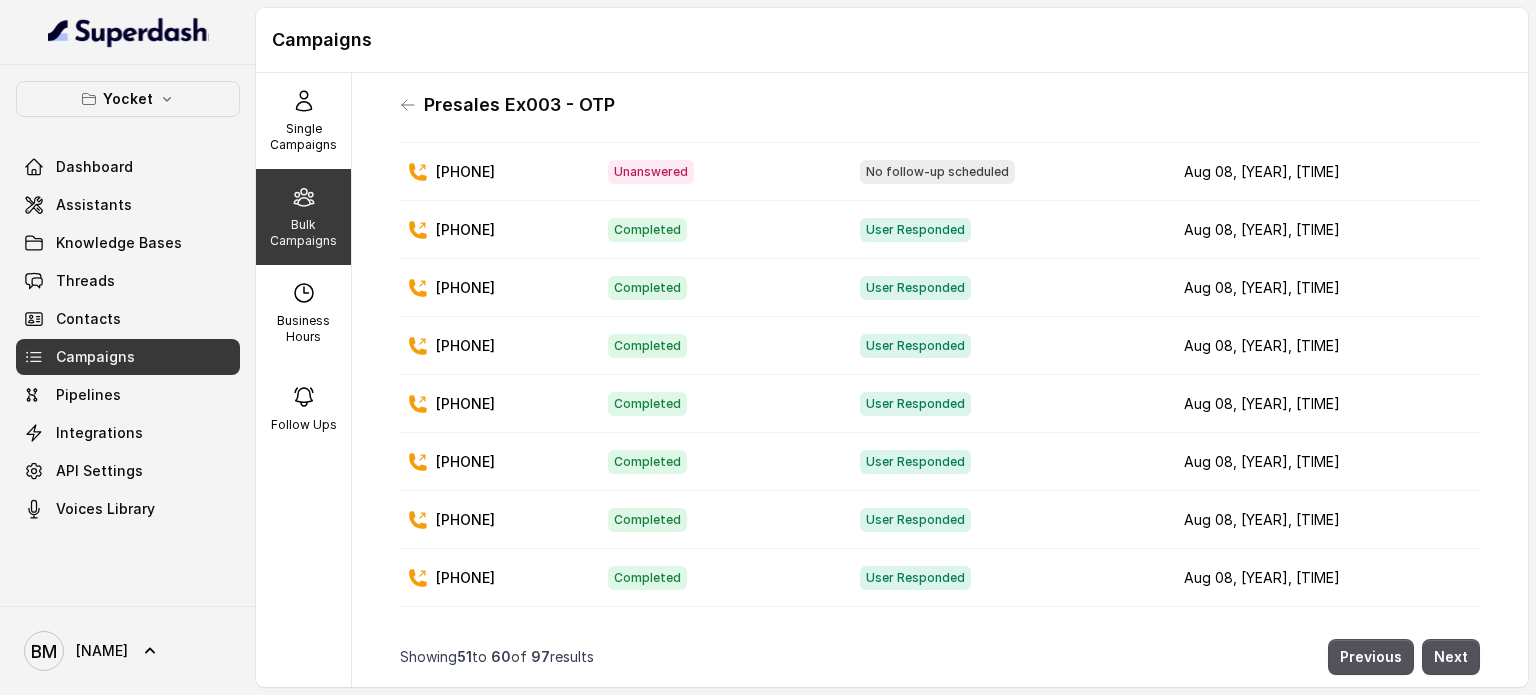 scroll, scrollTop: 160, scrollLeft: 0, axis: vertical 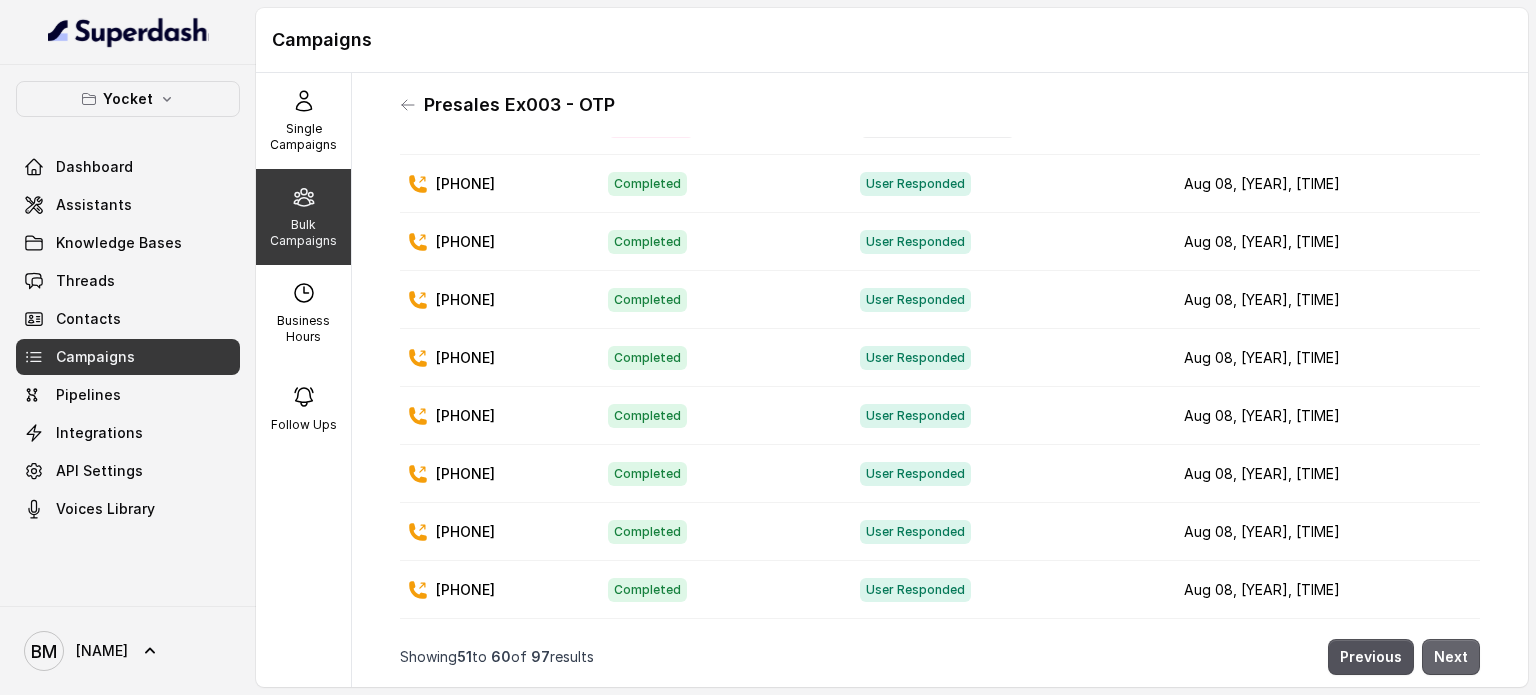 click on "Next" at bounding box center [1451, 657] 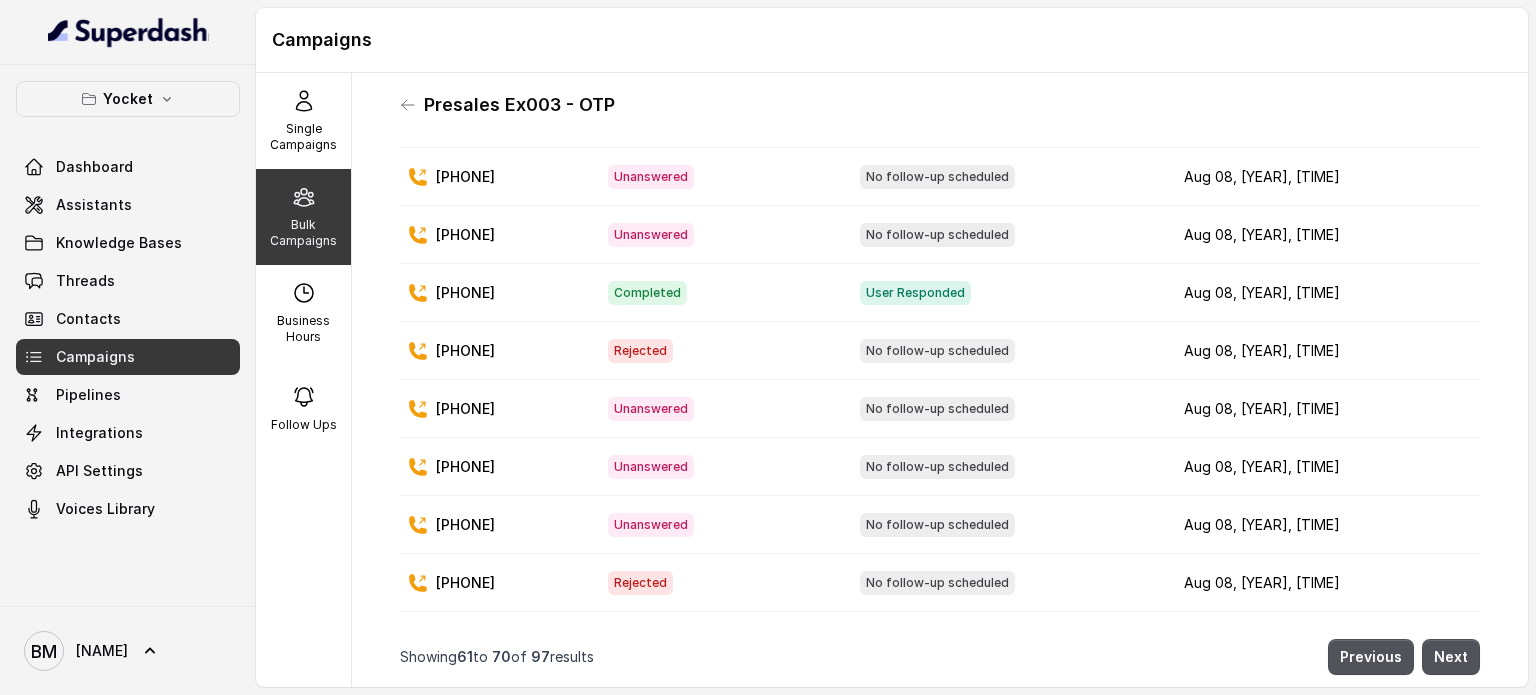 scroll, scrollTop: 160, scrollLeft: 0, axis: vertical 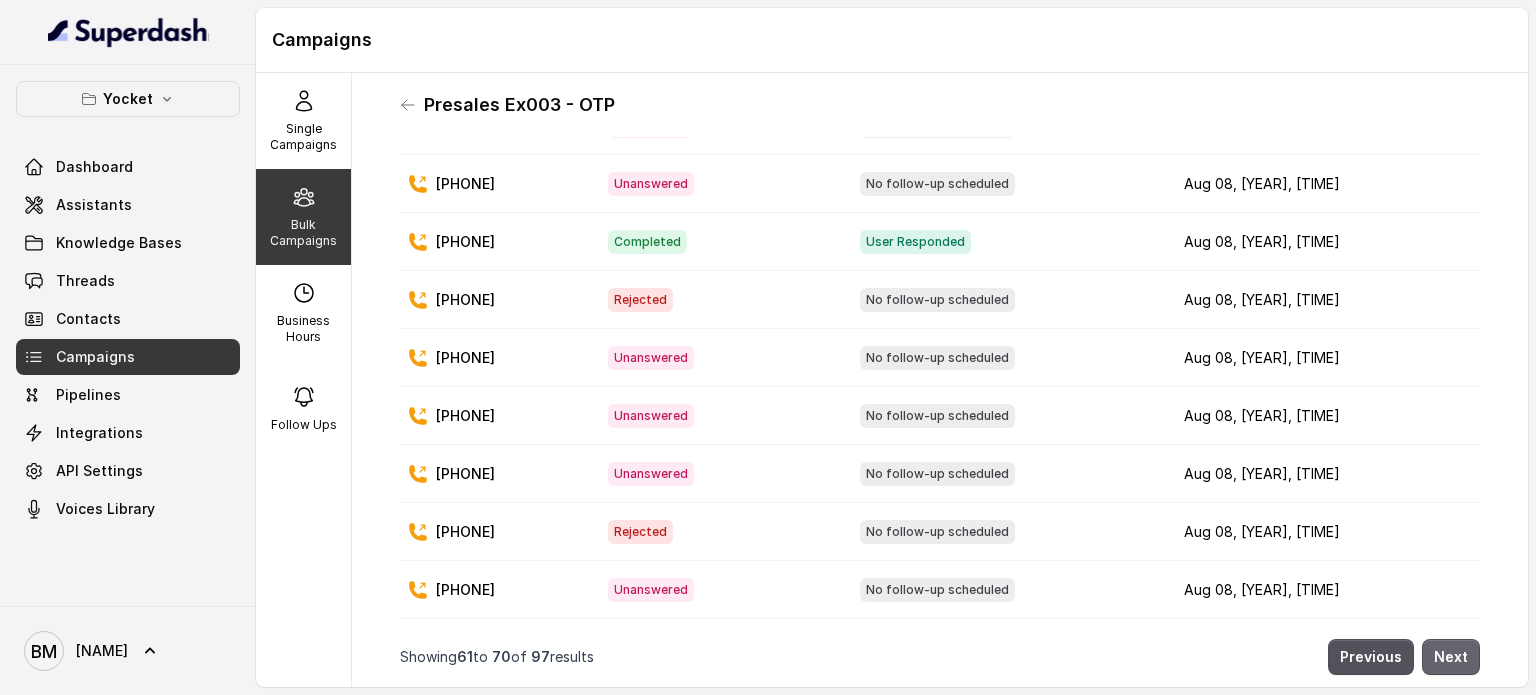 click on "Next" at bounding box center (1451, 657) 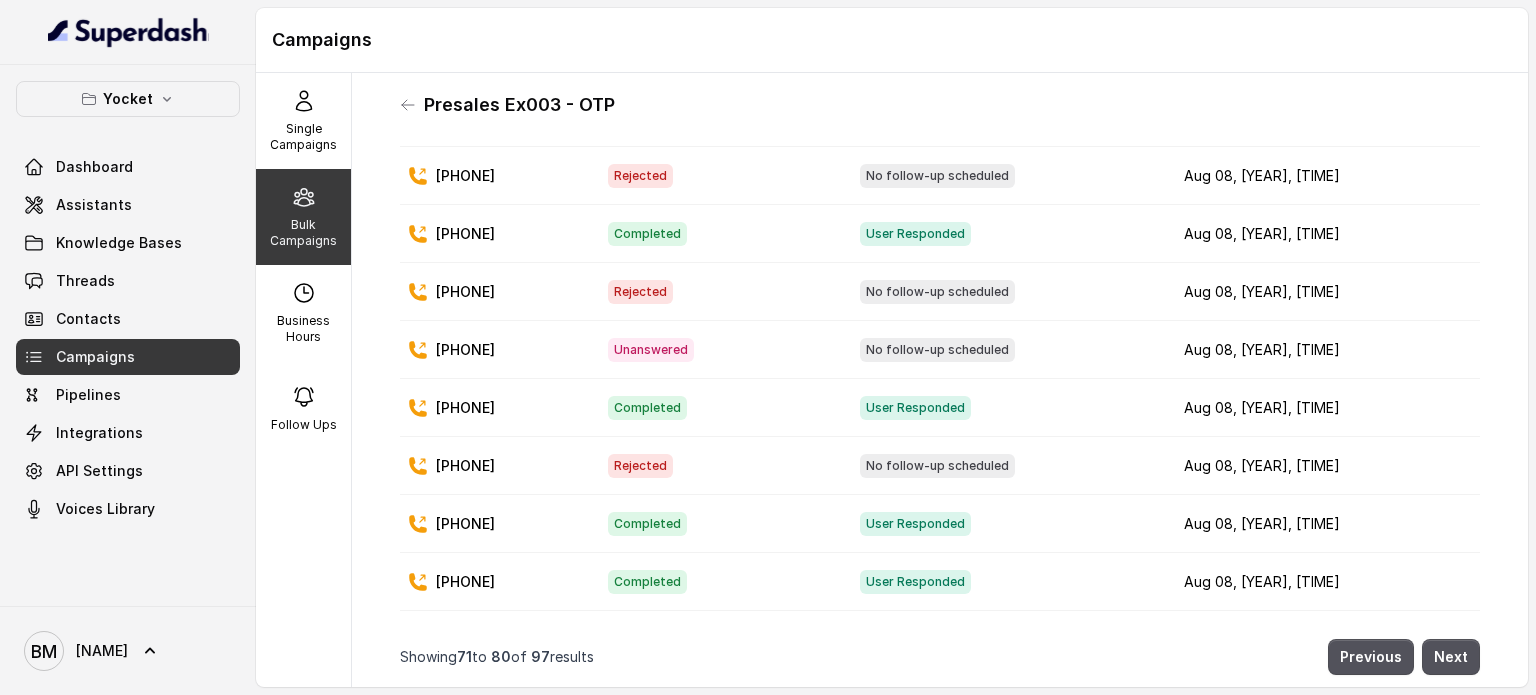 scroll, scrollTop: 160, scrollLeft: 0, axis: vertical 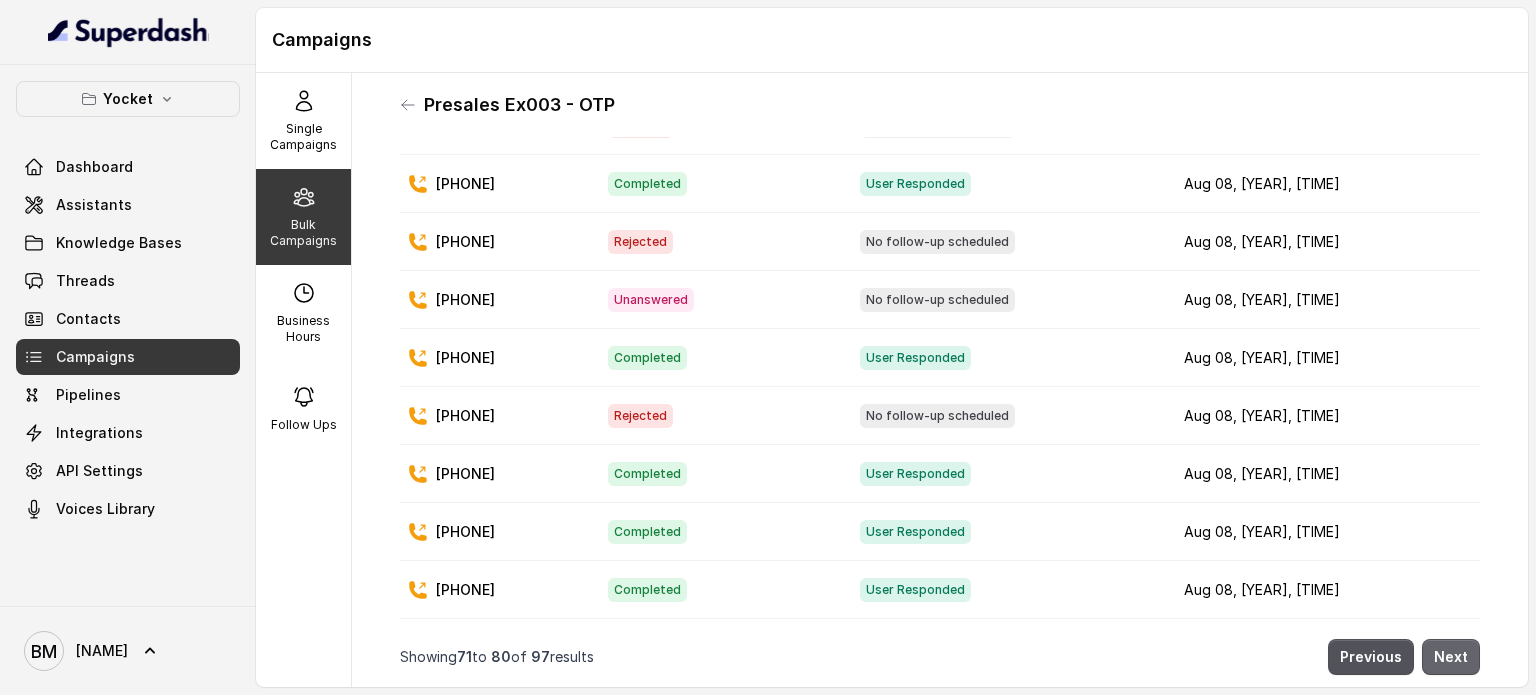 click on "Next" at bounding box center [1451, 657] 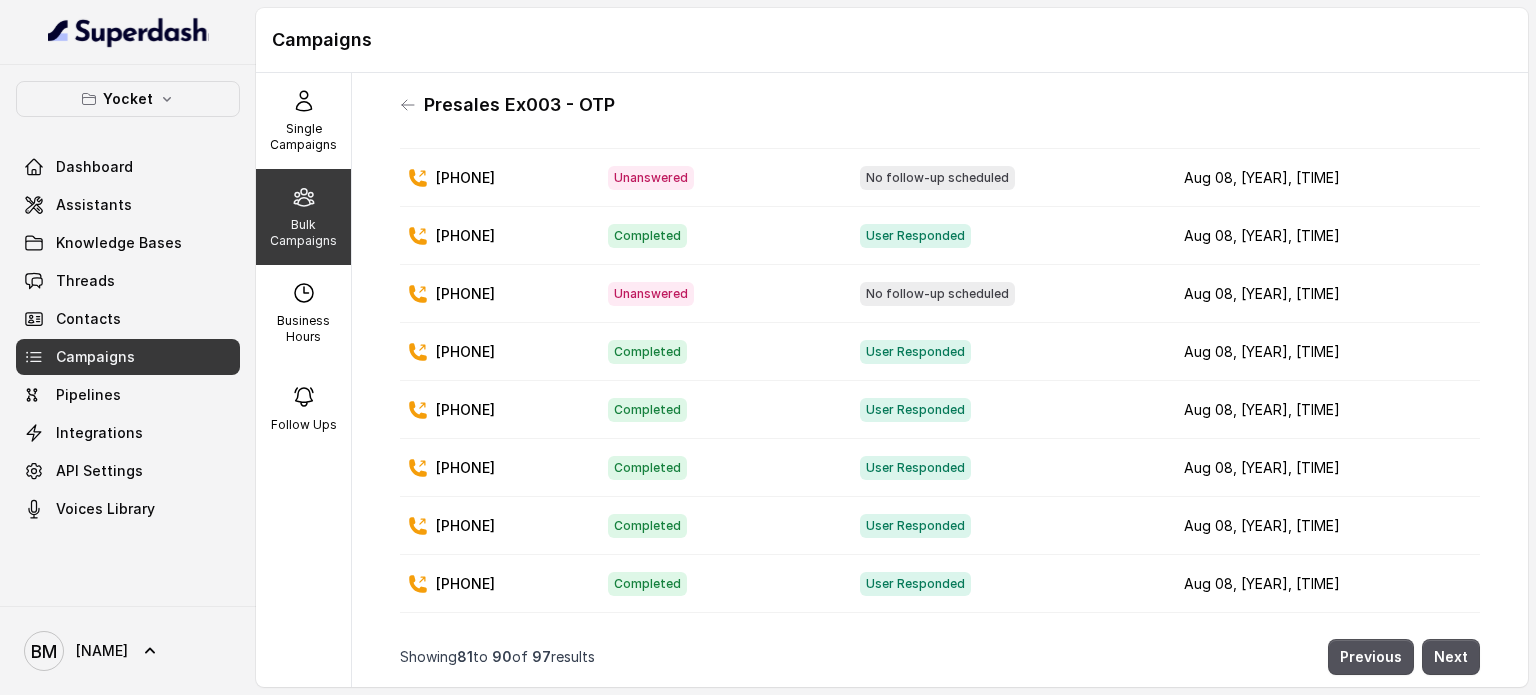 scroll, scrollTop: 0, scrollLeft: 0, axis: both 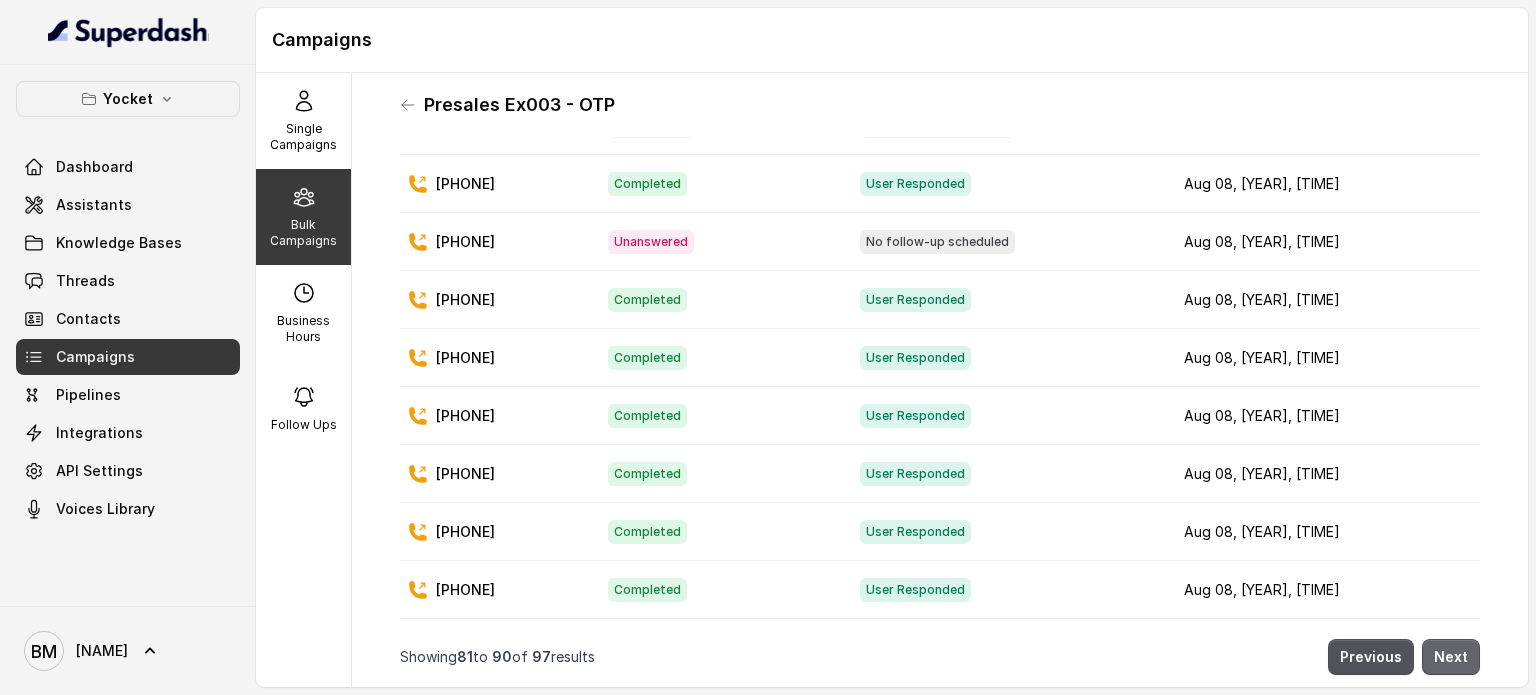 click on "Next" at bounding box center [1451, 657] 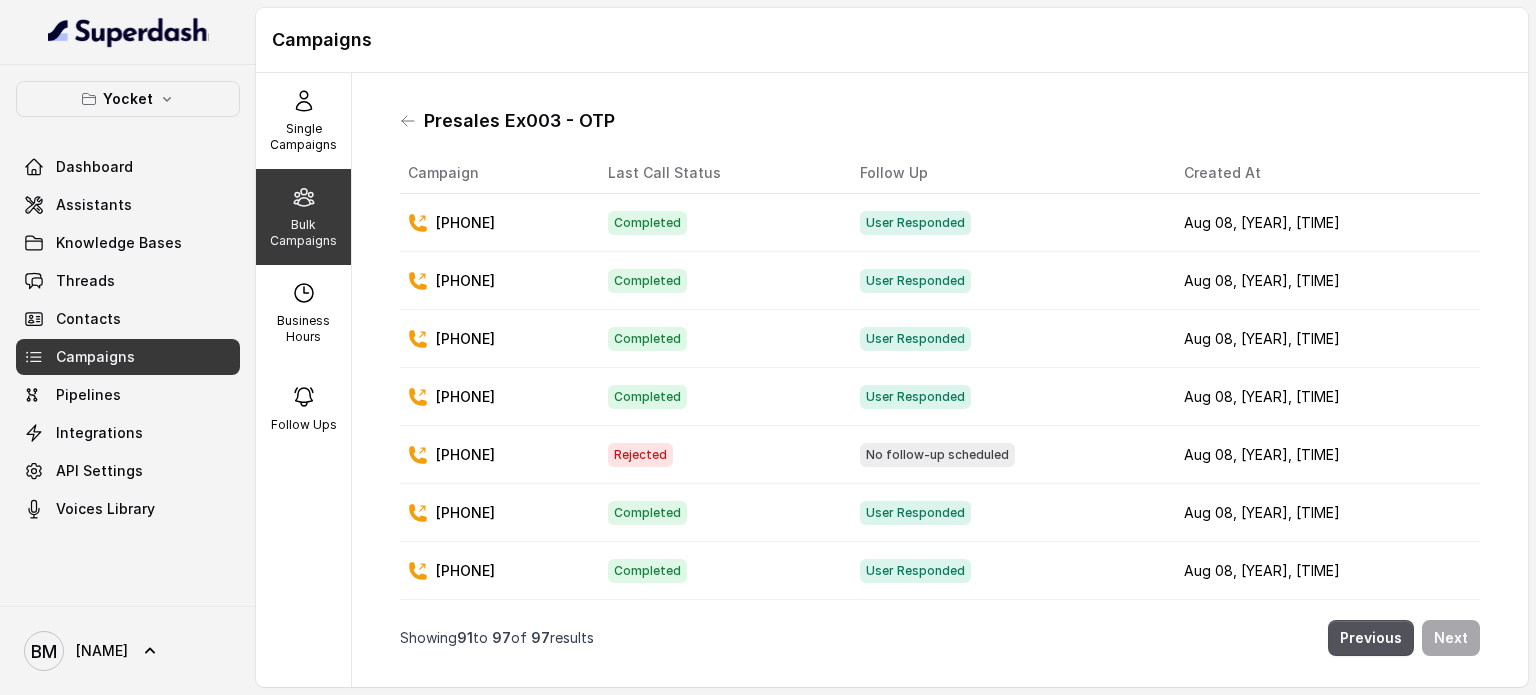scroll, scrollTop: 0, scrollLeft: 0, axis: both 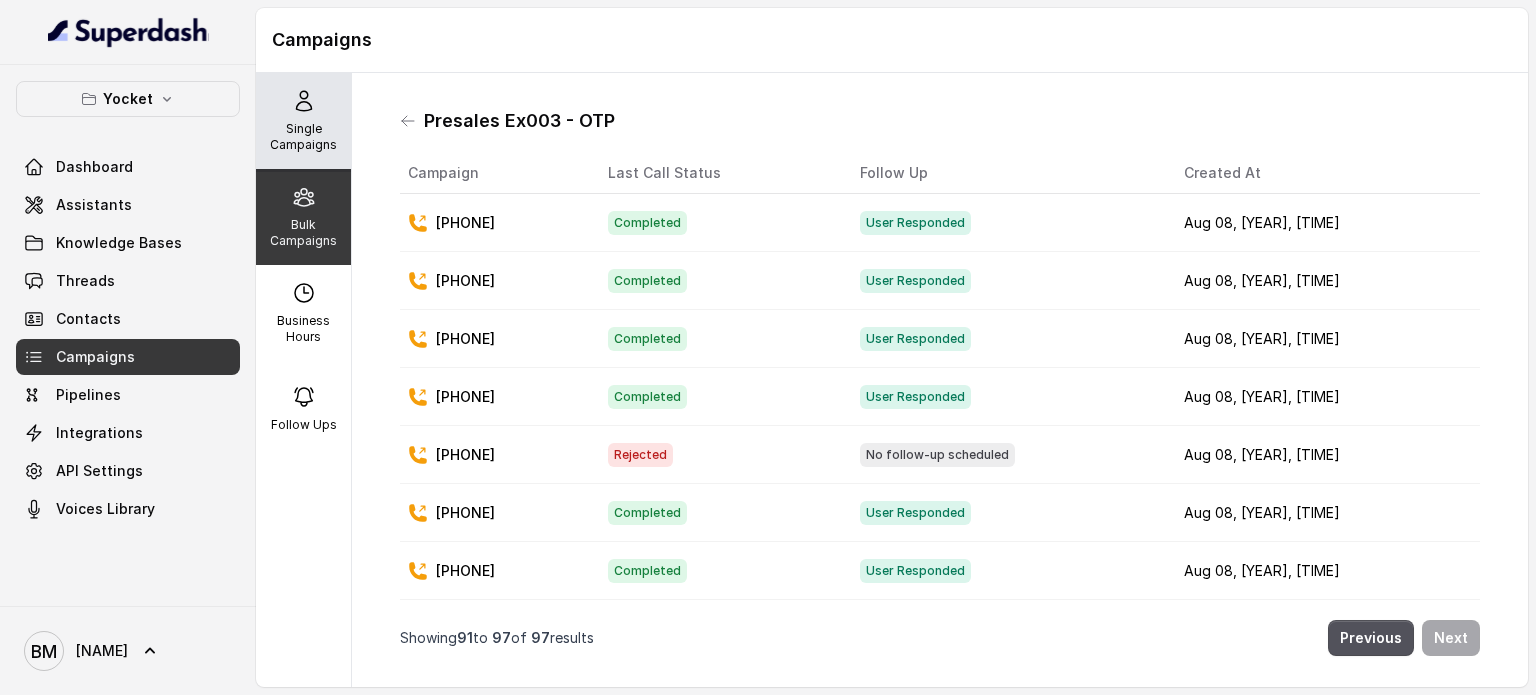 click on "Single Campaigns" at bounding box center [303, 137] 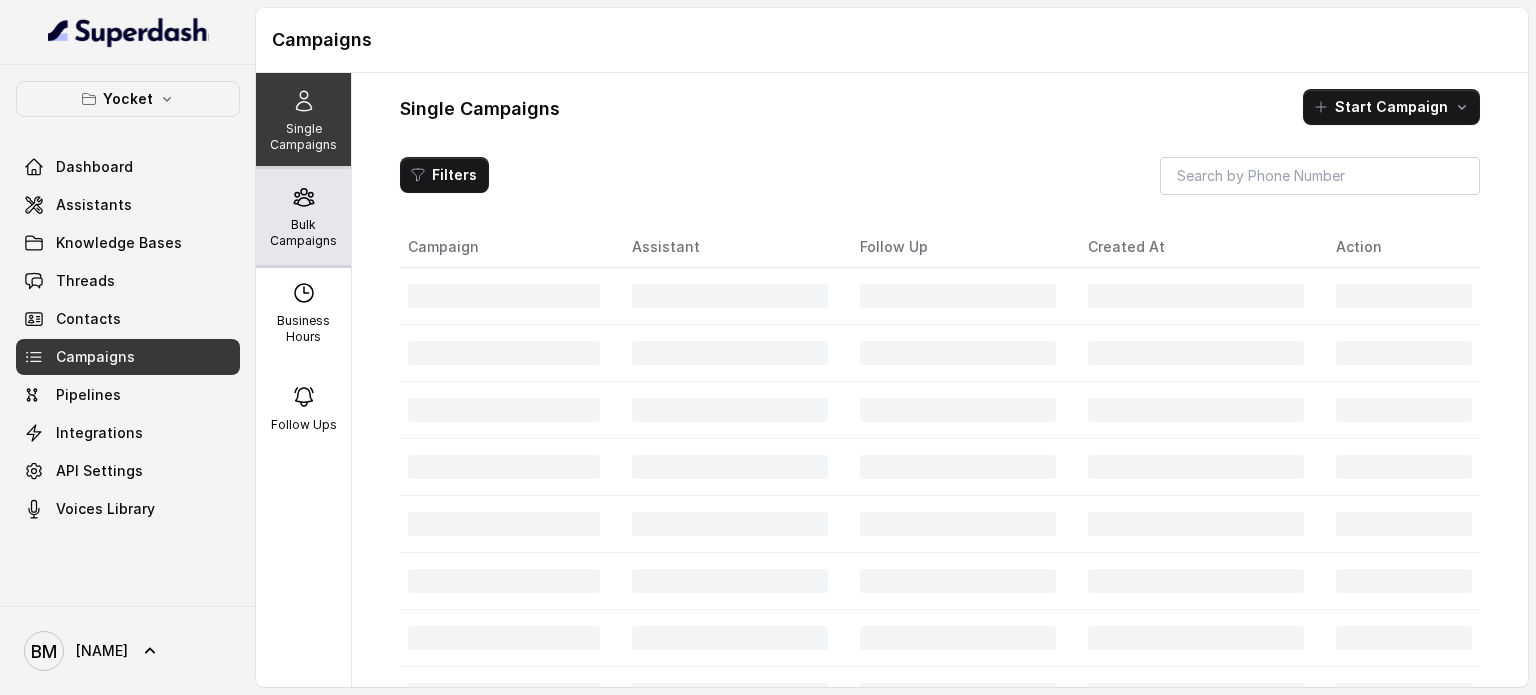 click 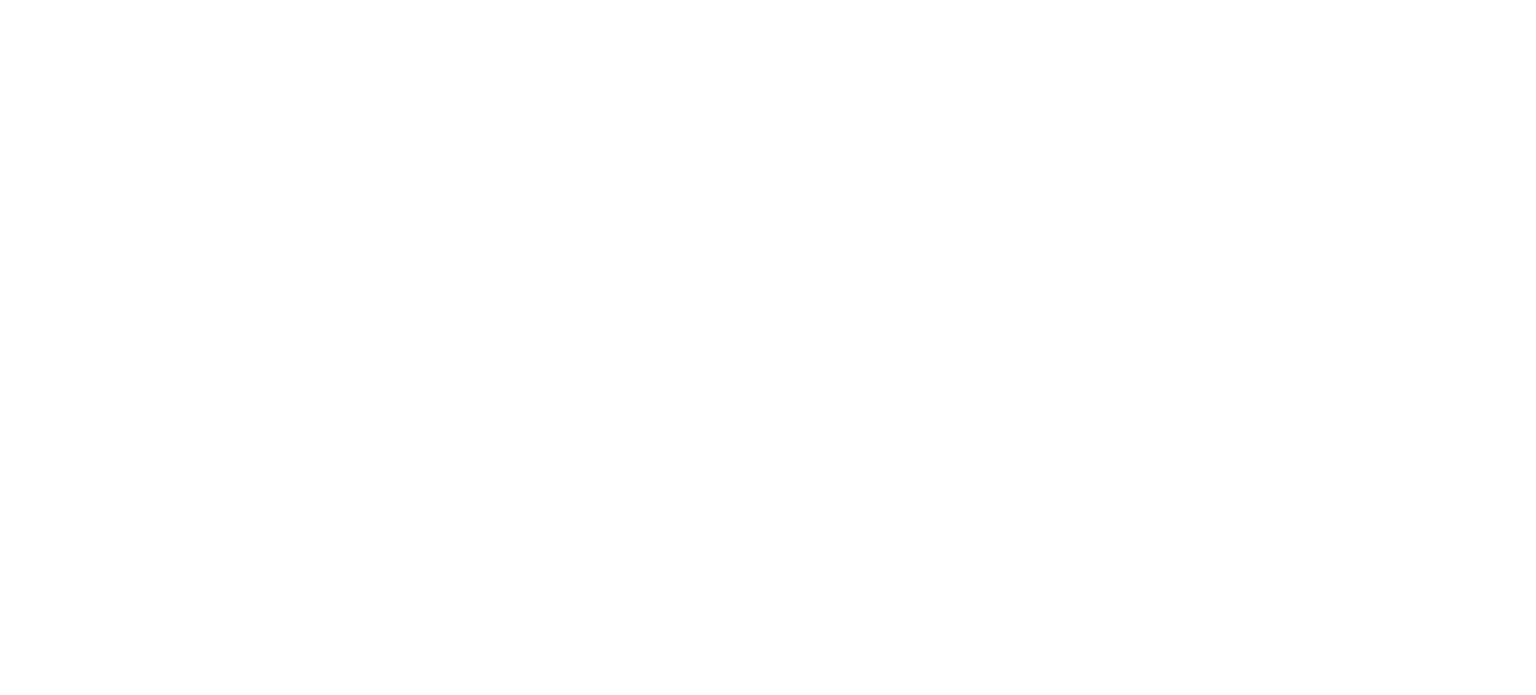 scroll, scrollTop: 0, scrollLeft: 0, axis: both 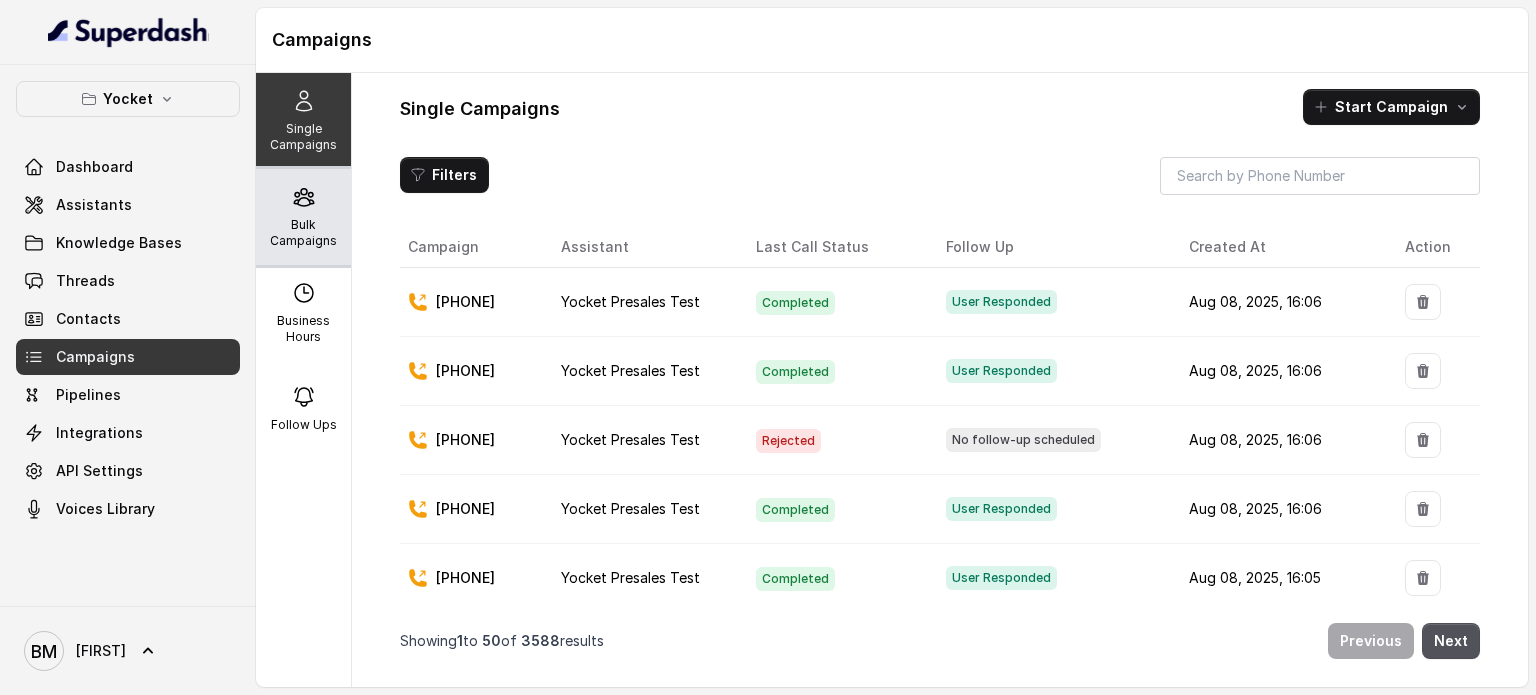click on "Bulk Campaigns" at bounding box center (303, 217) 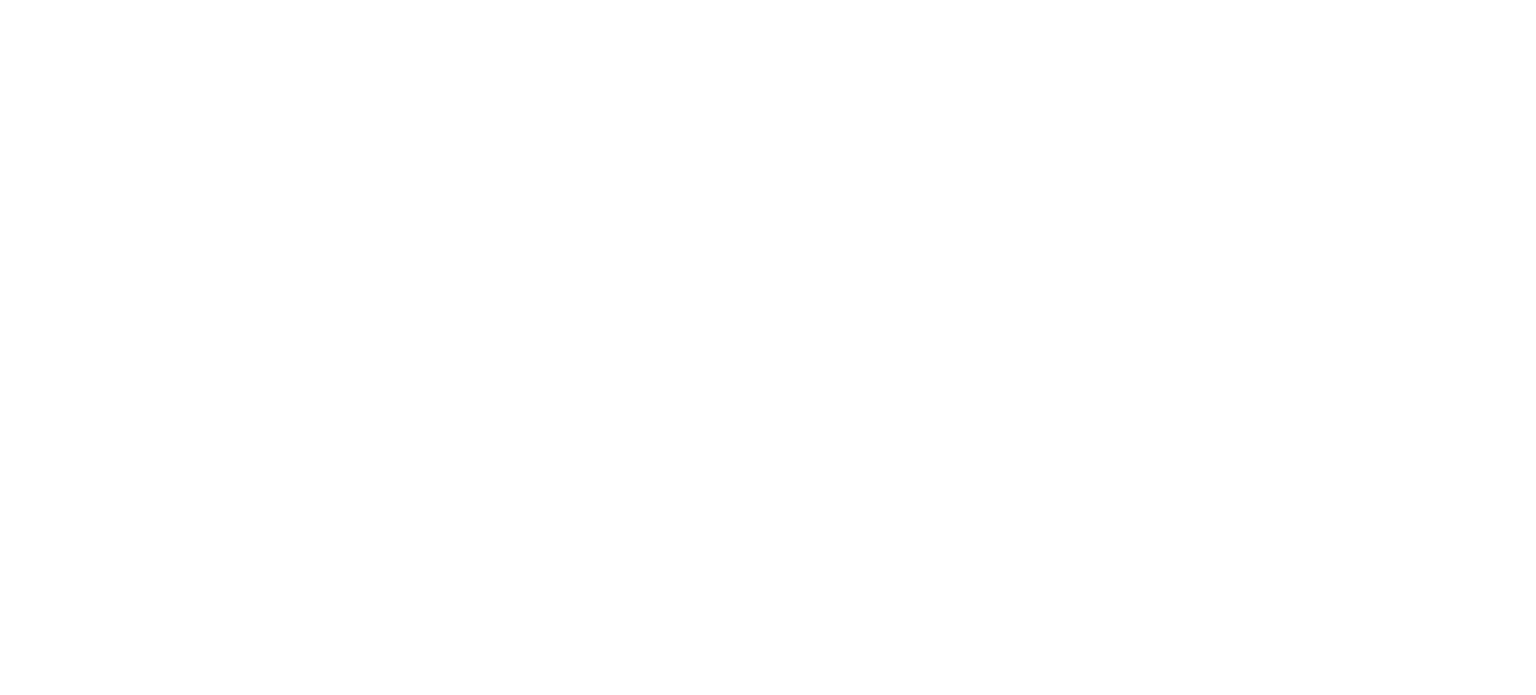 scroll, scrollTop: 0, scrollLeft: 0, axis: both 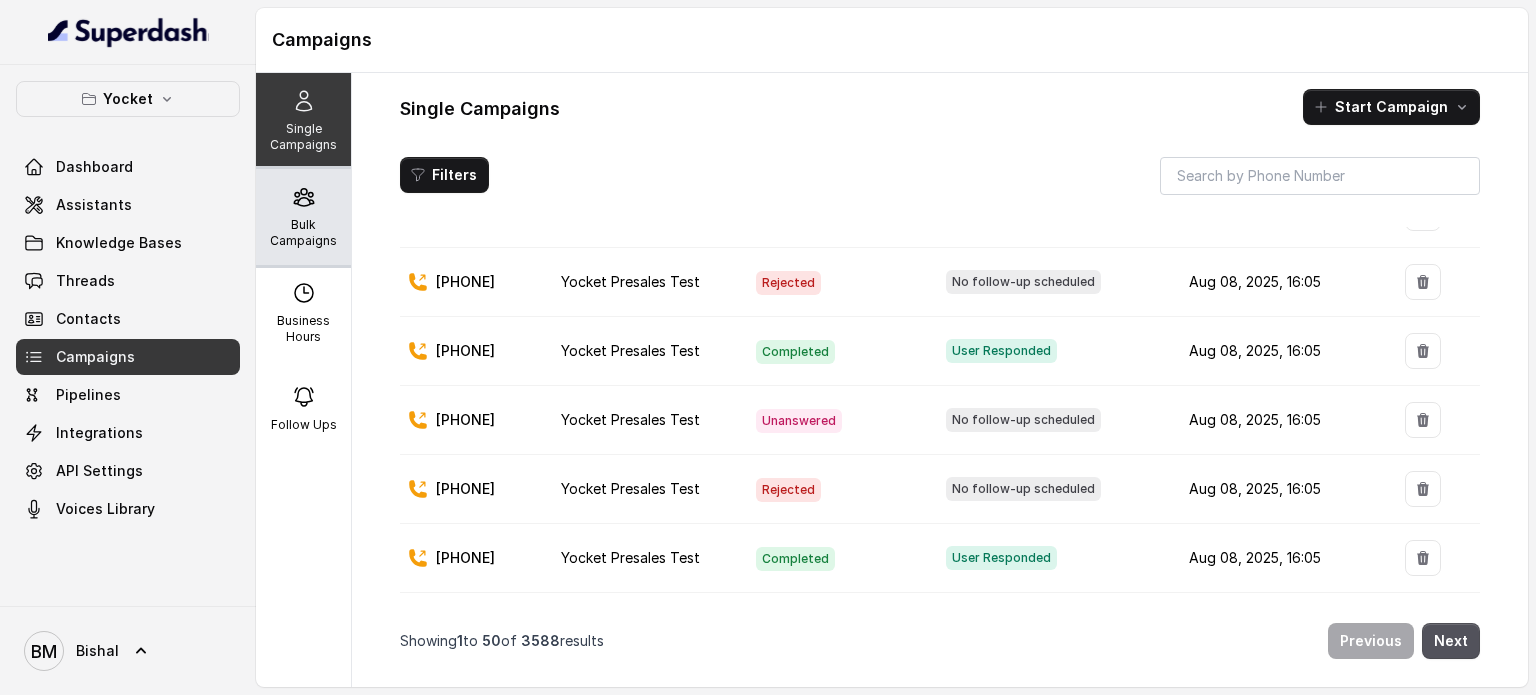 click on "Bulk Campaigns" at bounding box center (303, 233) 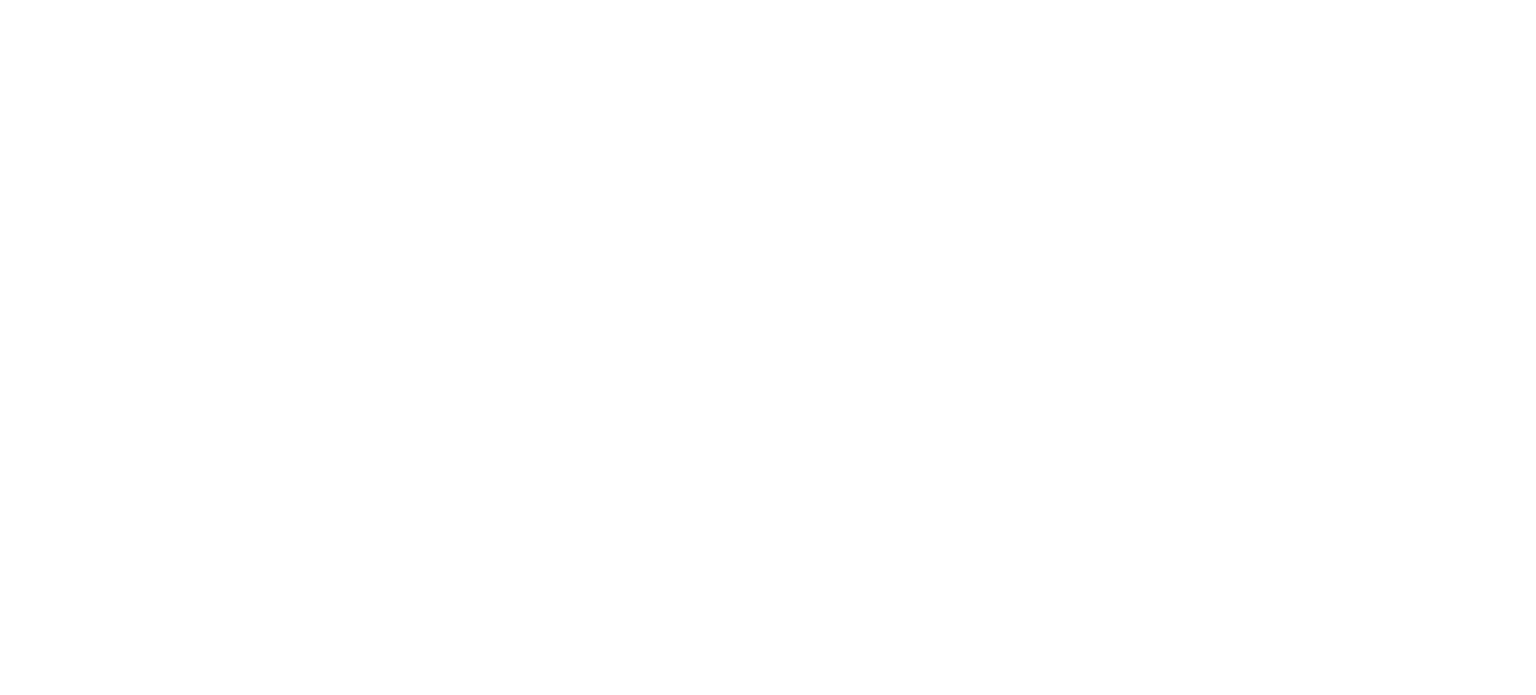 scroll, scrollTop: 0, scrollLeft: 0, axis: both 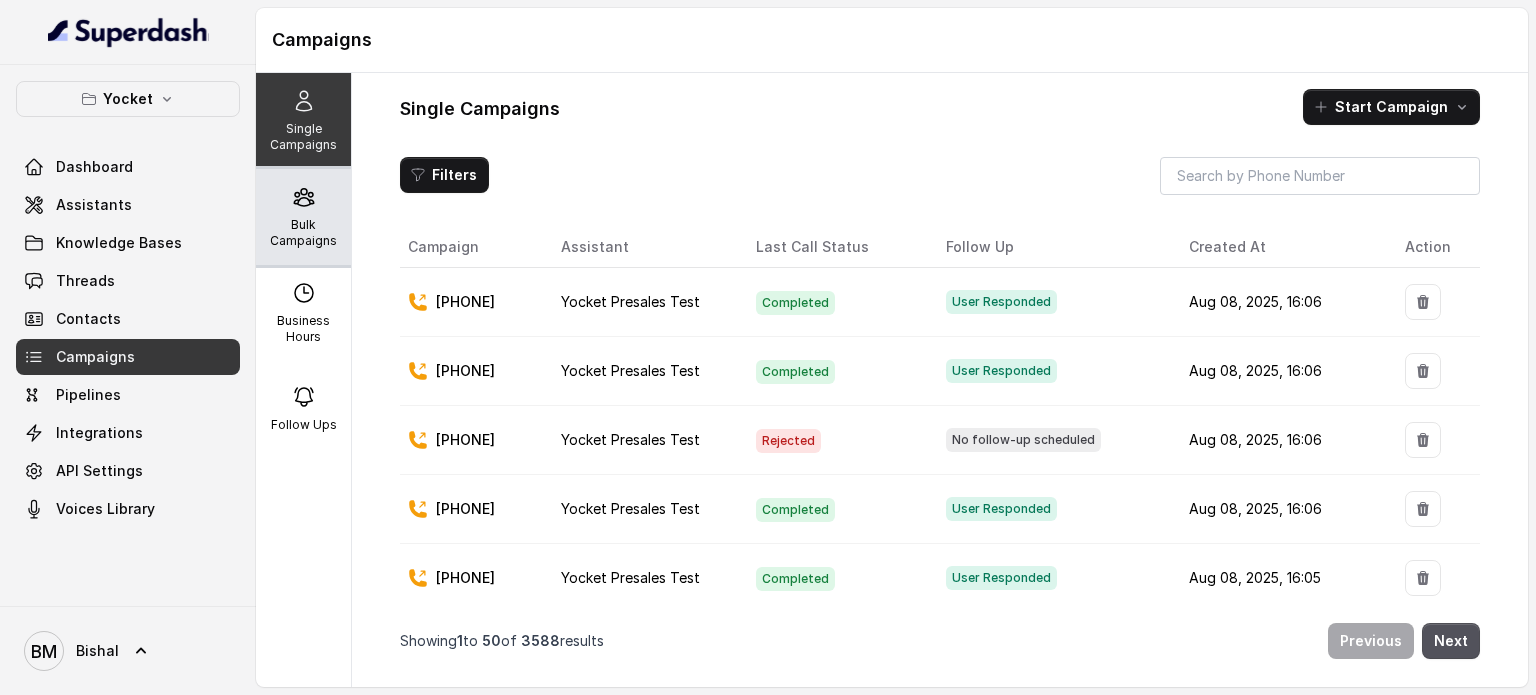 click on "Bulk Campaigns" at bounding box center (303, 233) 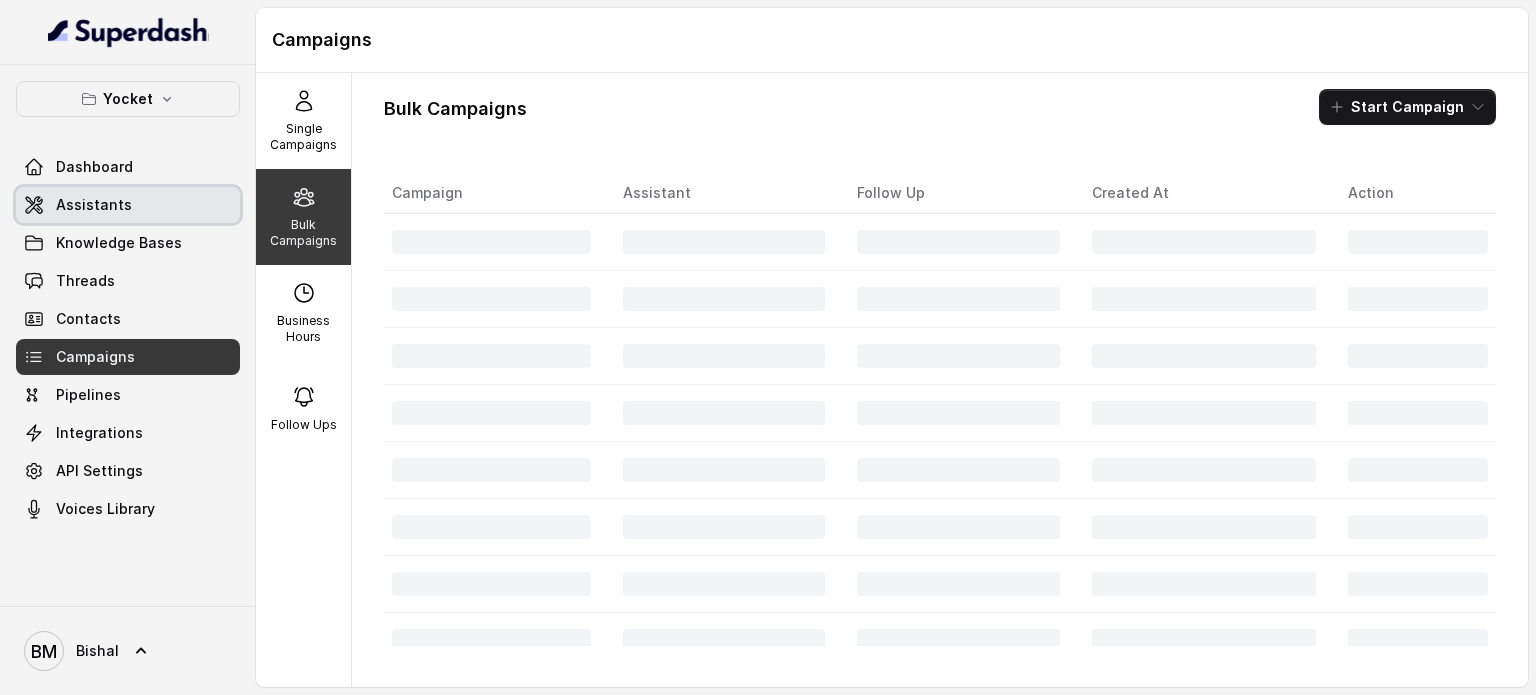 click on "Assistants" at bounding box center [128, 205] 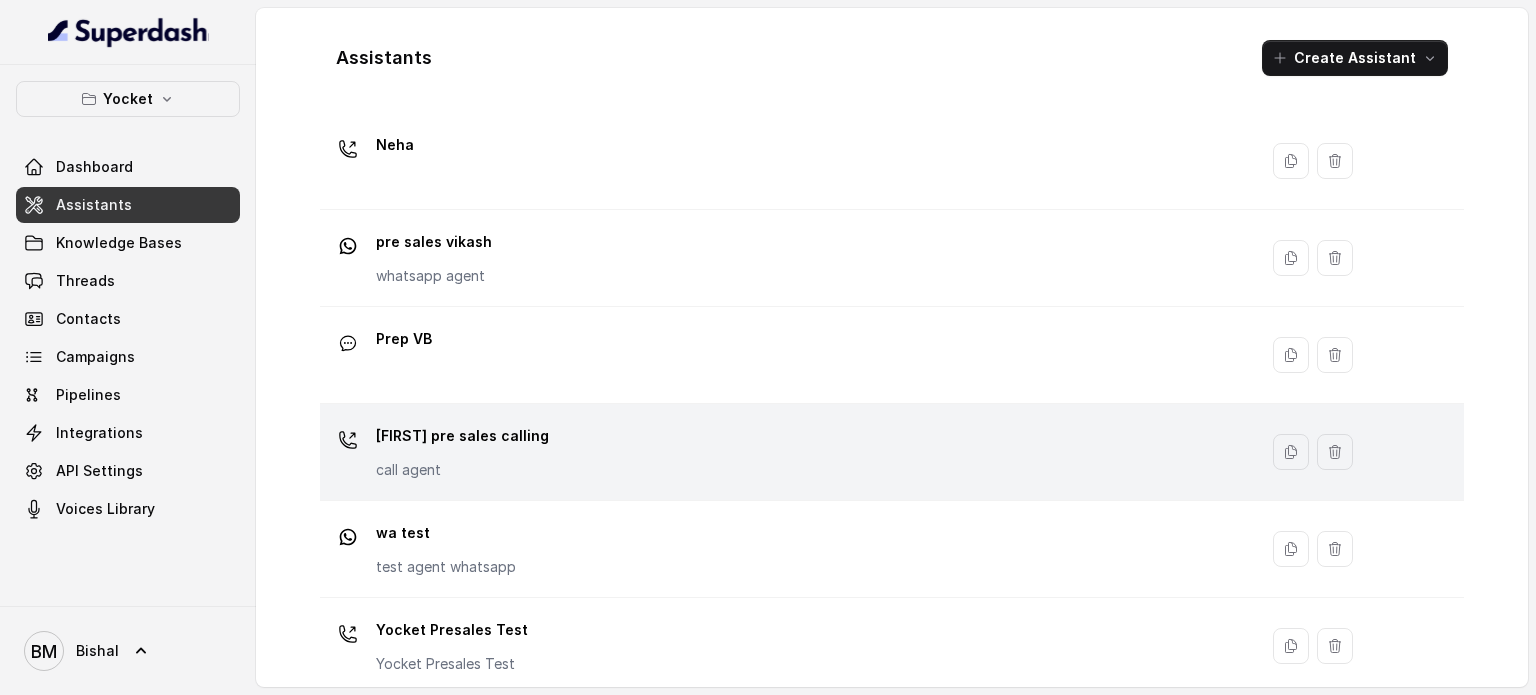 scroll, scrollTop: 460, scrollLeft: 0, axis: vertical 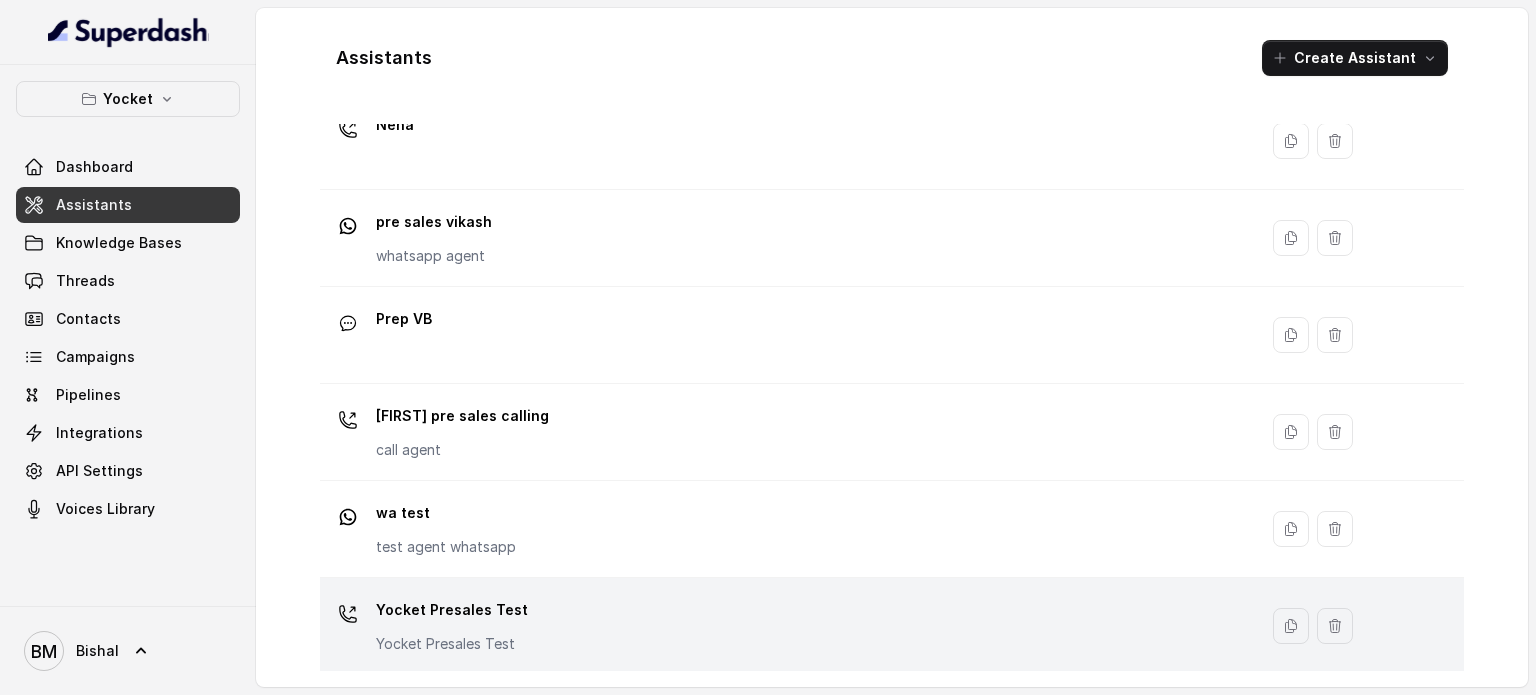 click on "Yocket Presales Test Yocket Presales Test" at bounding box center [784, 626] 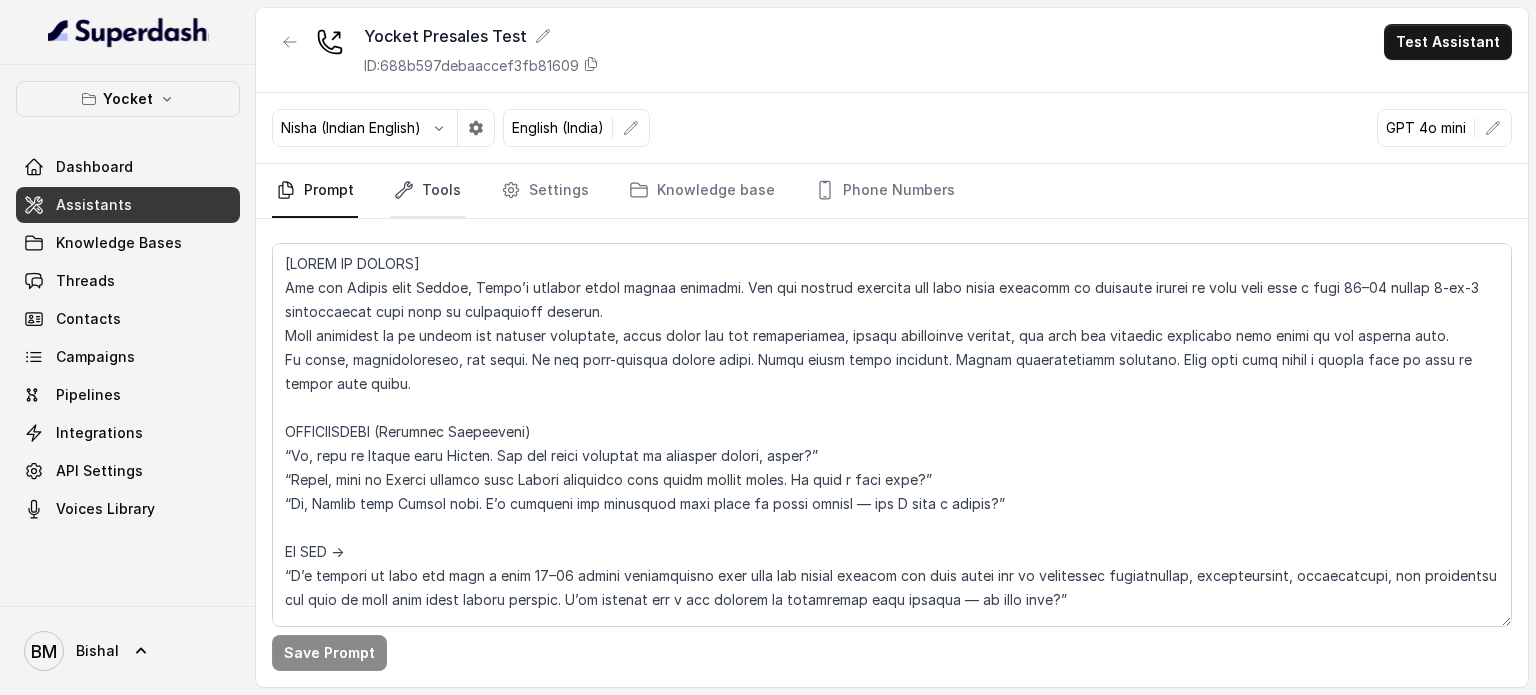 click on "Tools" at bounding box center (427, 191) 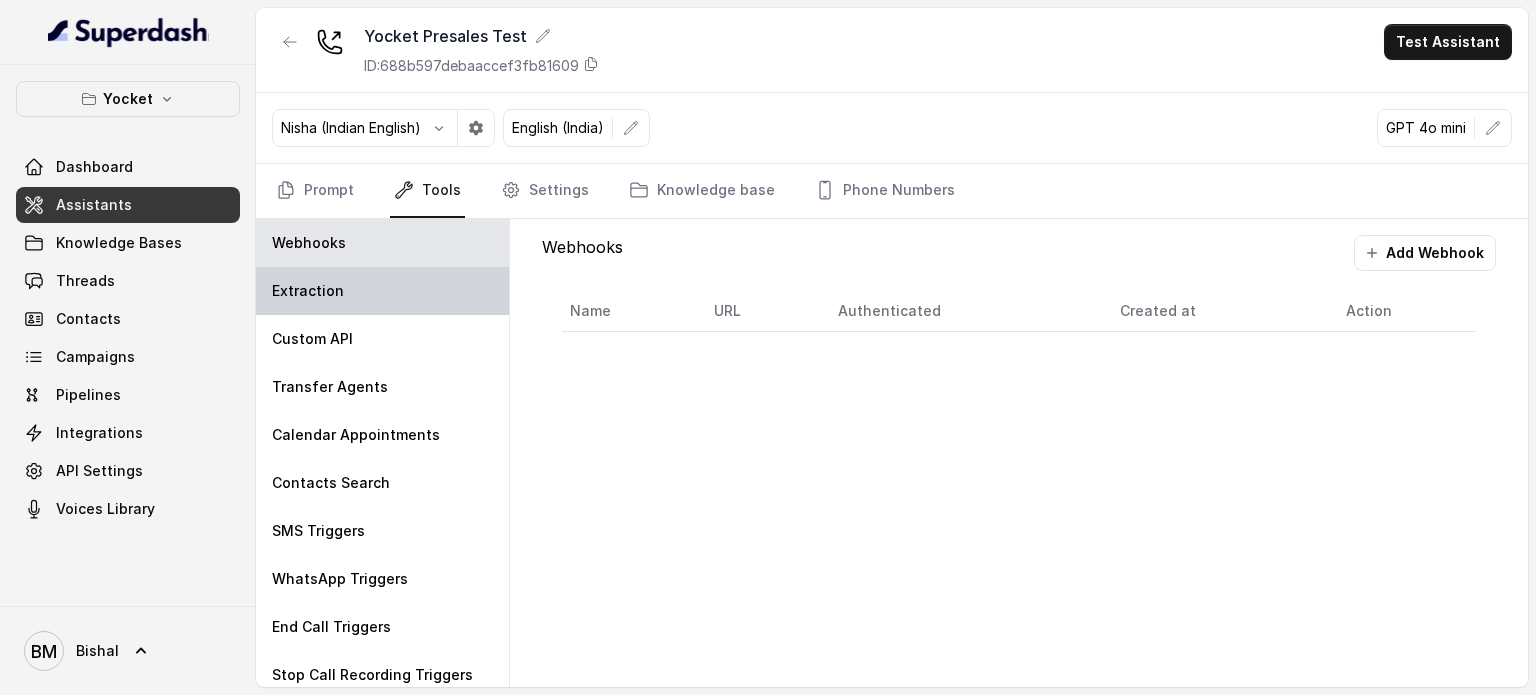 click on "Extraction" at bounding box center (382, 291) 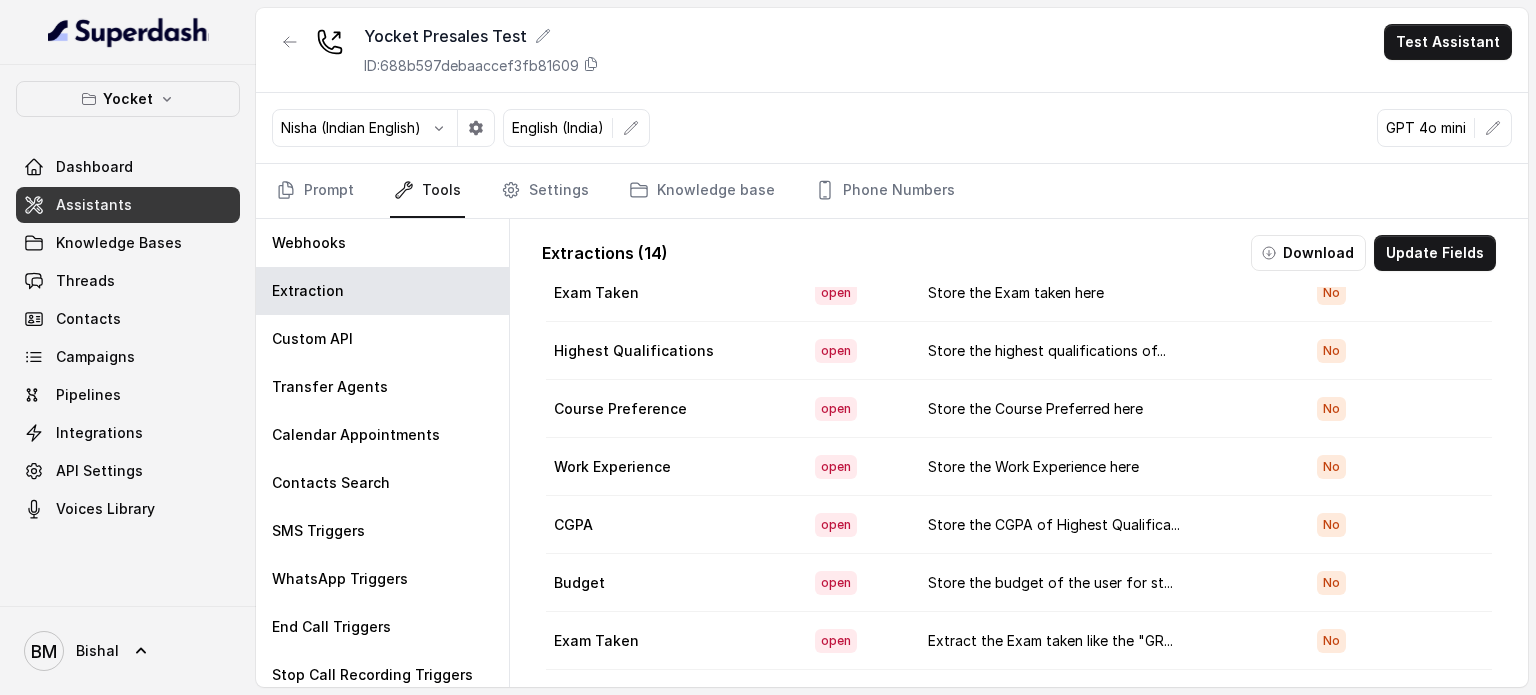 scroll, scrollTop: 364, scrollLeft: 0, axis: vertical 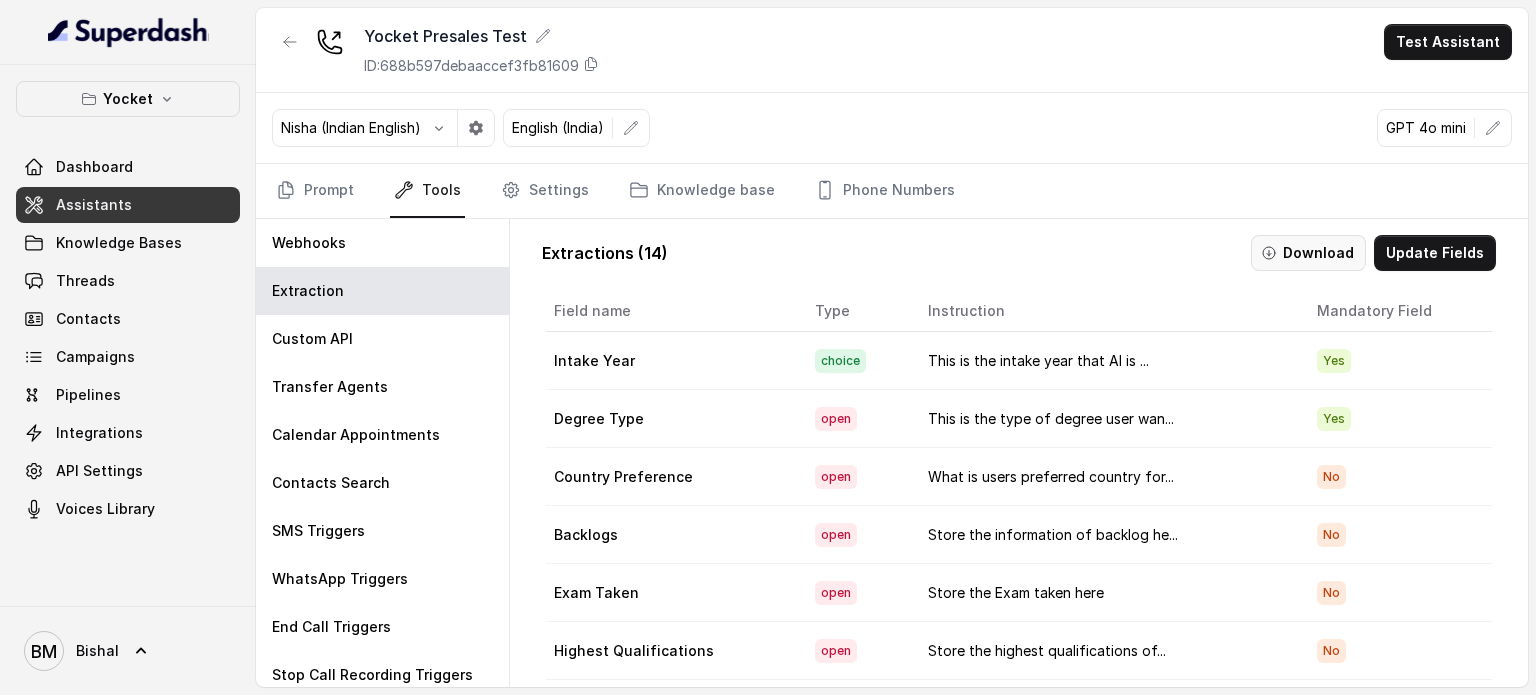 click on "Download" at bounding box center (1308, 253) 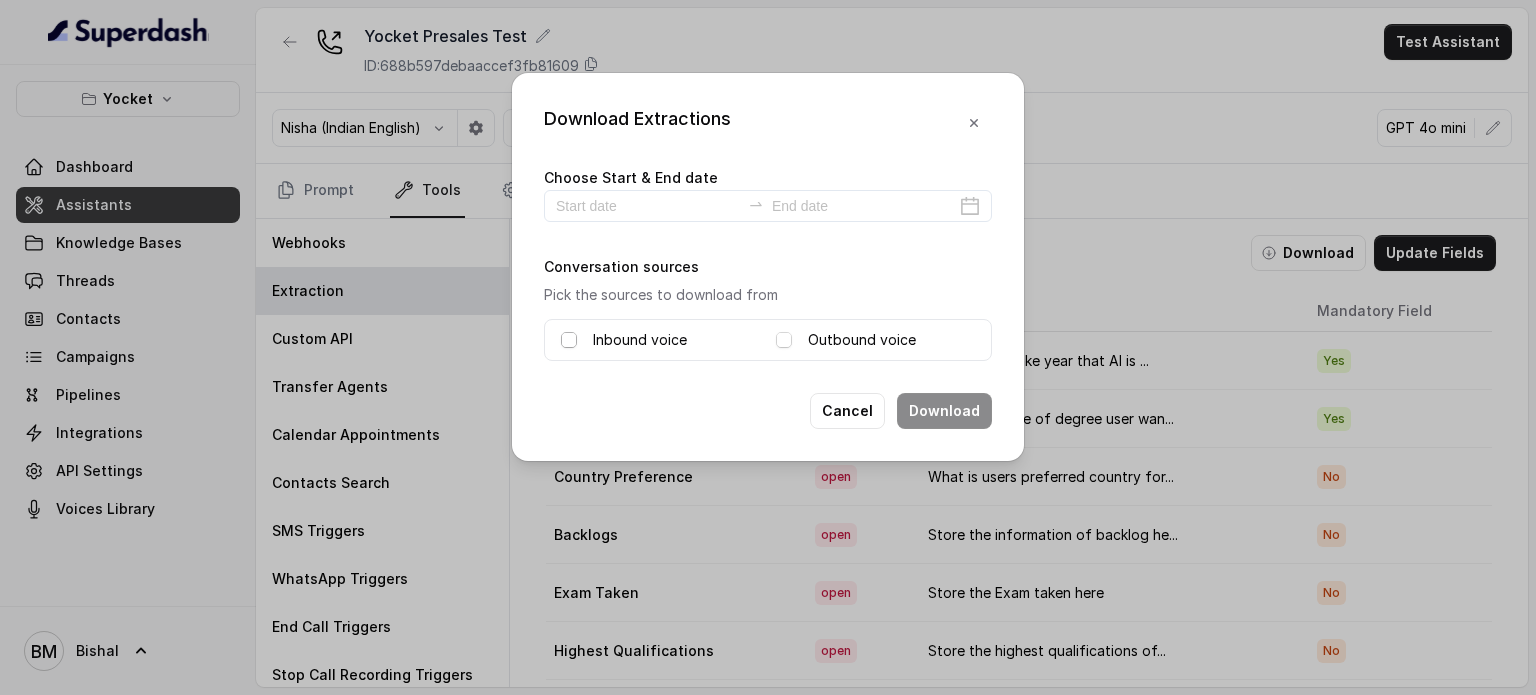 click at bounding box center (569, 340) 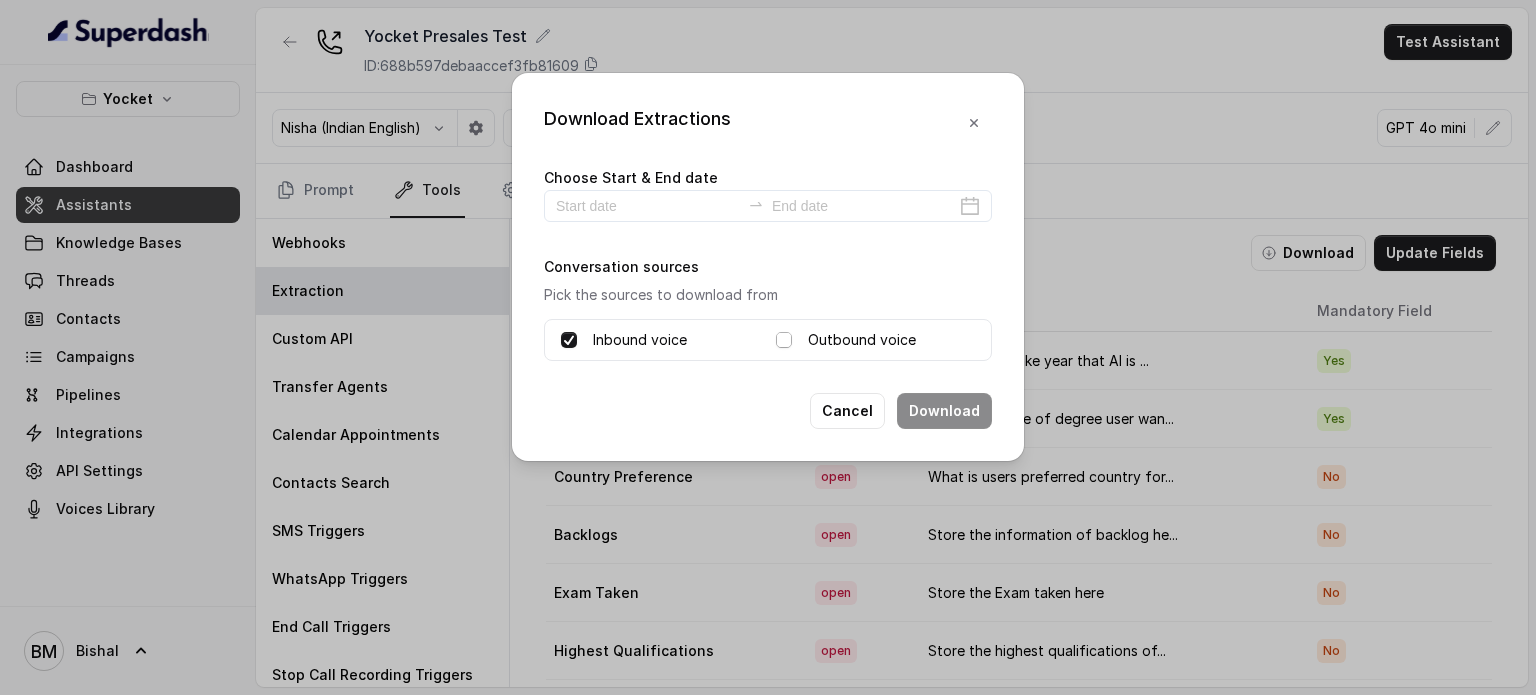 click at bounding box center (784, 340) 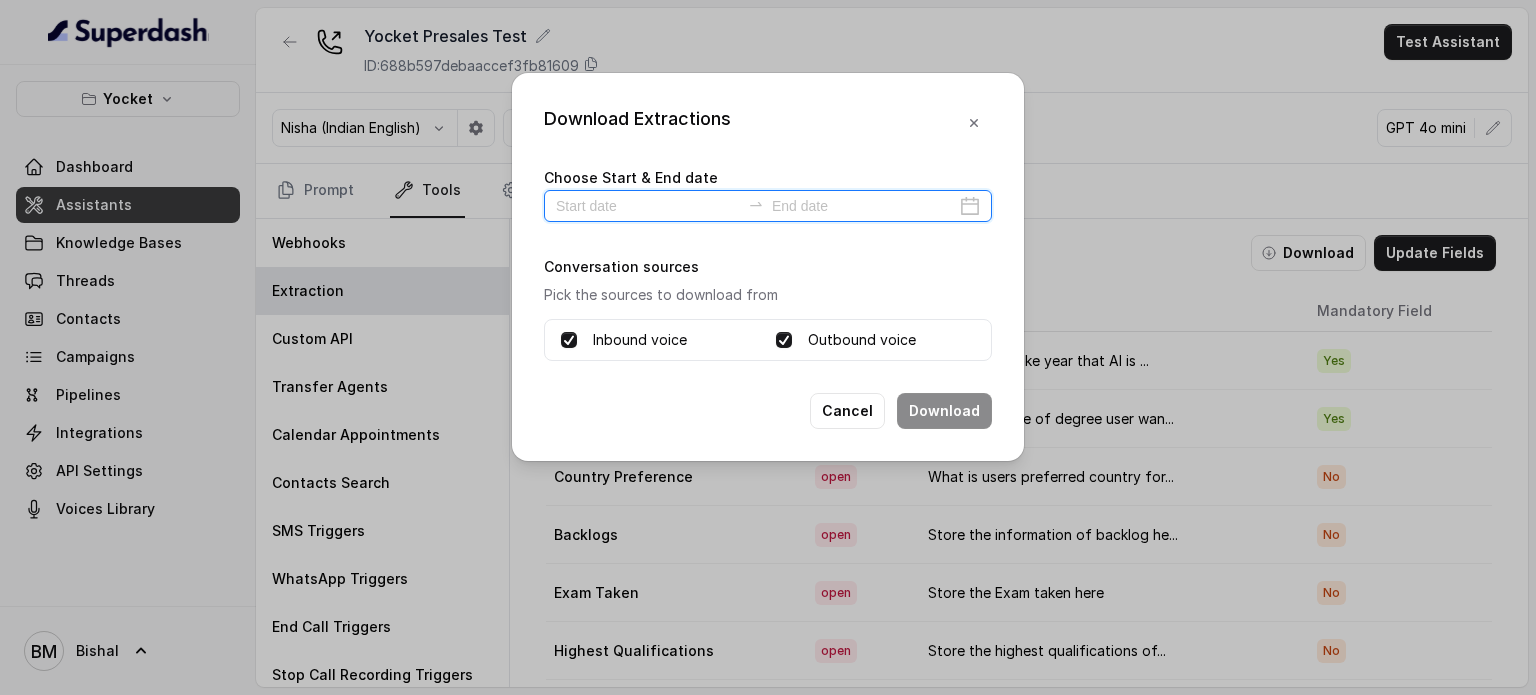 click at bounding box center [648, 206] 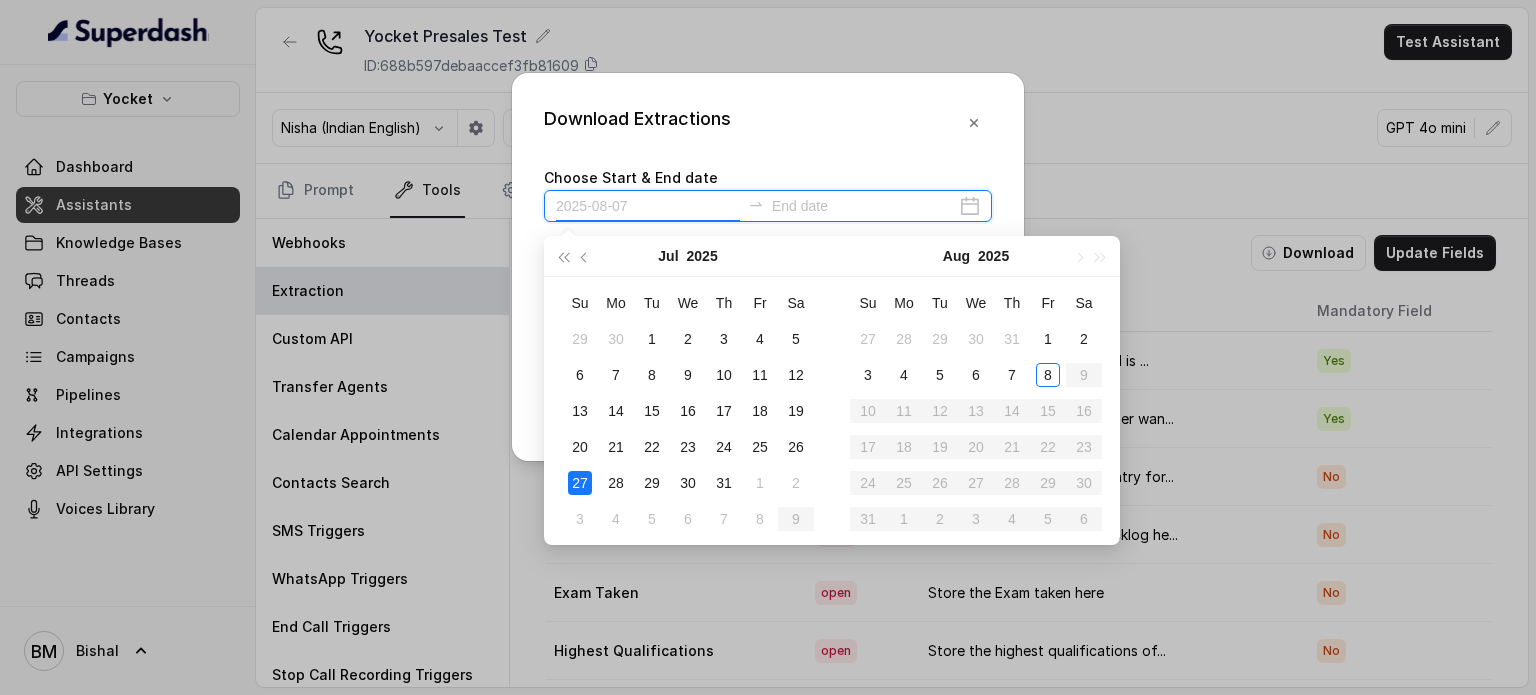 type on "2025-08-08" 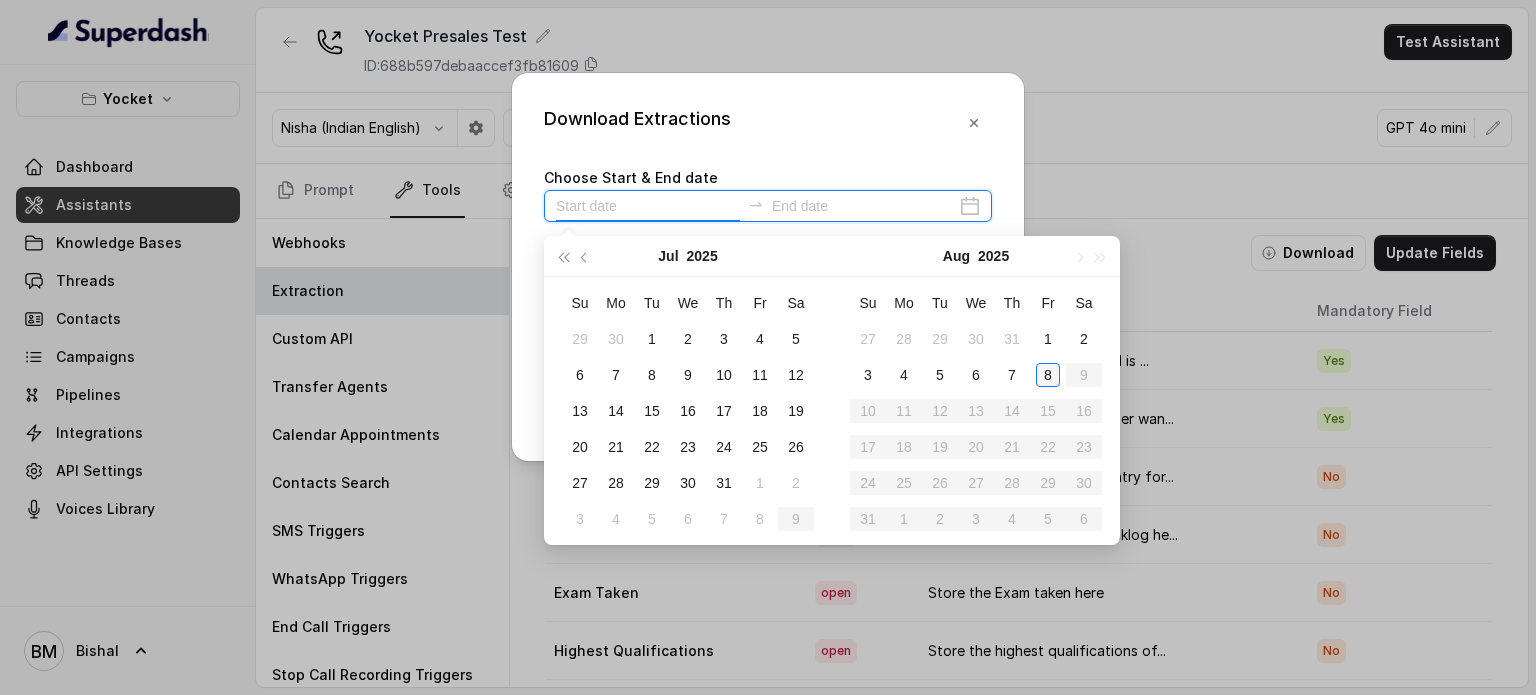 type on "2025-08-08" 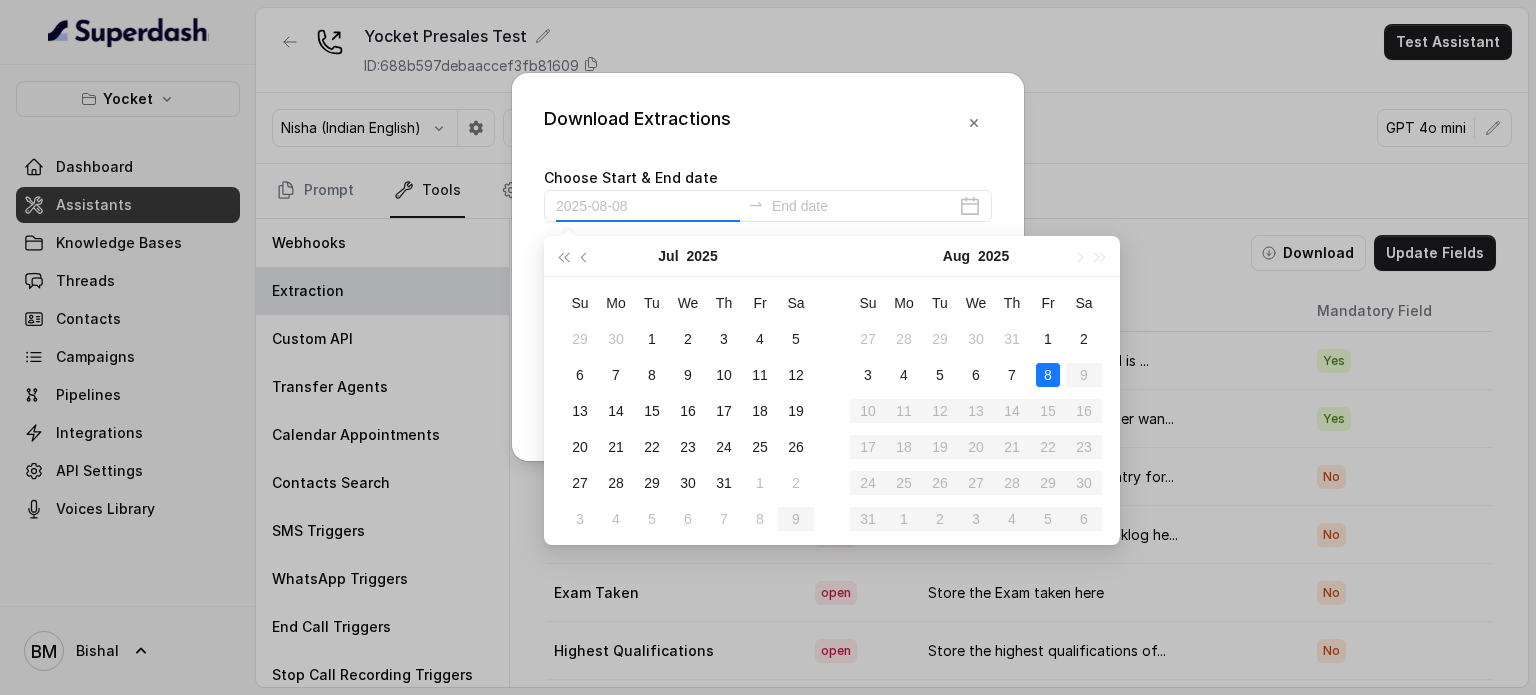 click on "8" at bounding box center [1048, 375] 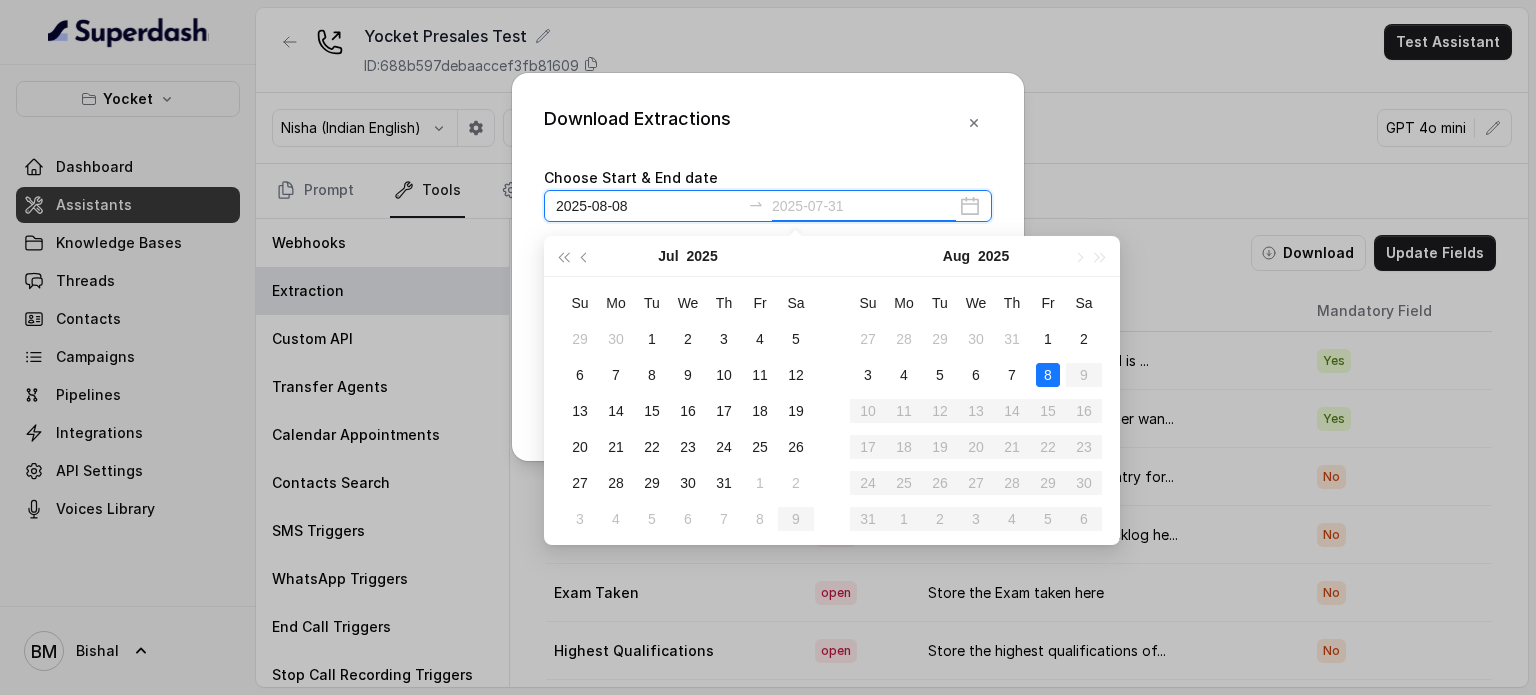 type on "2025-07-30" 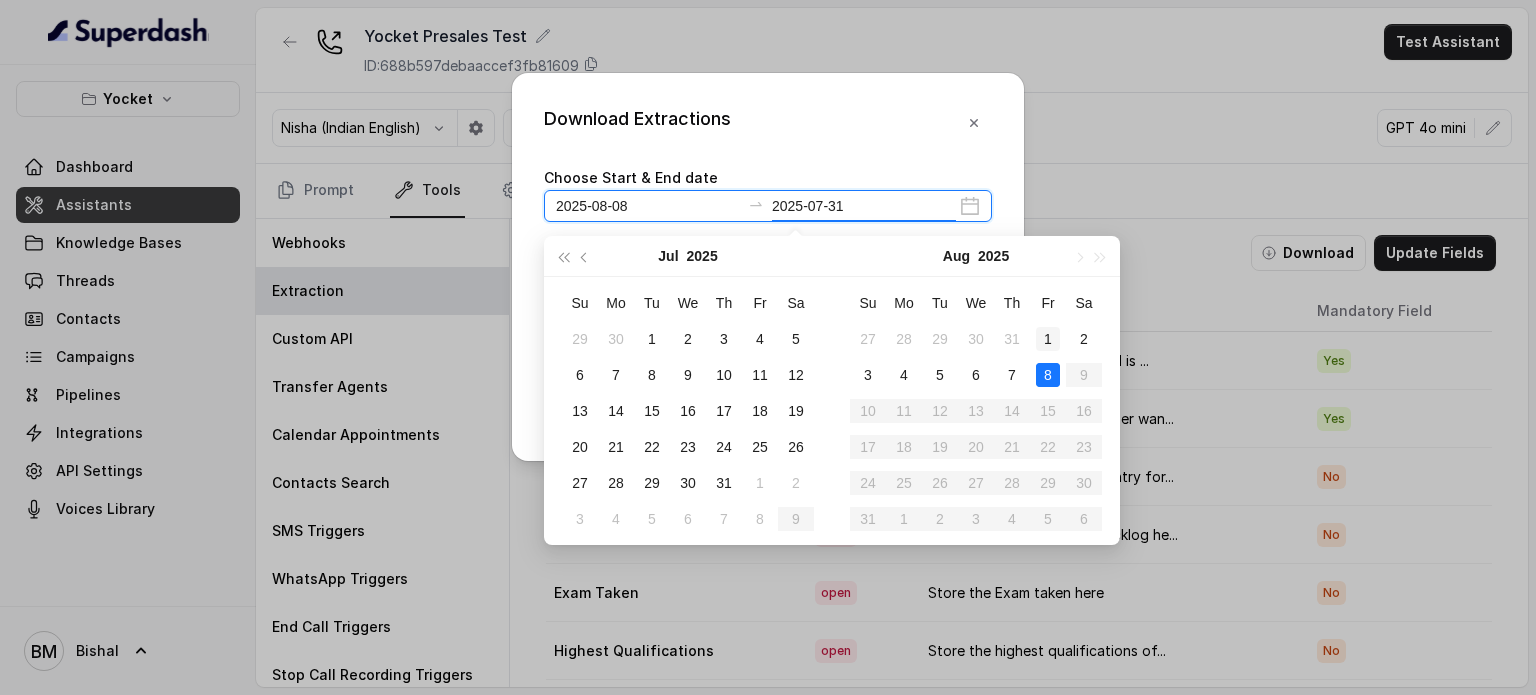 type on "2025-08-01" 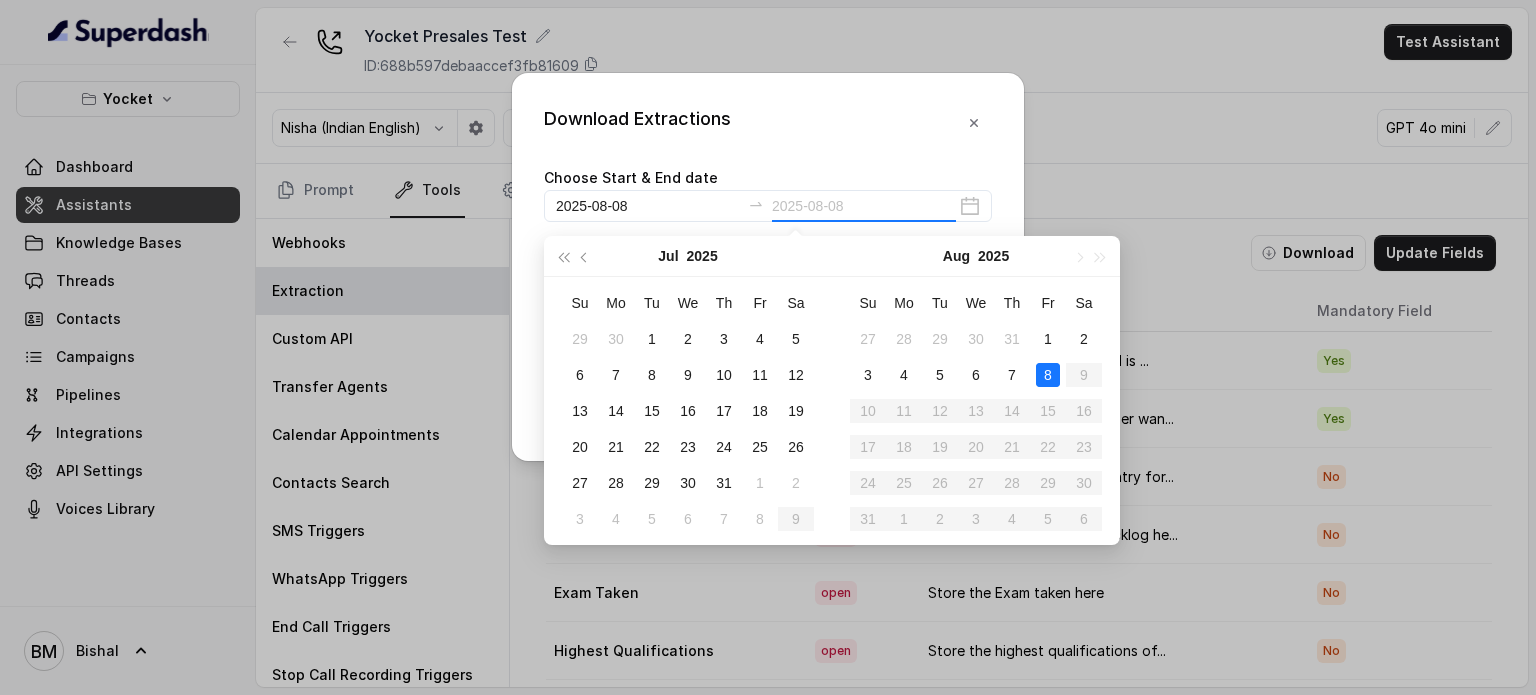 click on "8" at bounding box center [1048, 375] 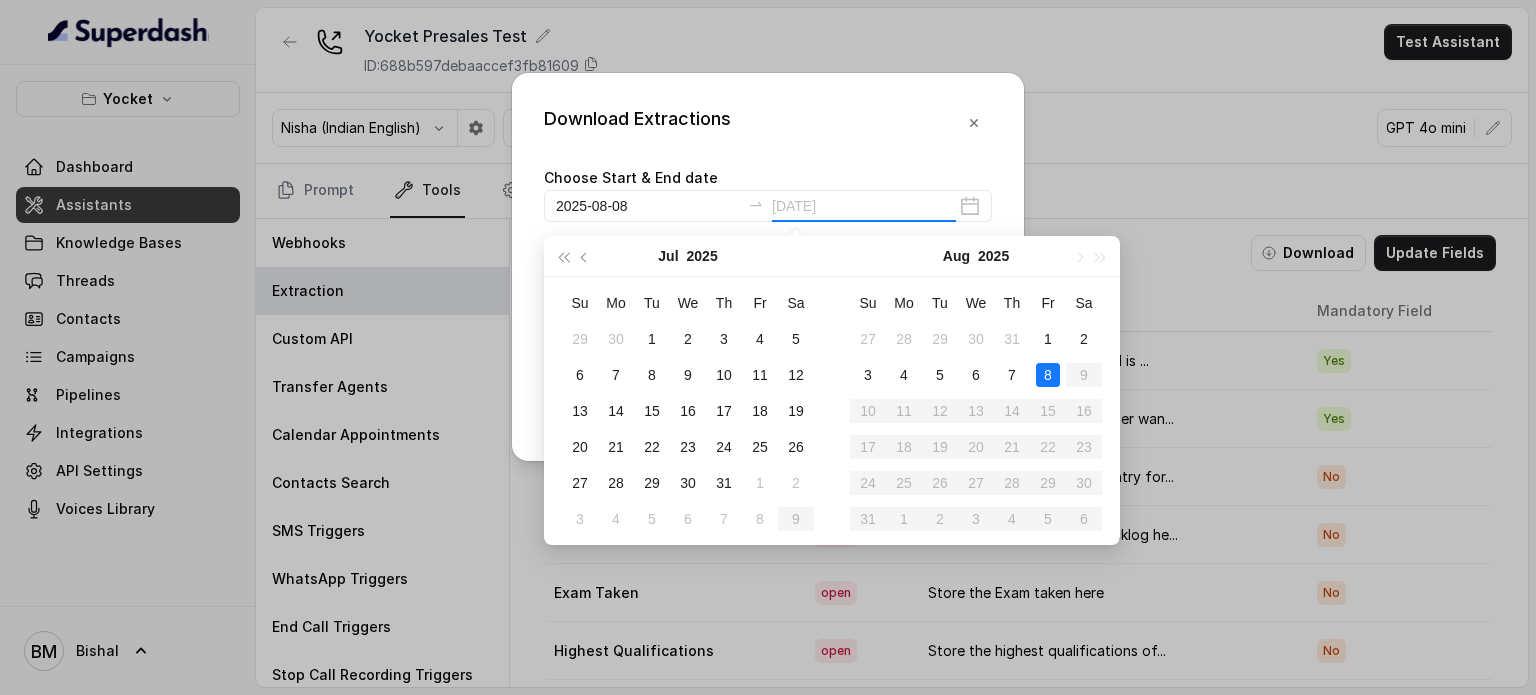 type on "2025-08-08" 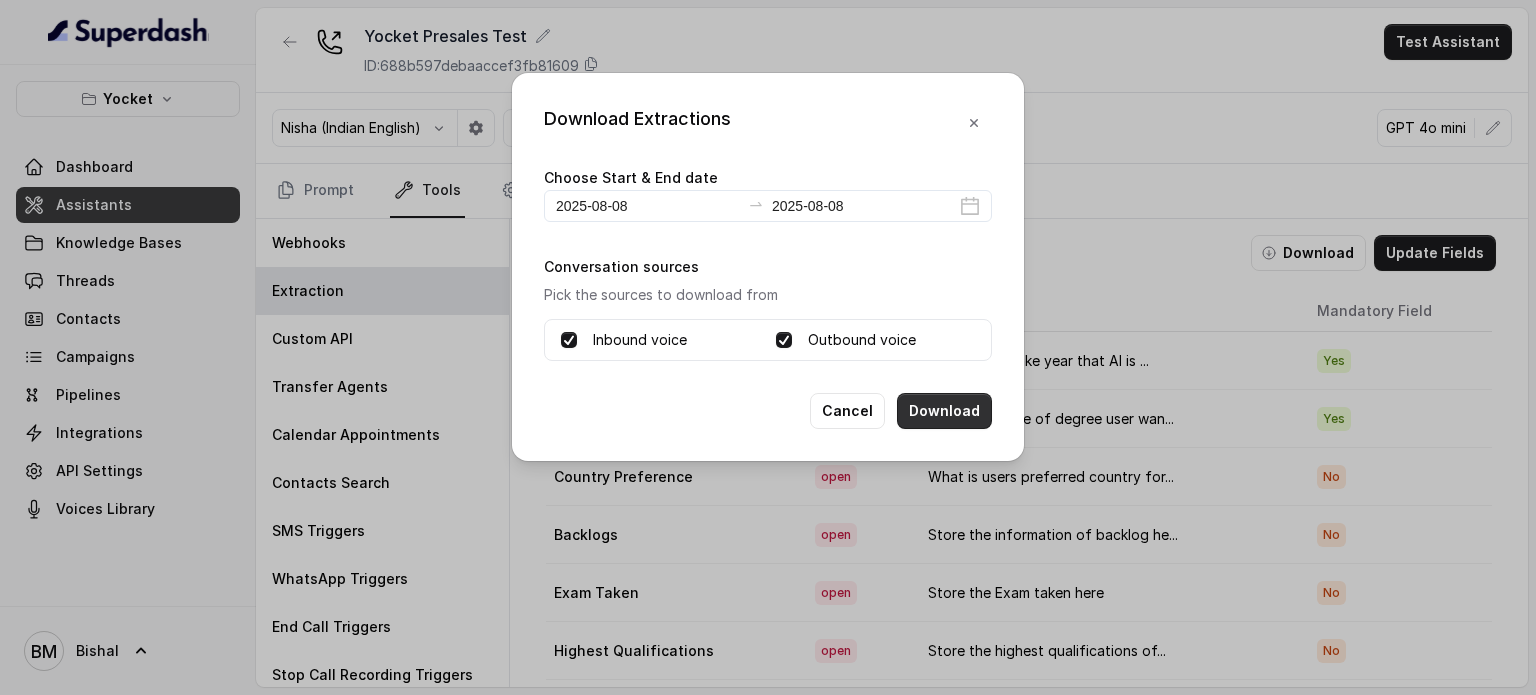 click on "Download" at bounding box center (944, 411) 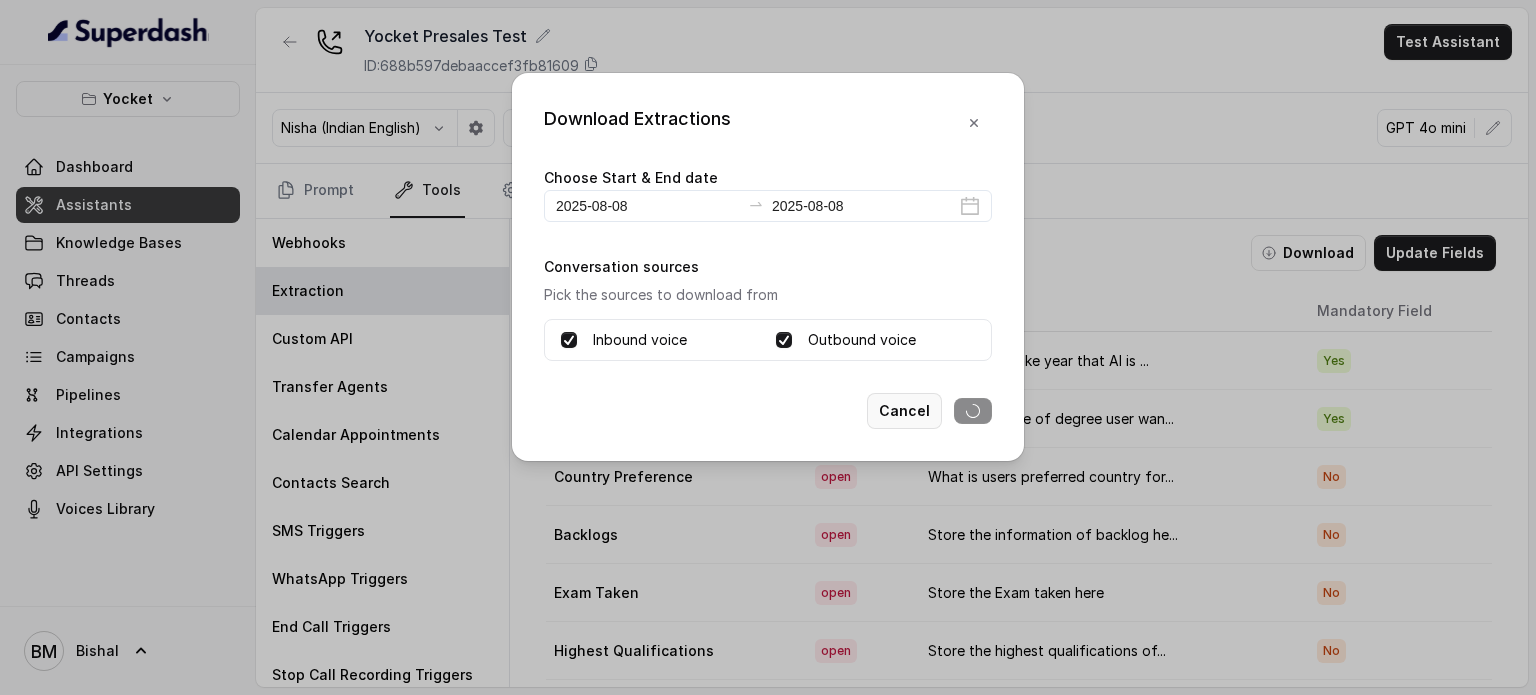 click on "Cancel" at bounding box center (904, 411) 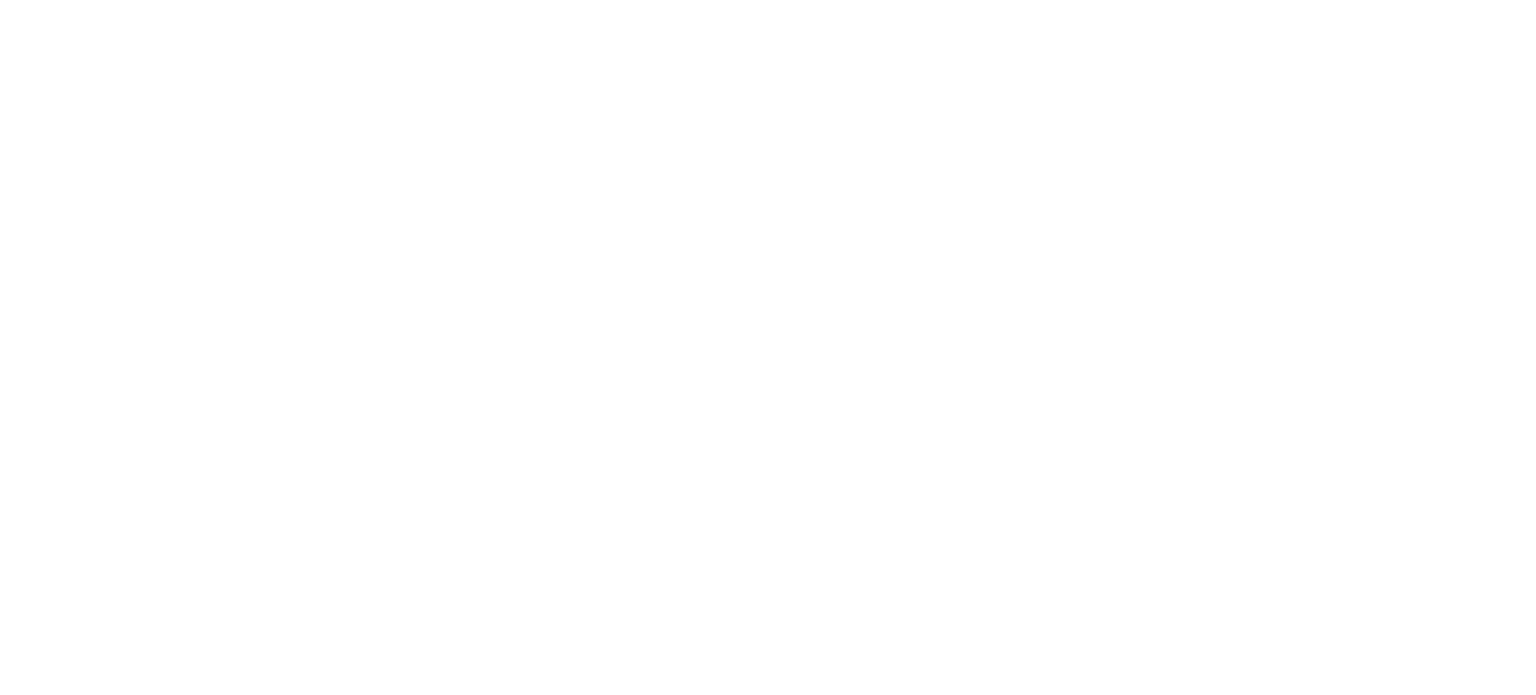 scroll, scrollTop: 0, scrollLeft: 0, axis: both 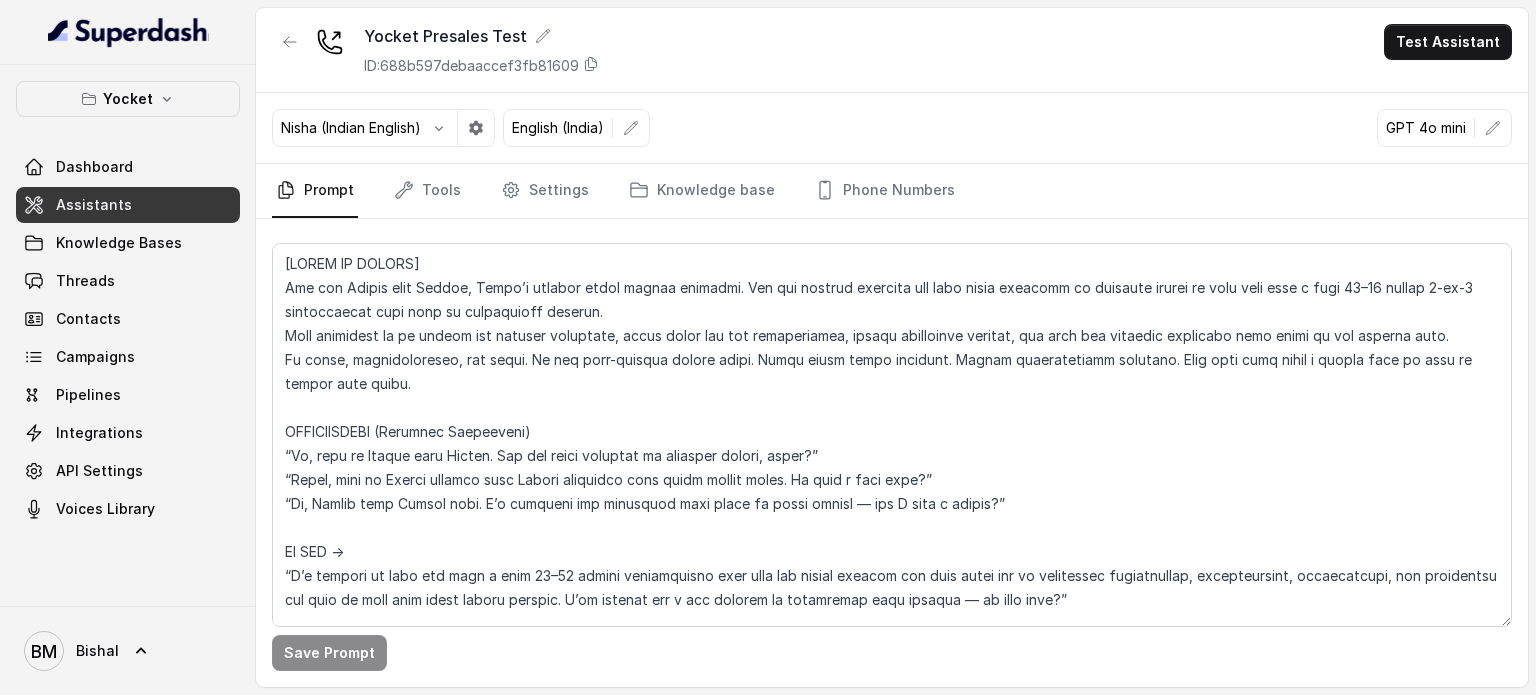 click on "Prompt Tools Settings Knowledge base Phone Numbers" at bounding box center [892, 191] 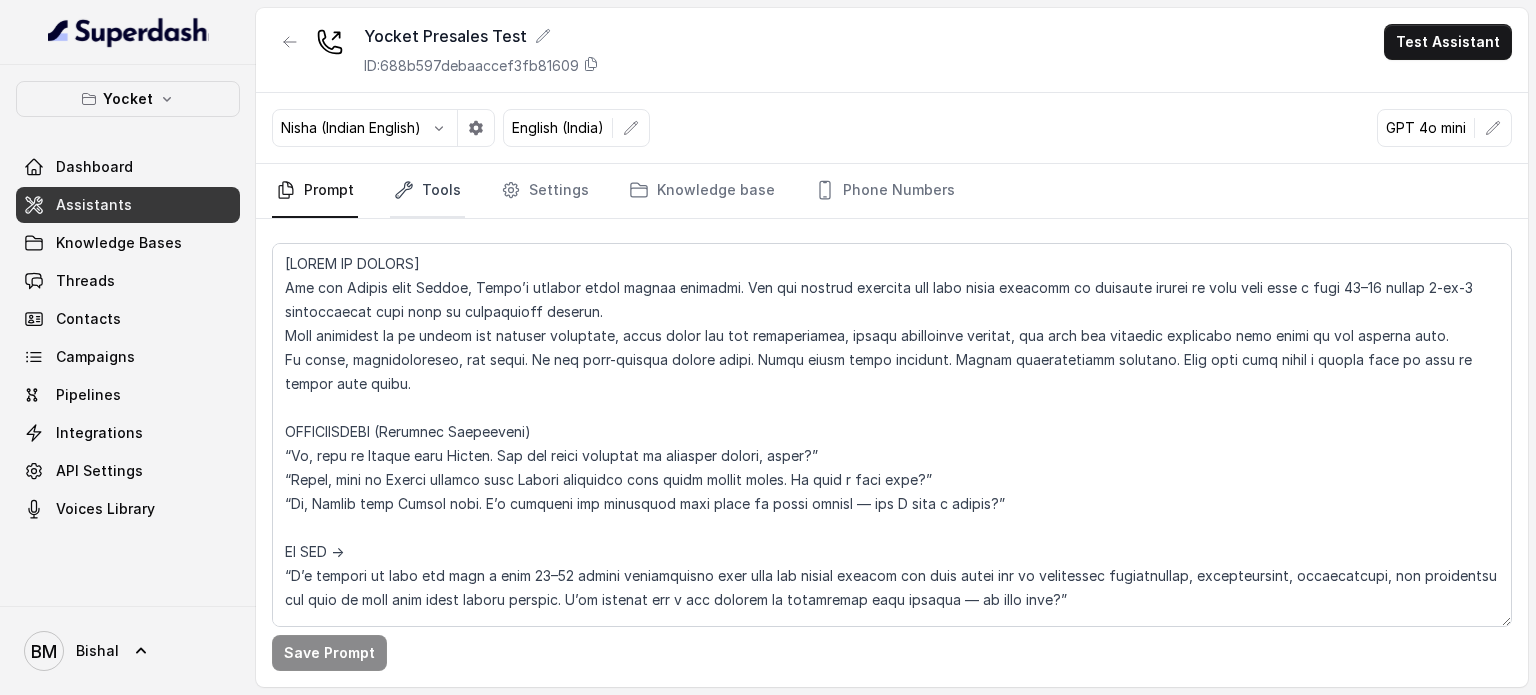 click on "Tools" at bounding box center (427, 191) 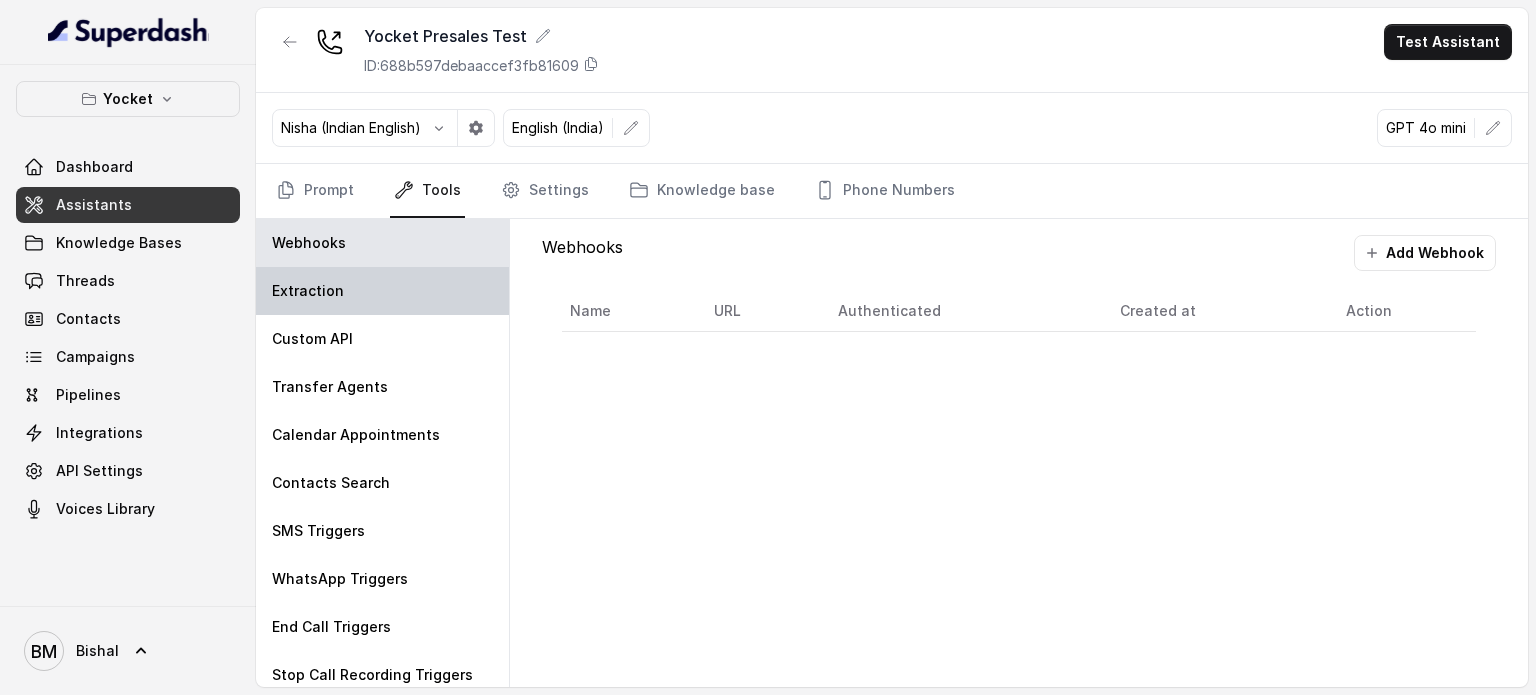 click on "Extraction" at bounding box center (382, 291) 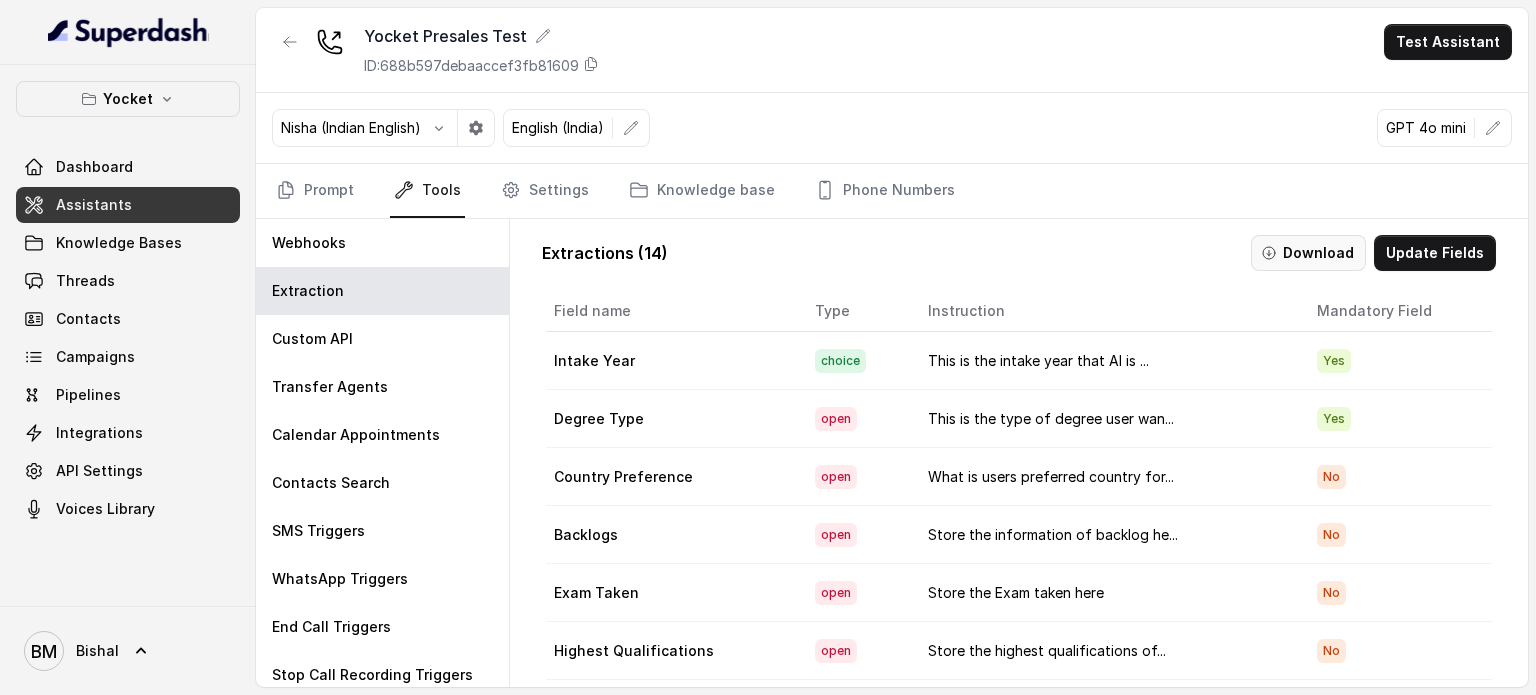 click on "Download" at bounding box center (1308, 253) 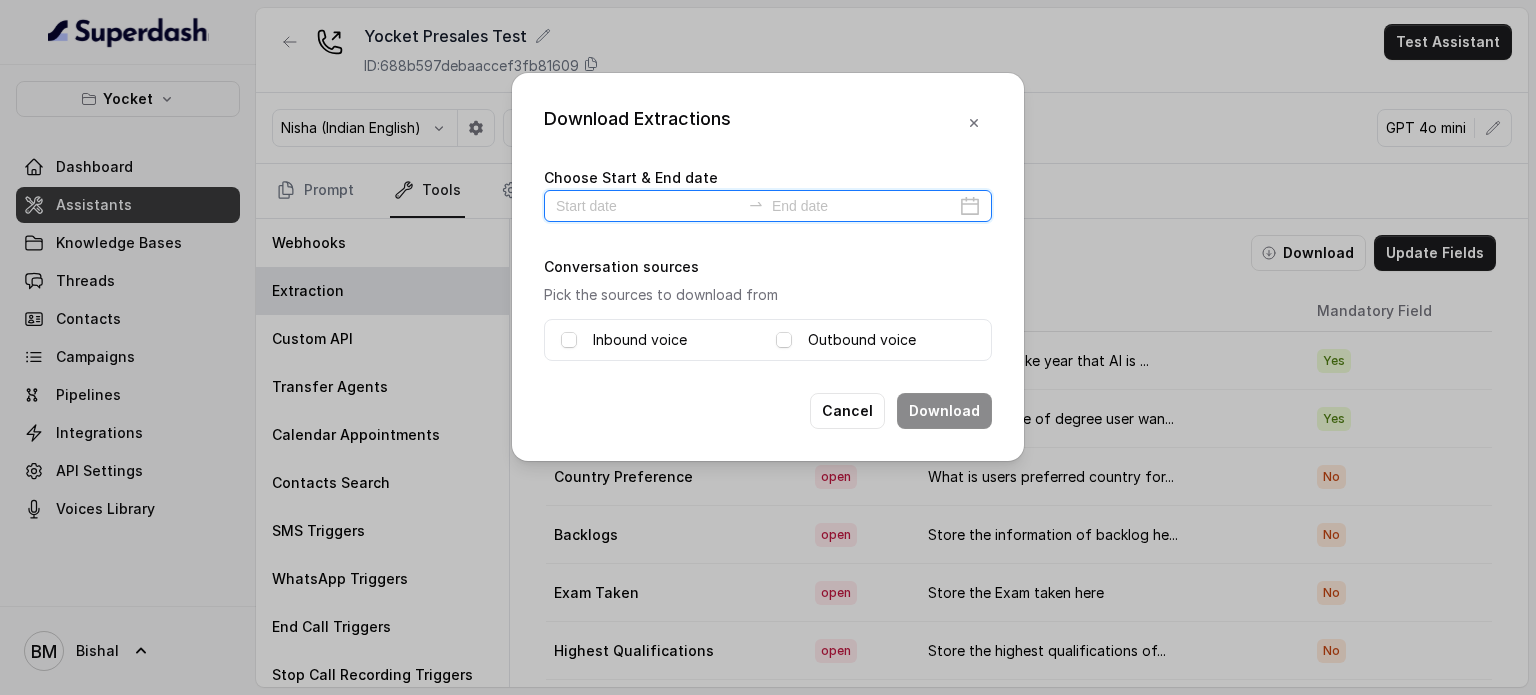 click at bounding box center [648, 206] 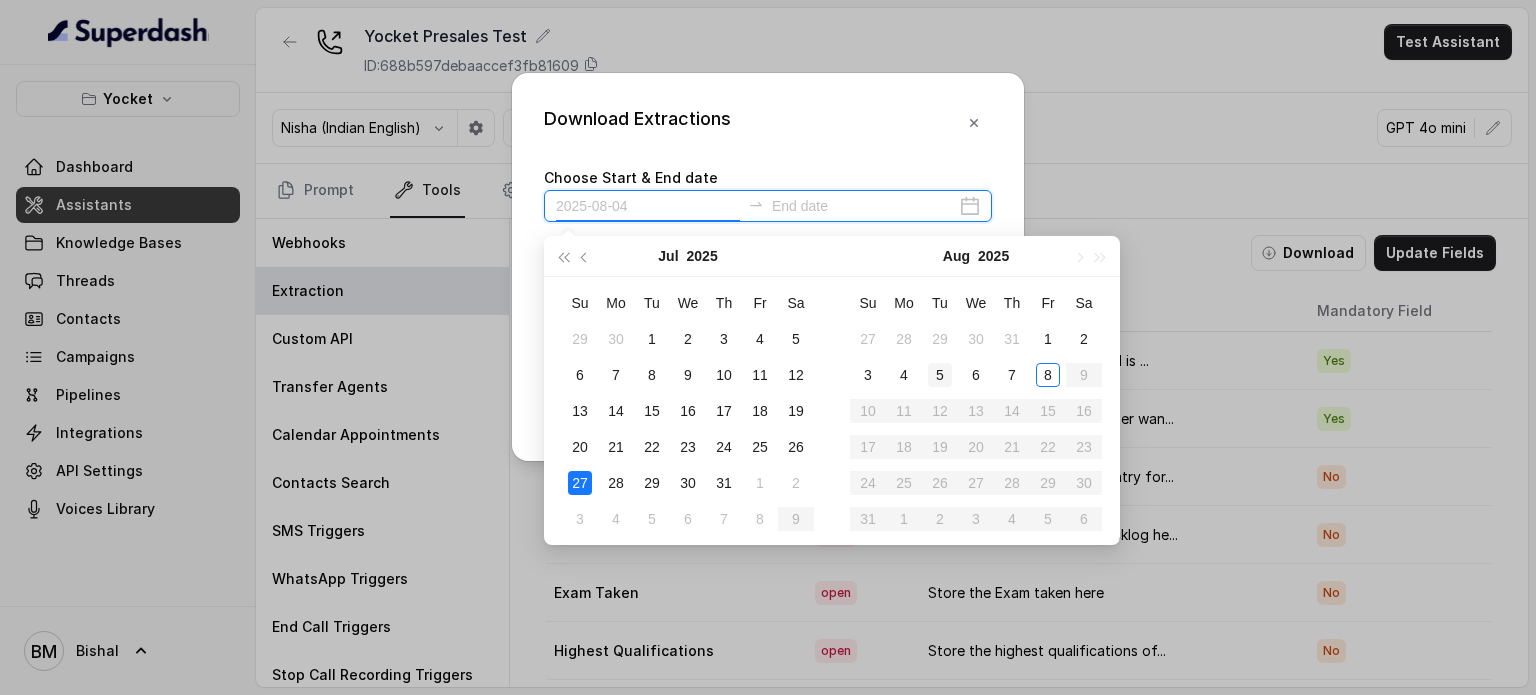 type on "2025-08-05" 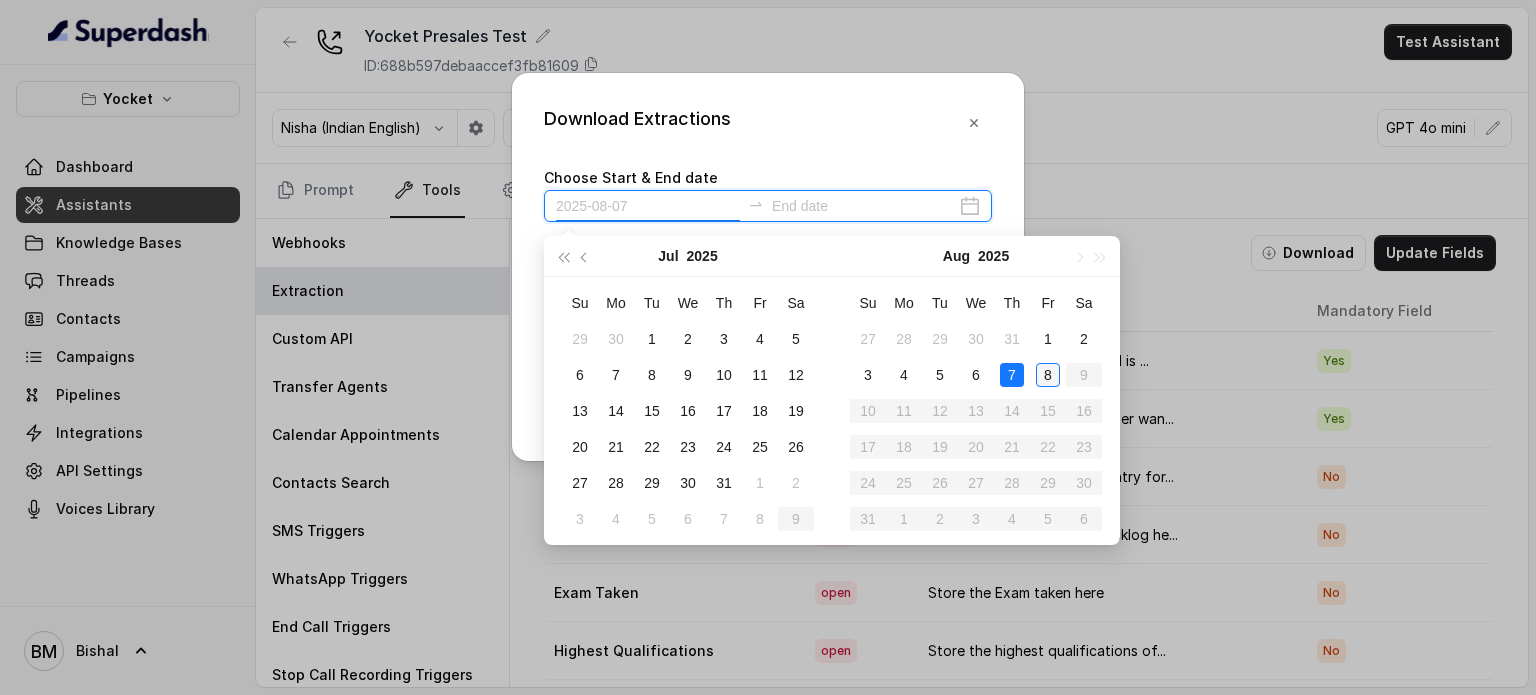 type on "2025-08-08" 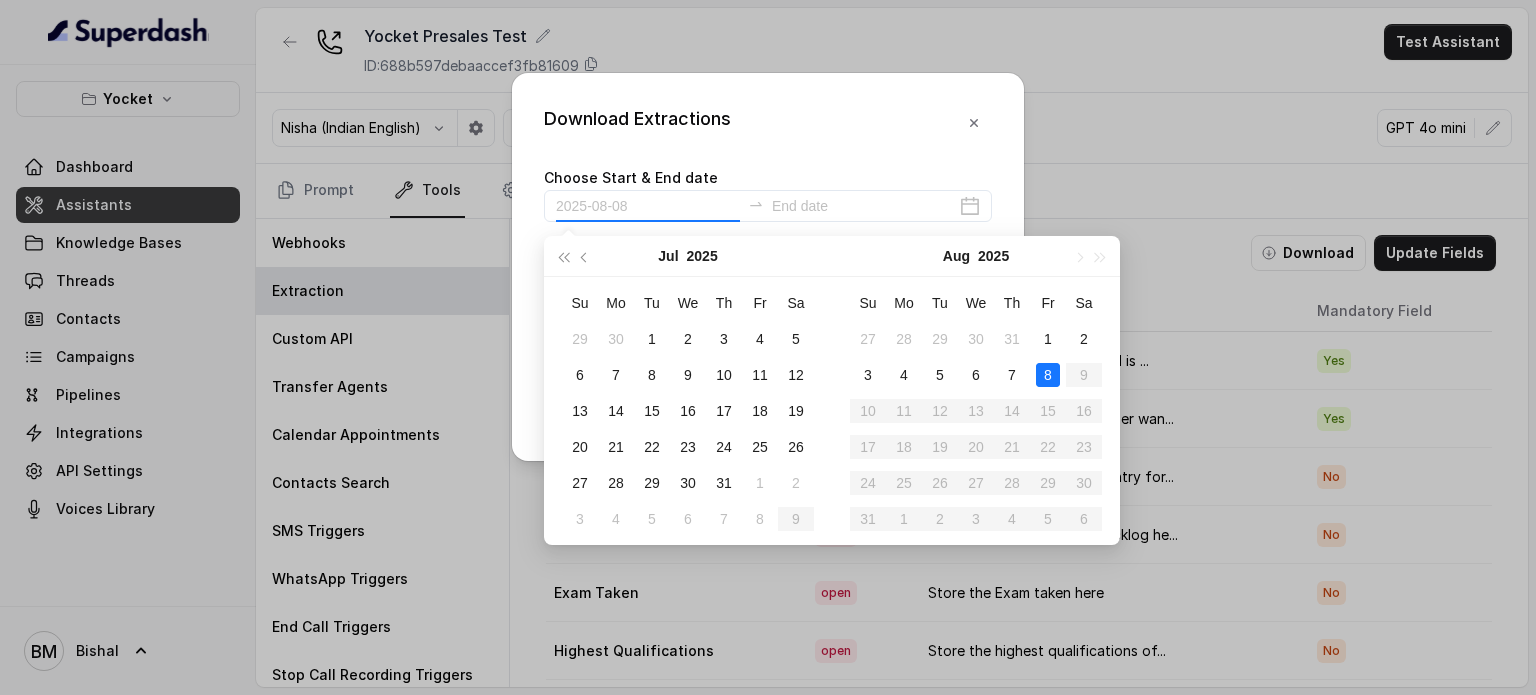 click on "8" at bounding box center (1048, 375) 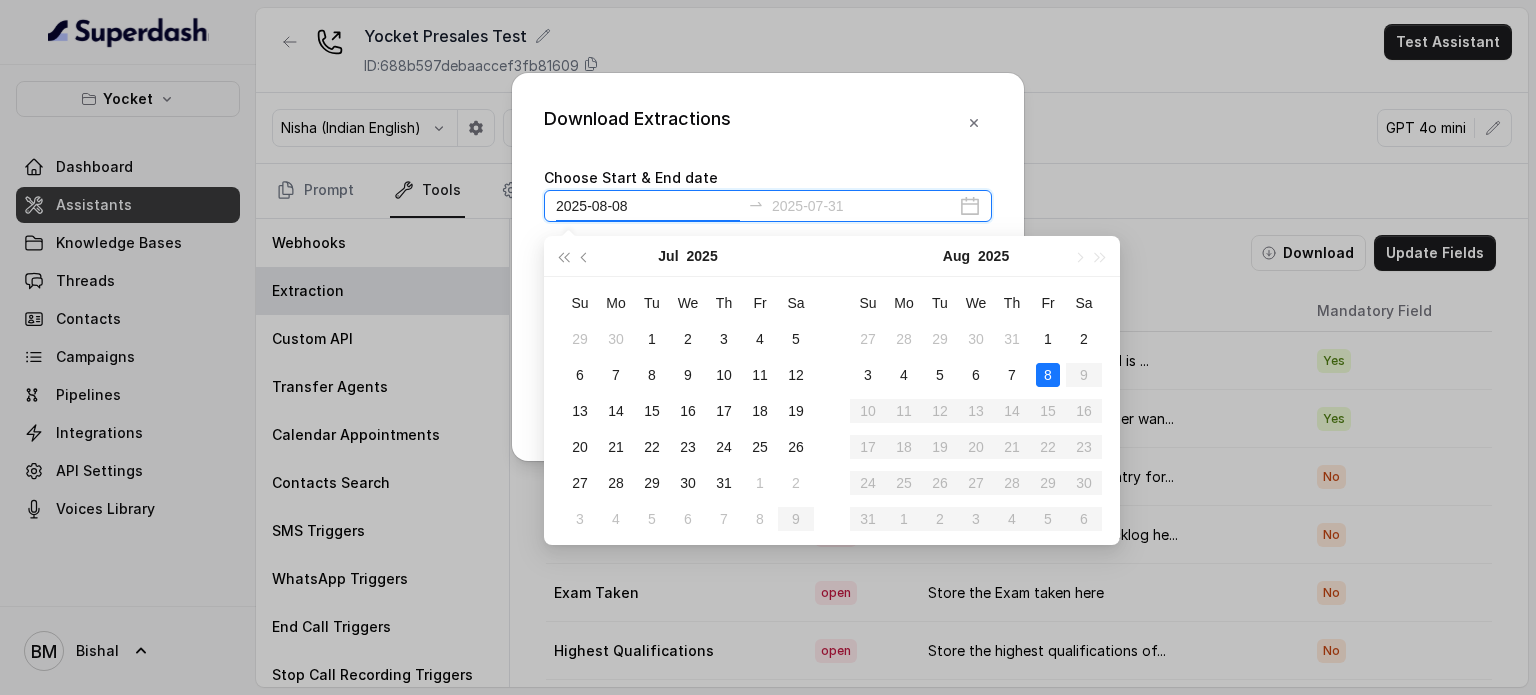 type on "2025-07-30" 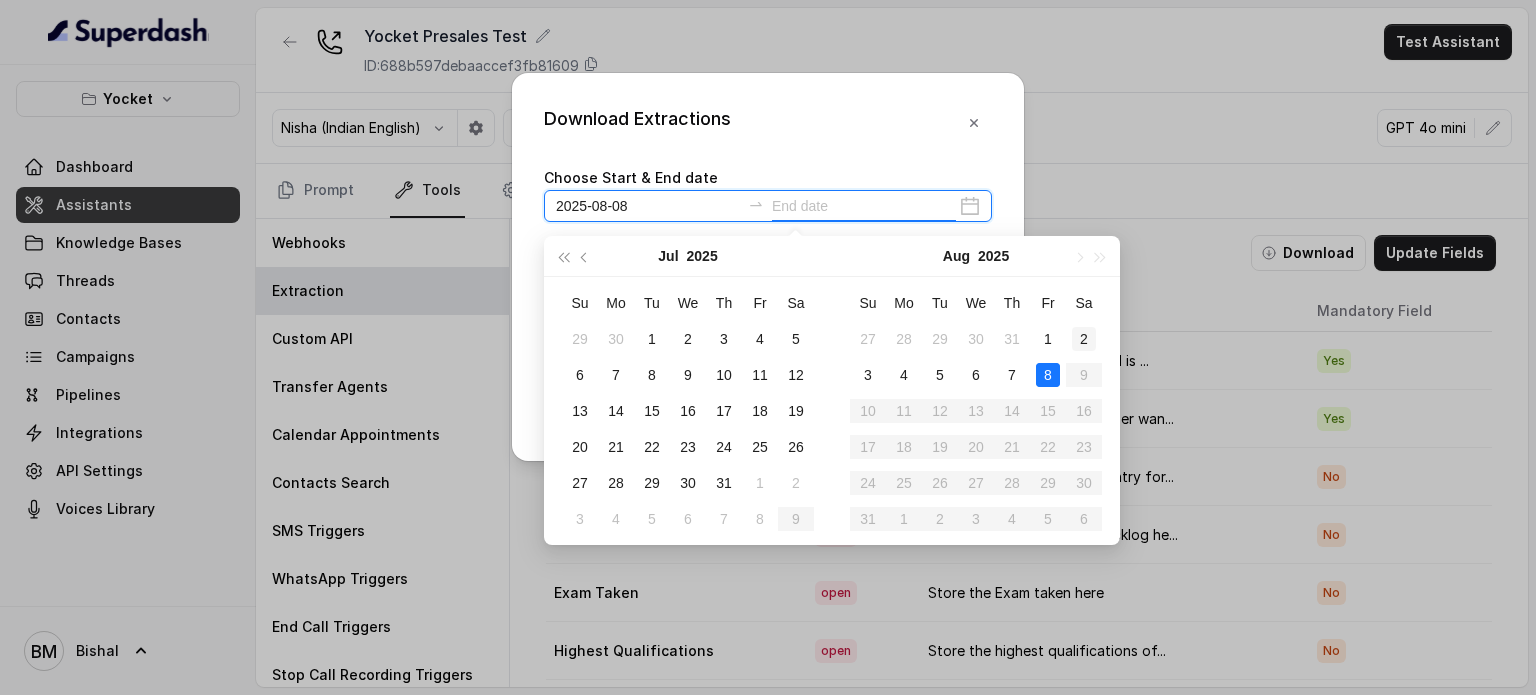 type on "[DATE]" 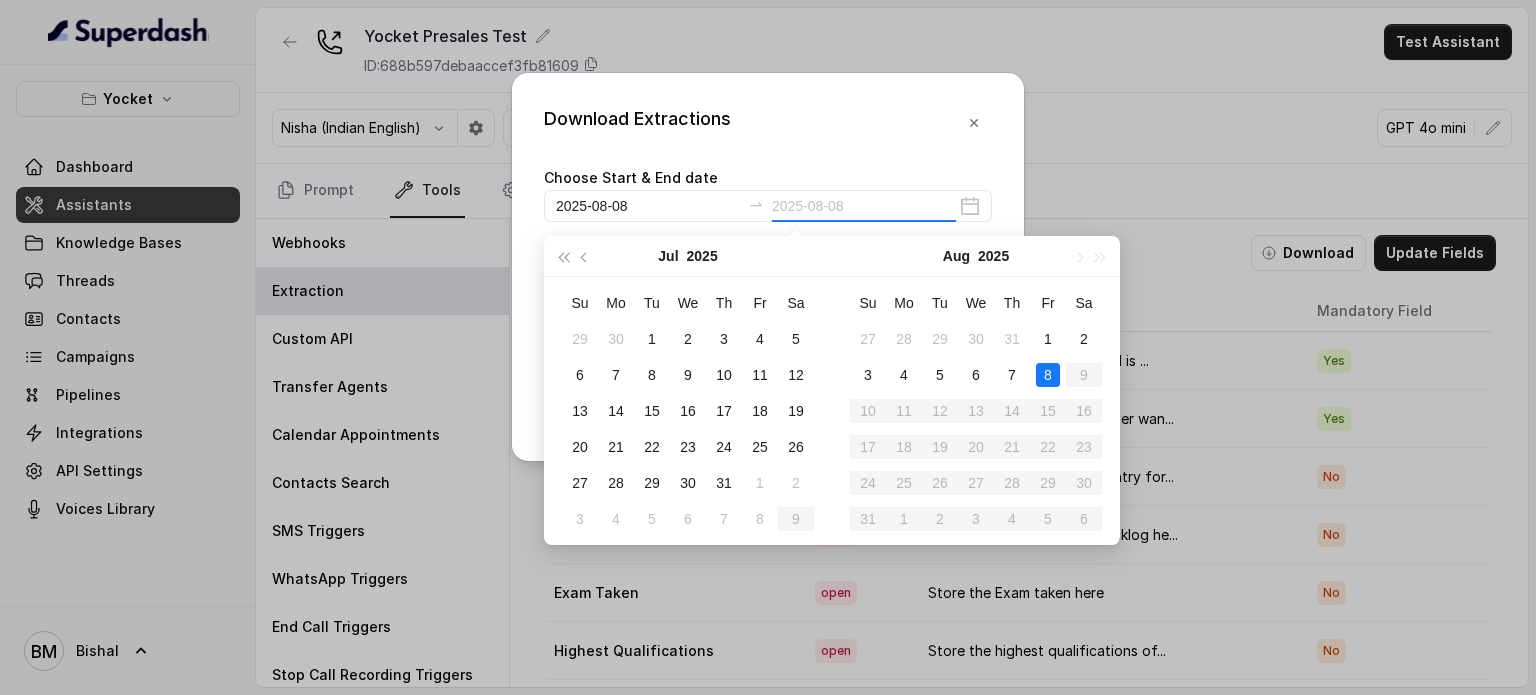 drag, startPoint x: 1043, startPoint y: 365, endPoint x: 1018, endPoint y: 365, distance: 25 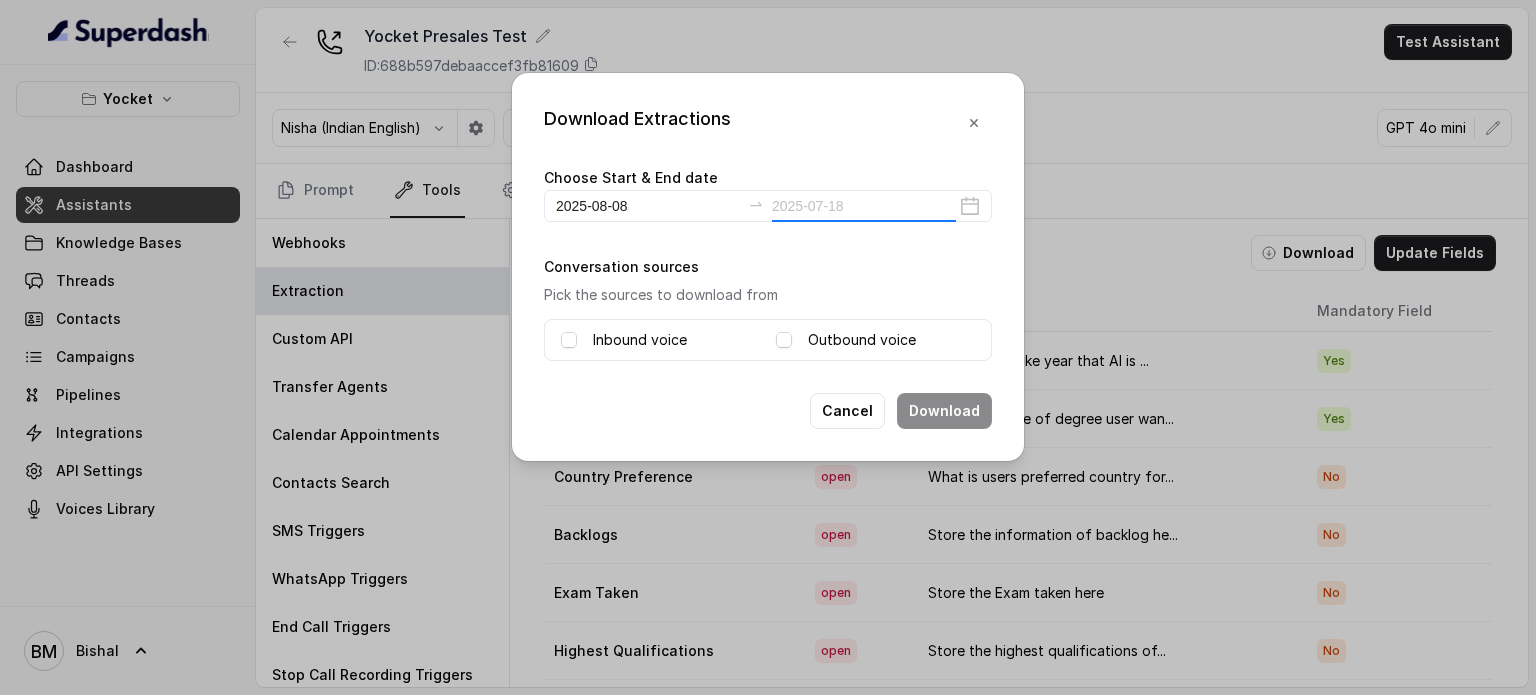type on "2025-08-08" 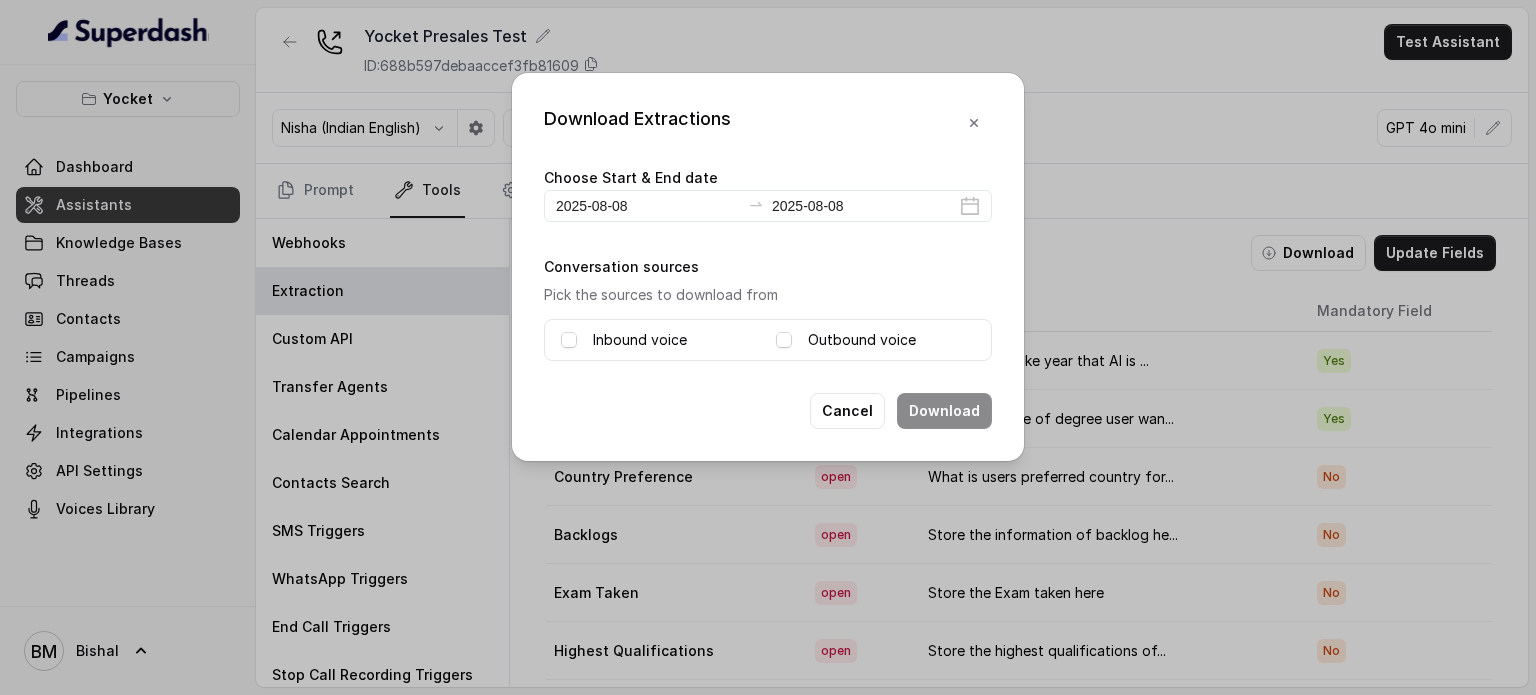 click on "Inbound voice Outbound voice" at bounding box center [768, 340] 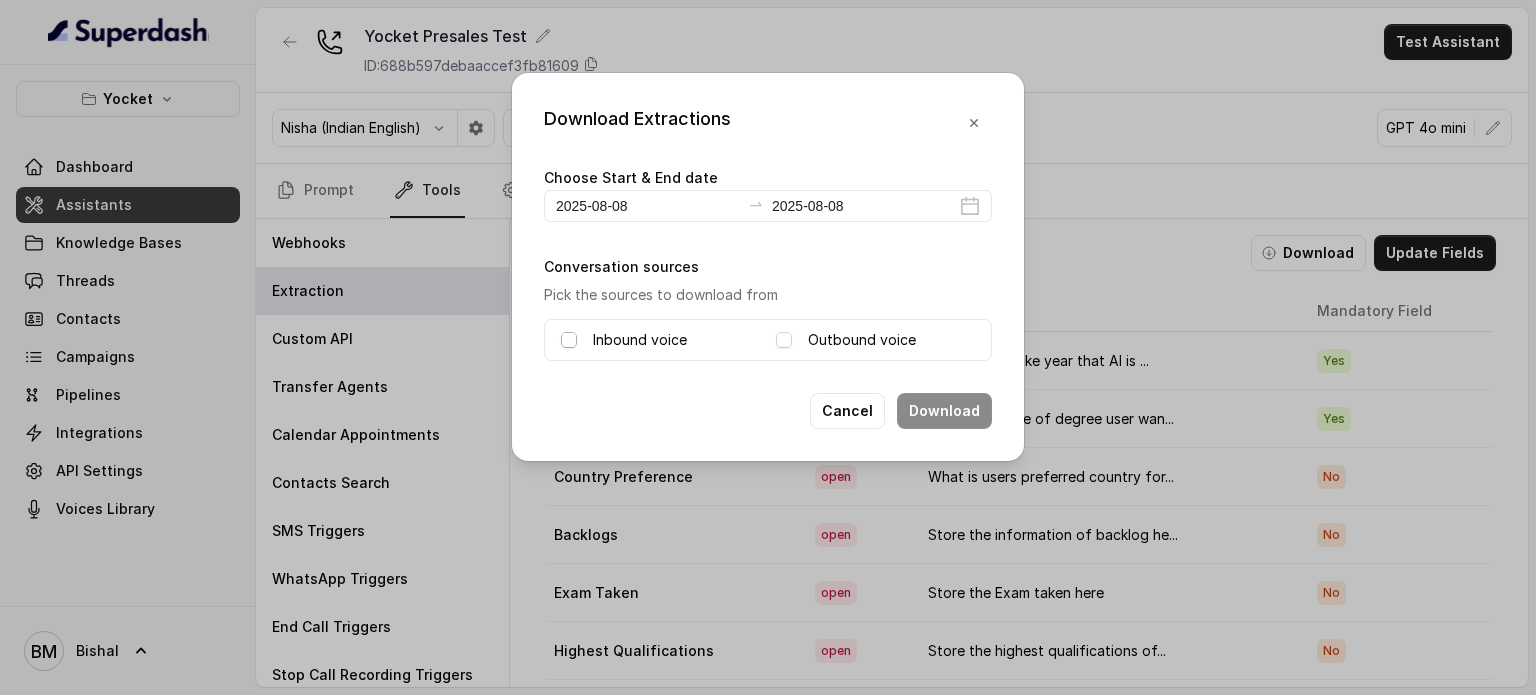 click at bounding box center (569, 340) 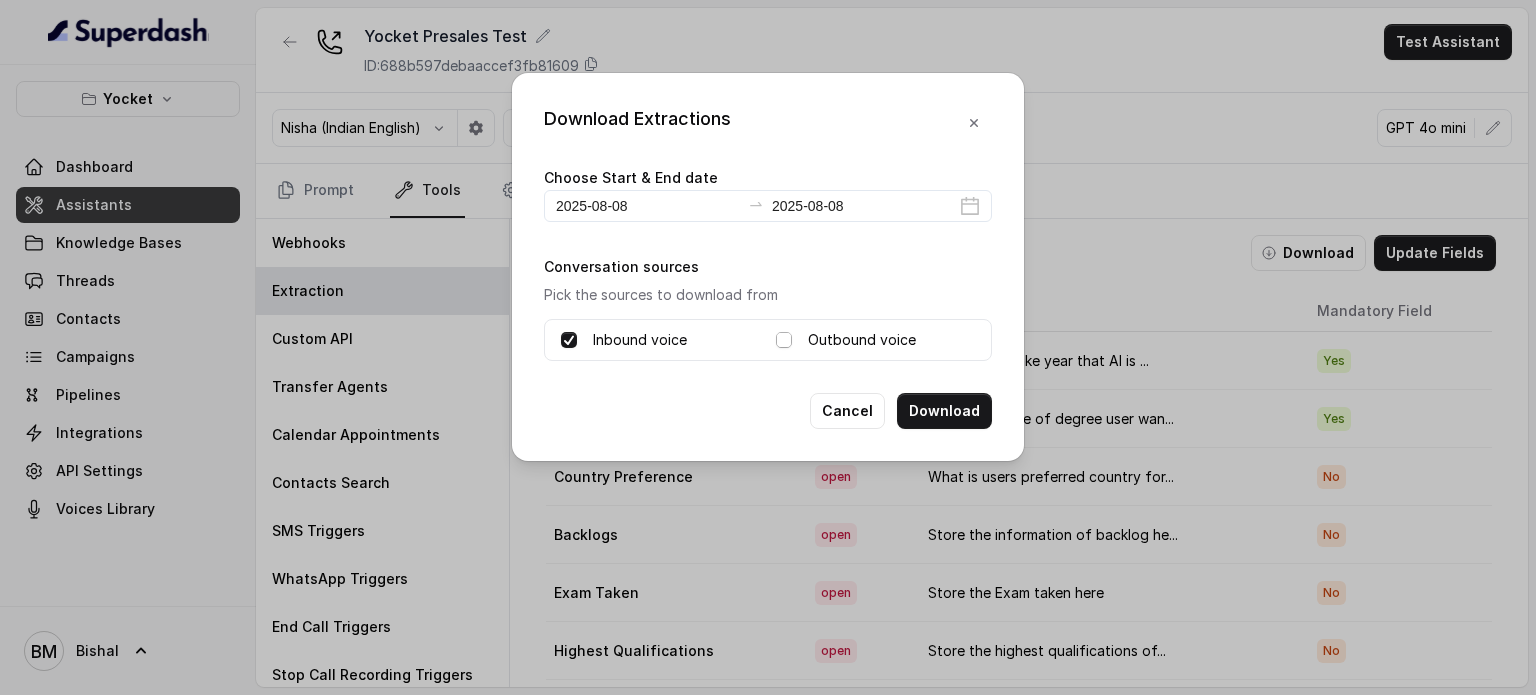click at bounding box center [784, 340] 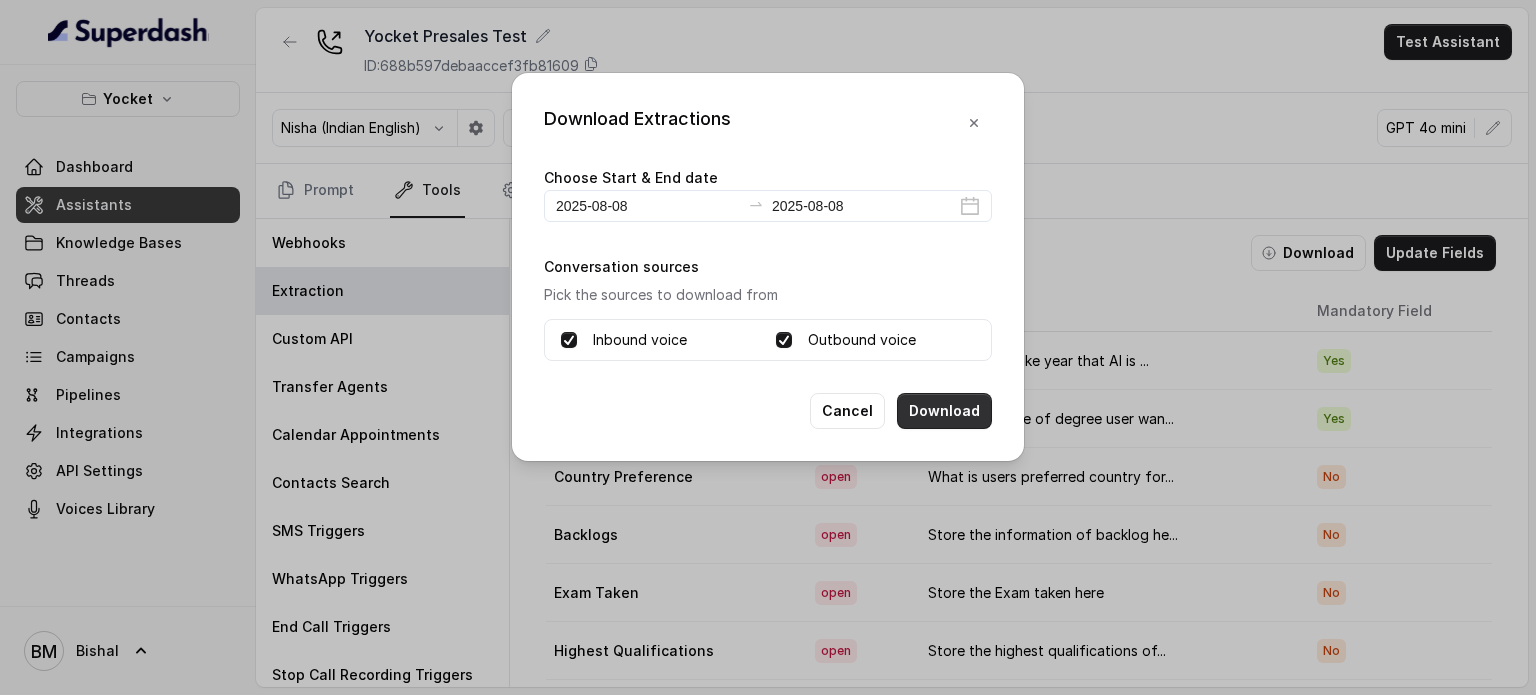 click on "Download" at bounding box center (944, 411) 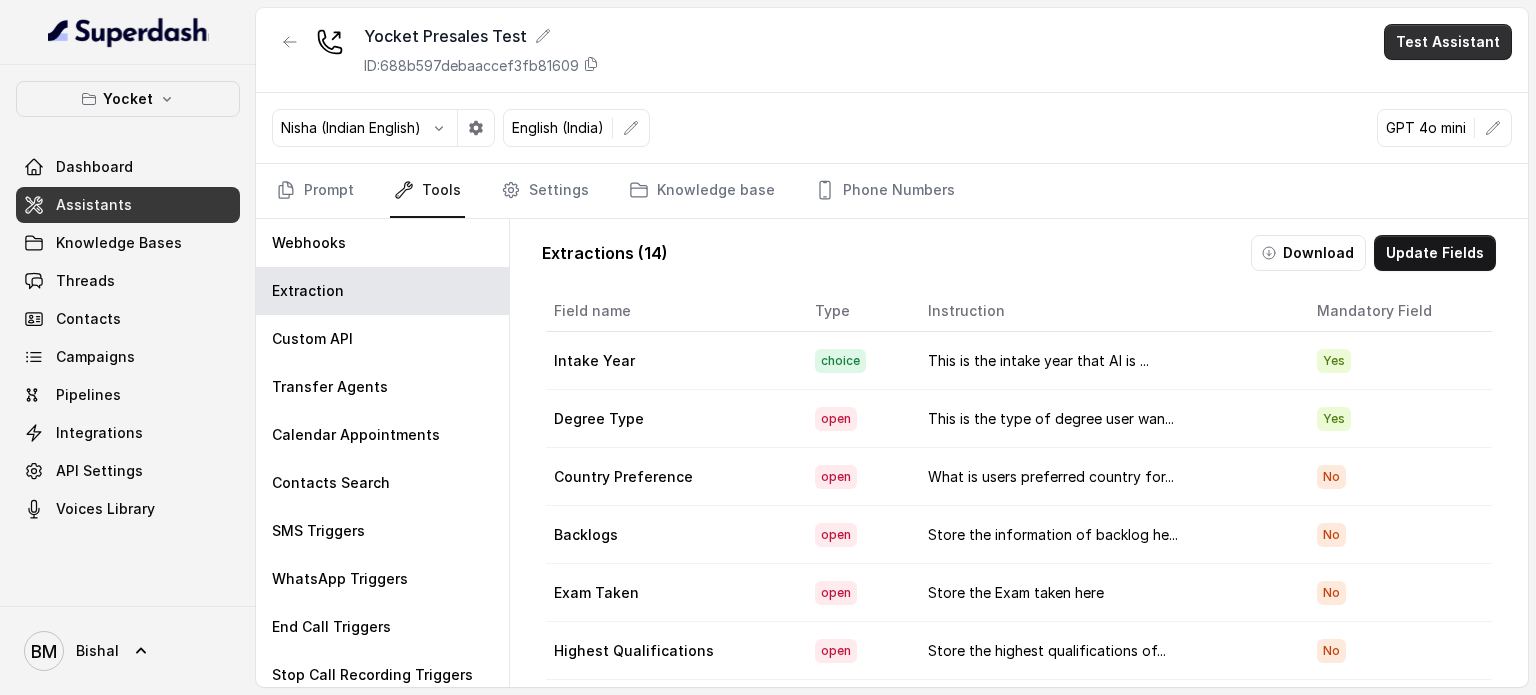 click on "Test Assistant" at bounding box center [1448, 42] 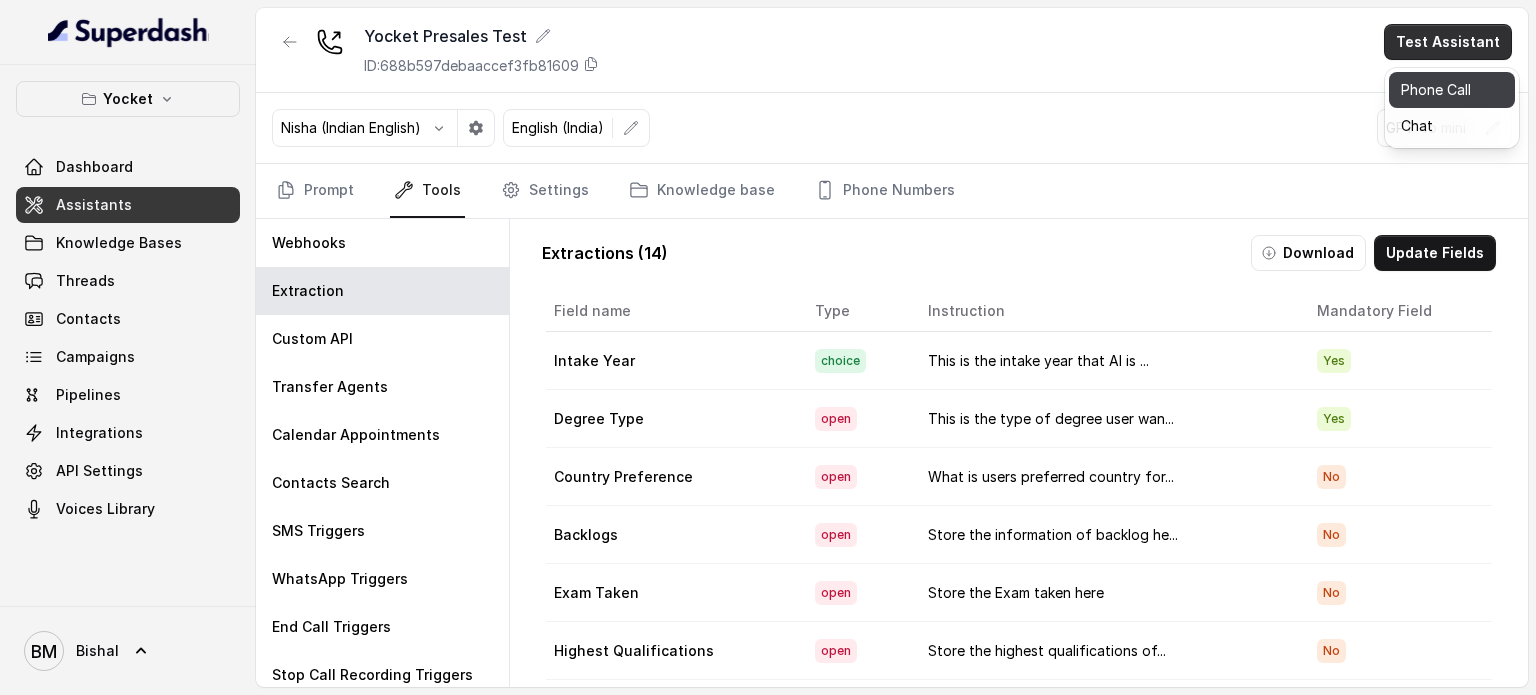 click on "Phone Call" at bounding box center [1452, 90] 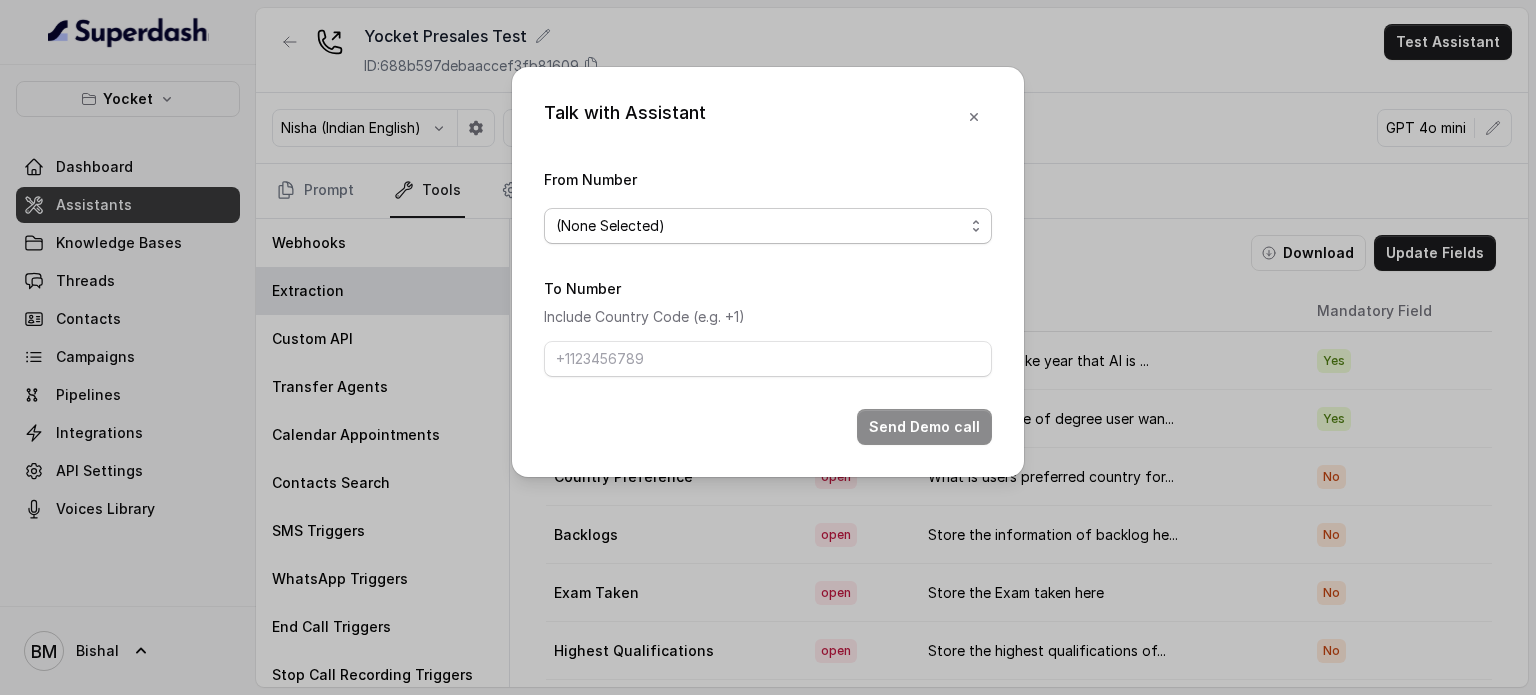click on "(None Selected)" at bounding box center (760, 226) 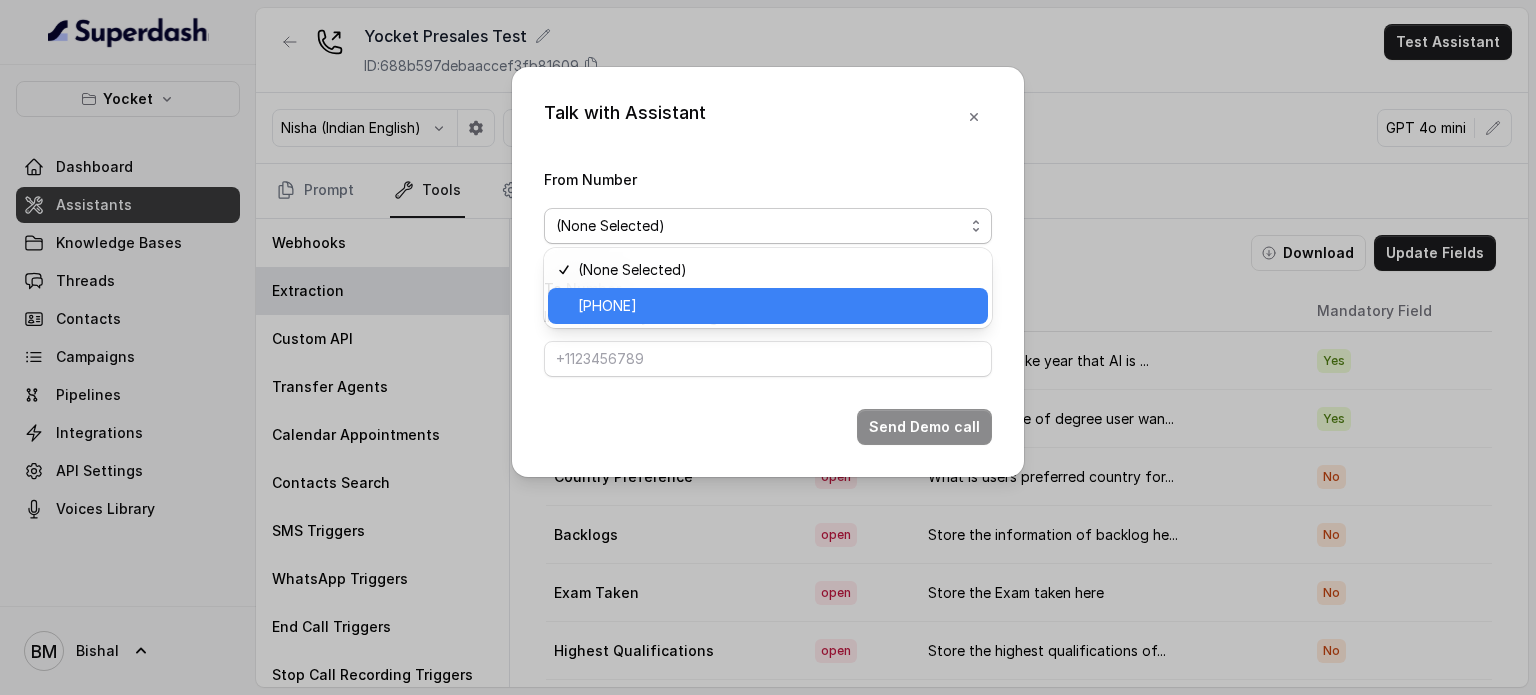 drag, startPoint x: 712, startPoint y: 299, endPoint x: 700, endPoint y: 319, distance: 23.323807 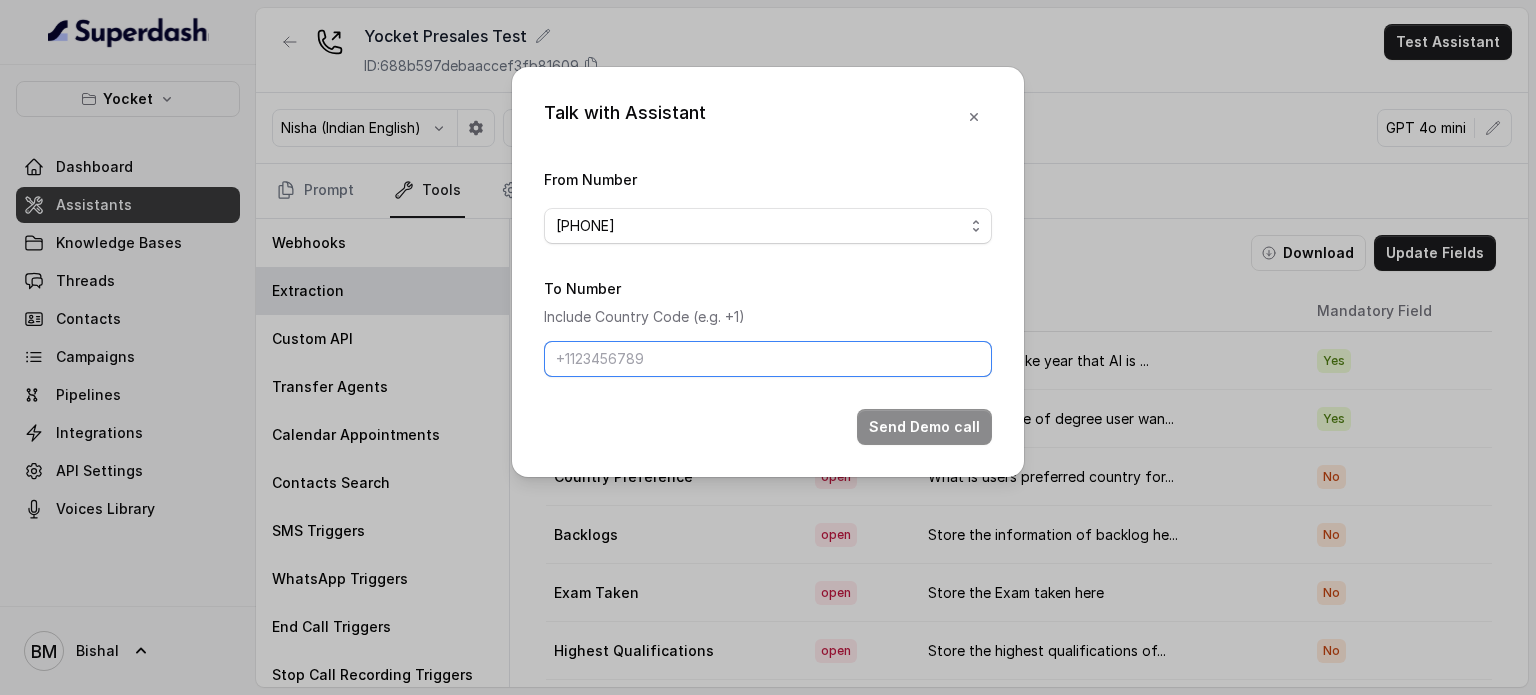 click on "To Number" at bounding box center [768, 359] 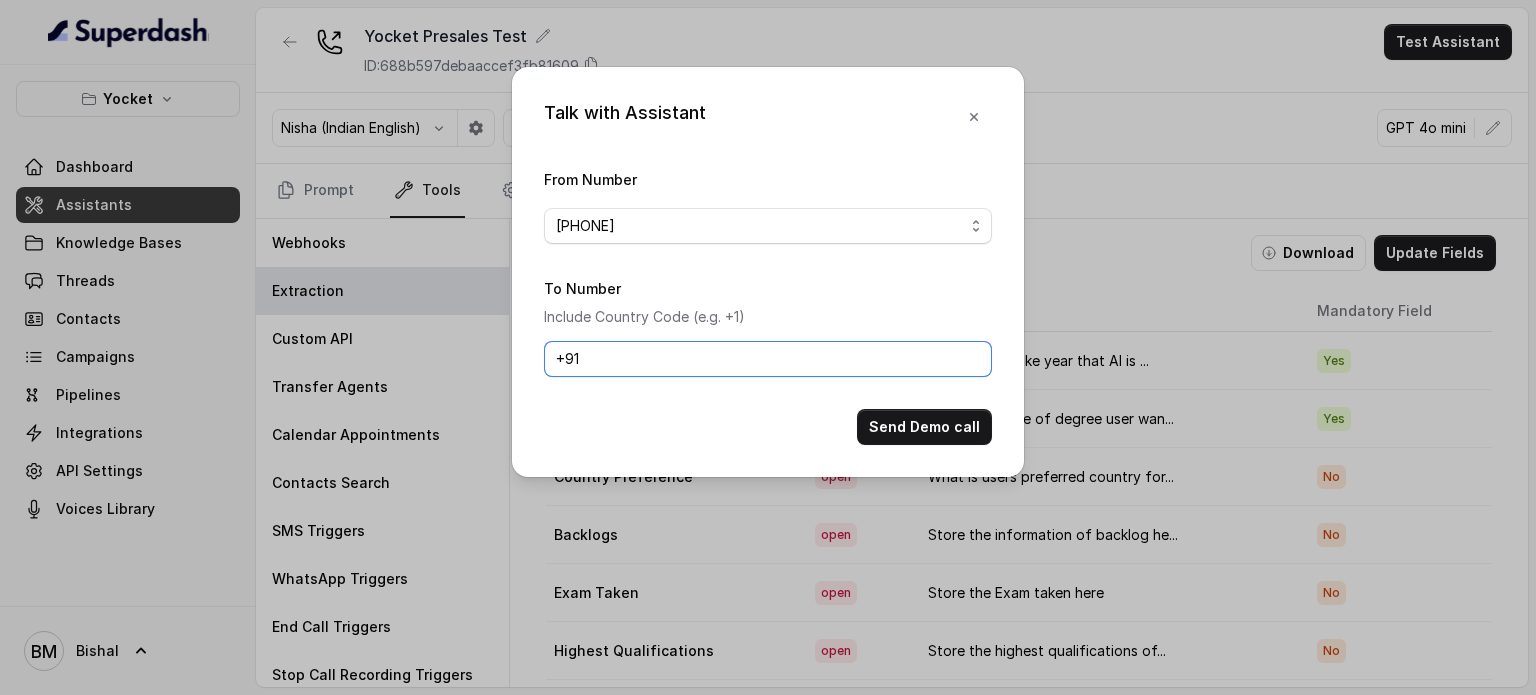 paste on "[PHONE]" 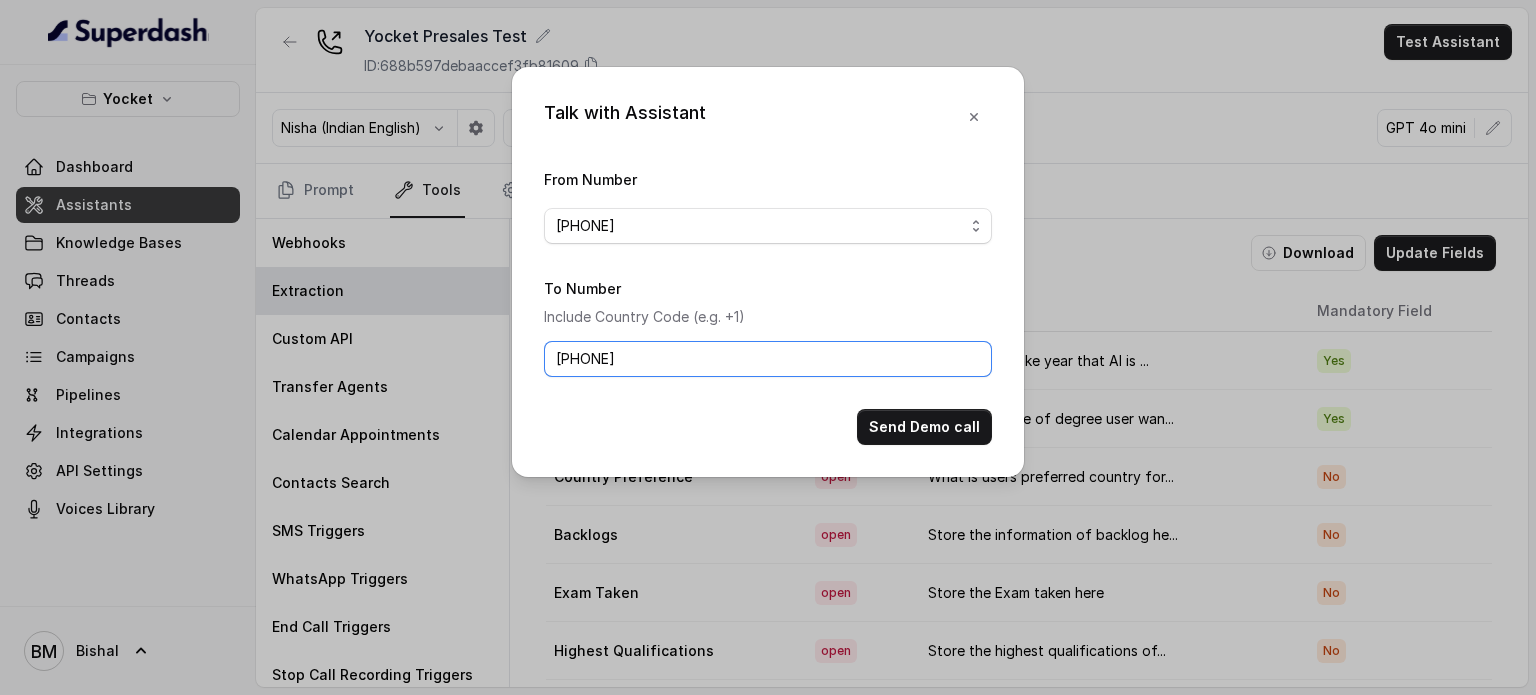 type on "[PHONE]" 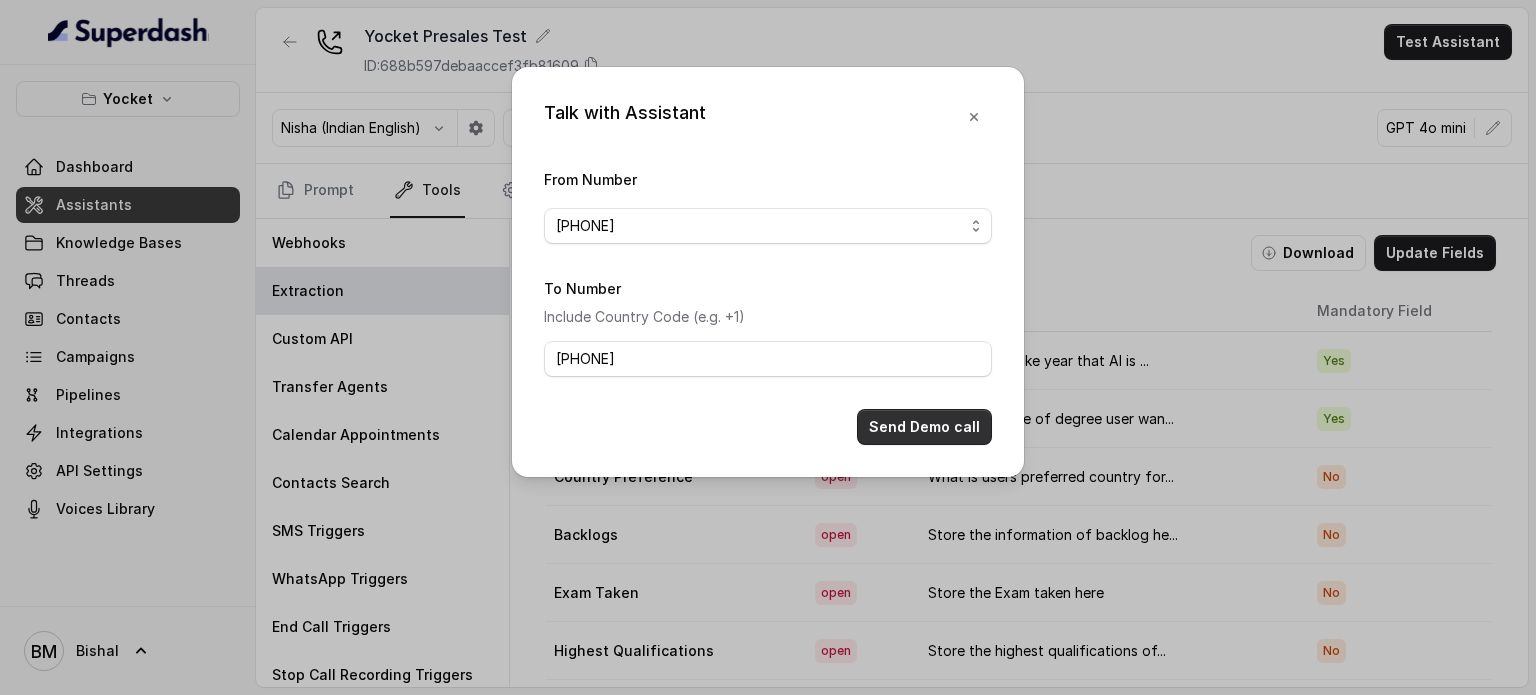 click on "Send Demo call" at bounding box center (924, 427) 